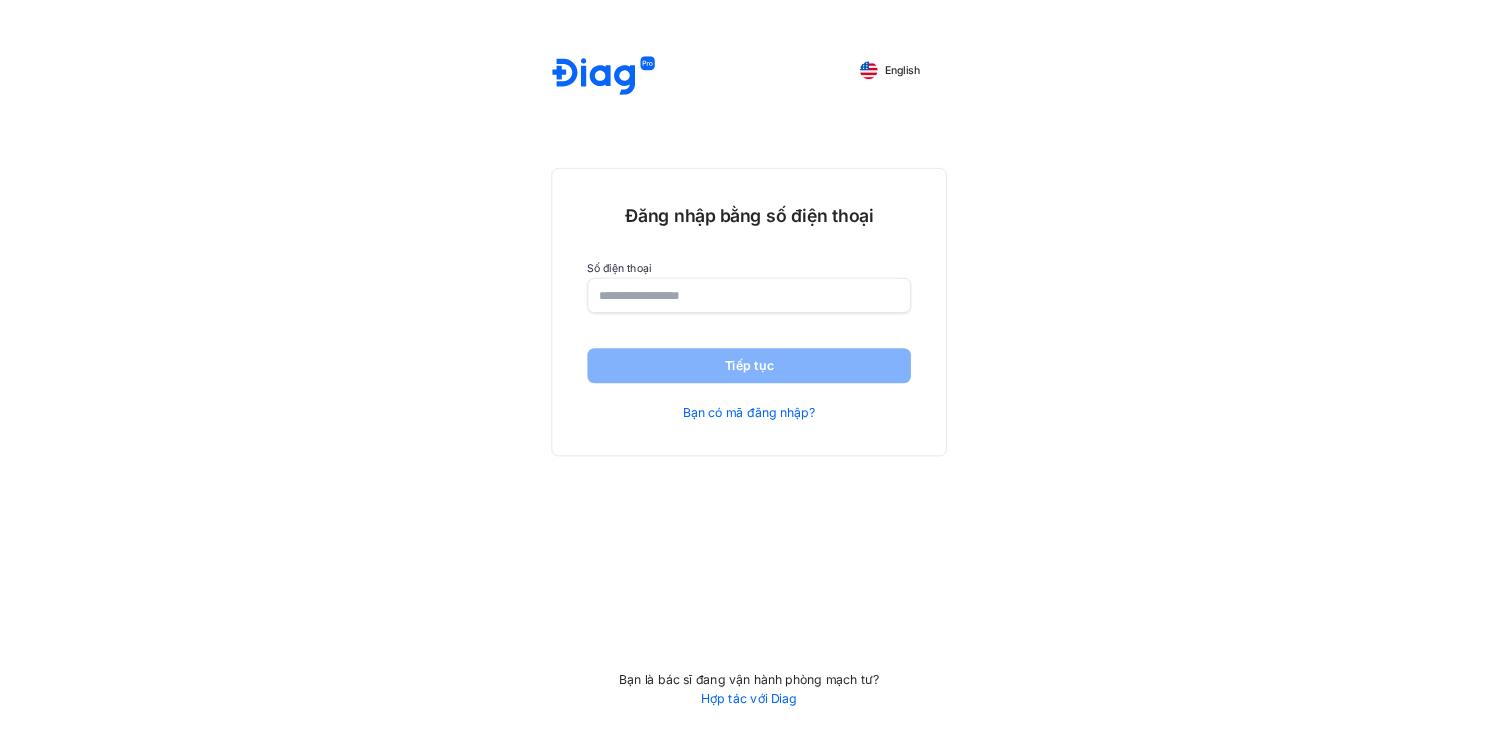scroll, scrollTop: 0, scrollLeft: 0, axis: both 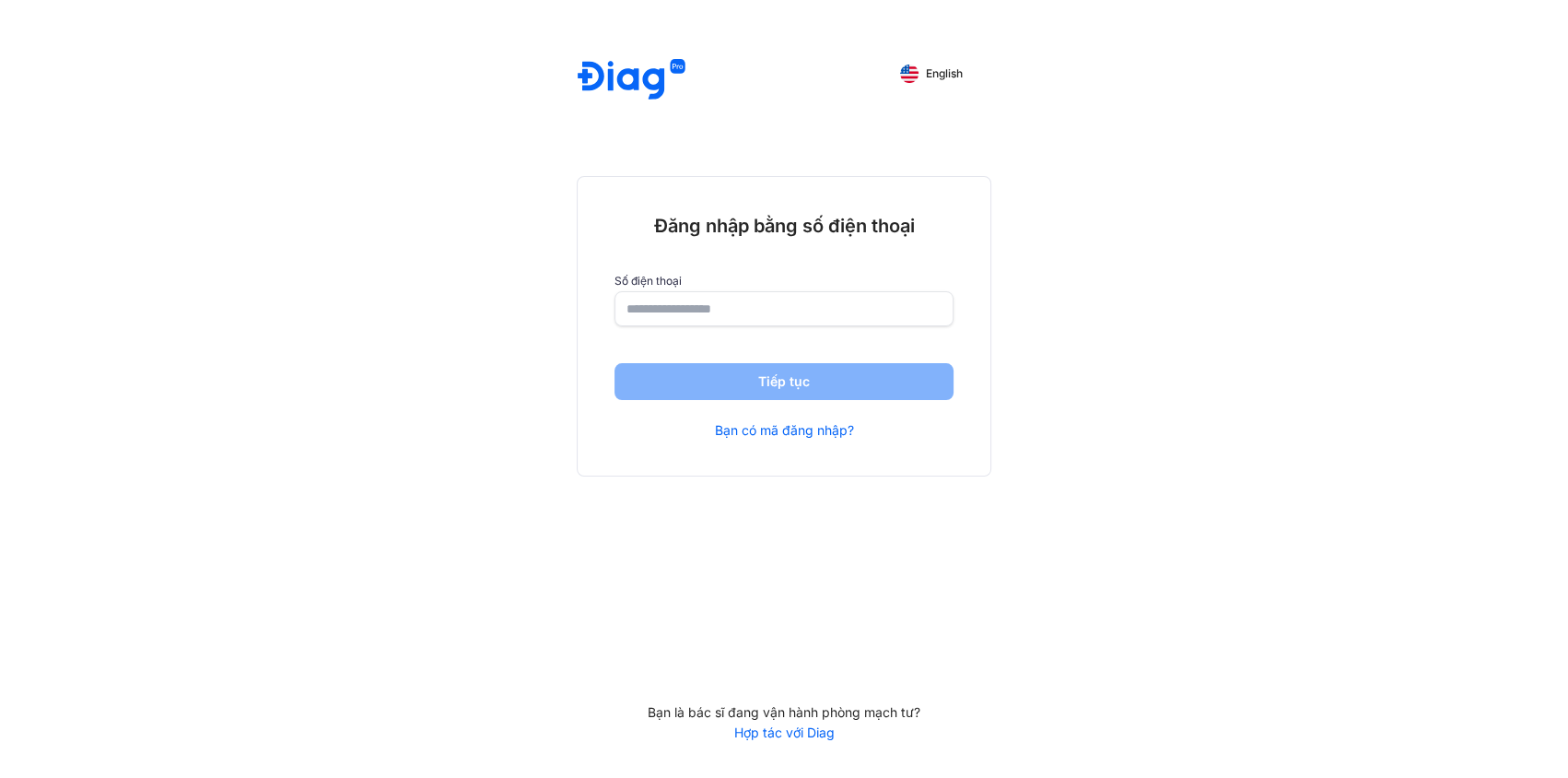 click 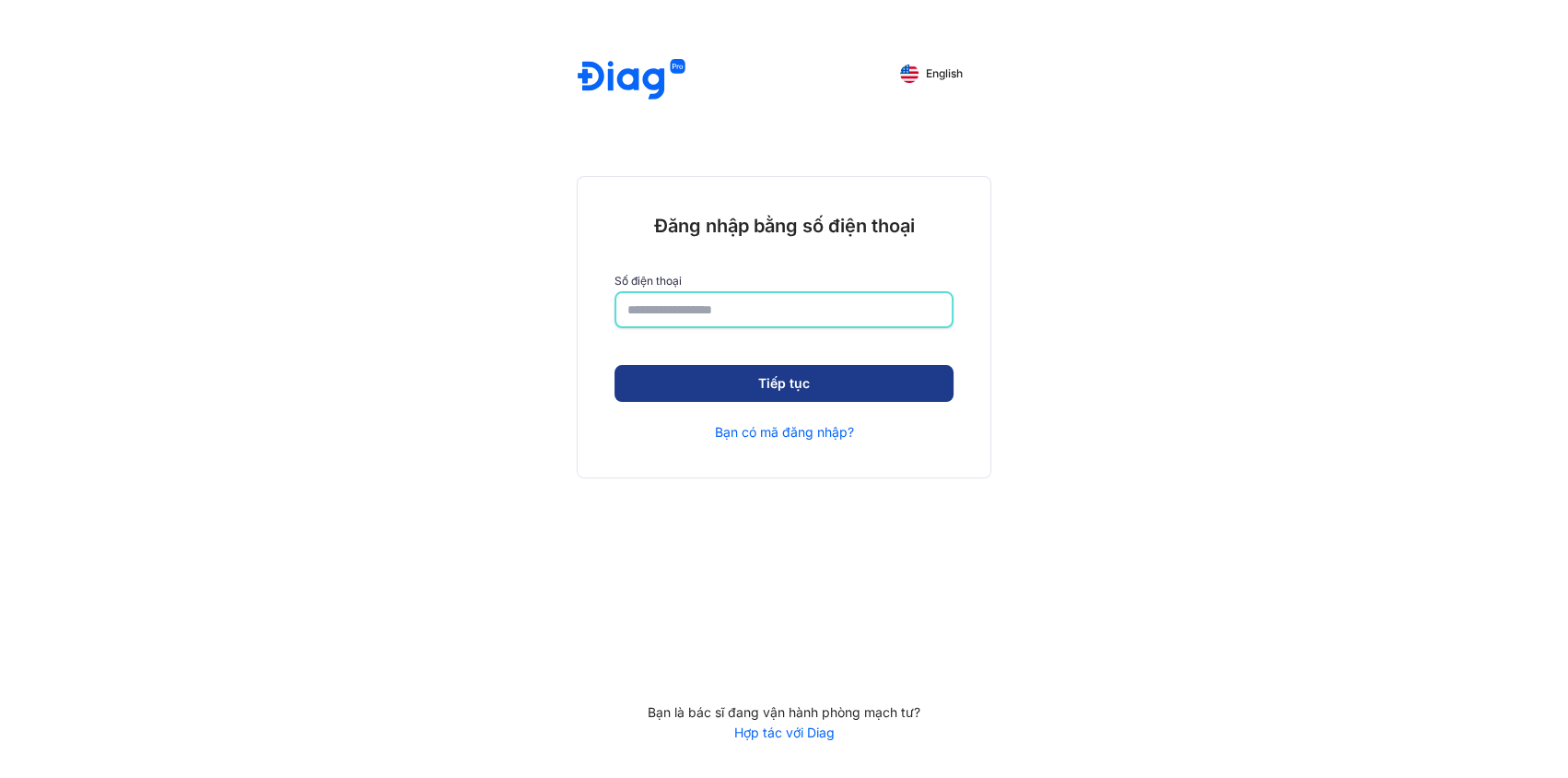 type on "**********" 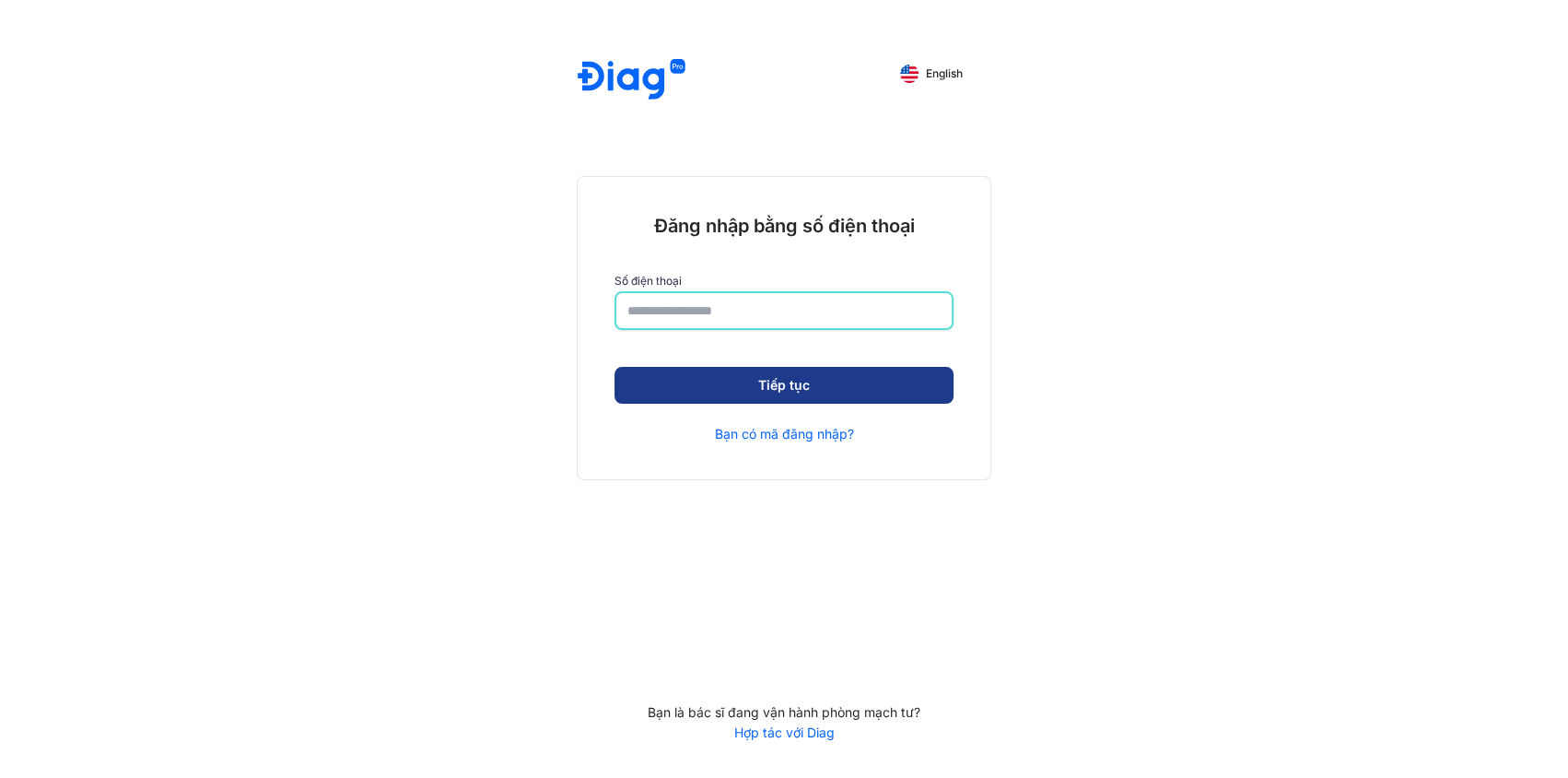 click on "Tiếp tục" at bounding box center (784, 385) 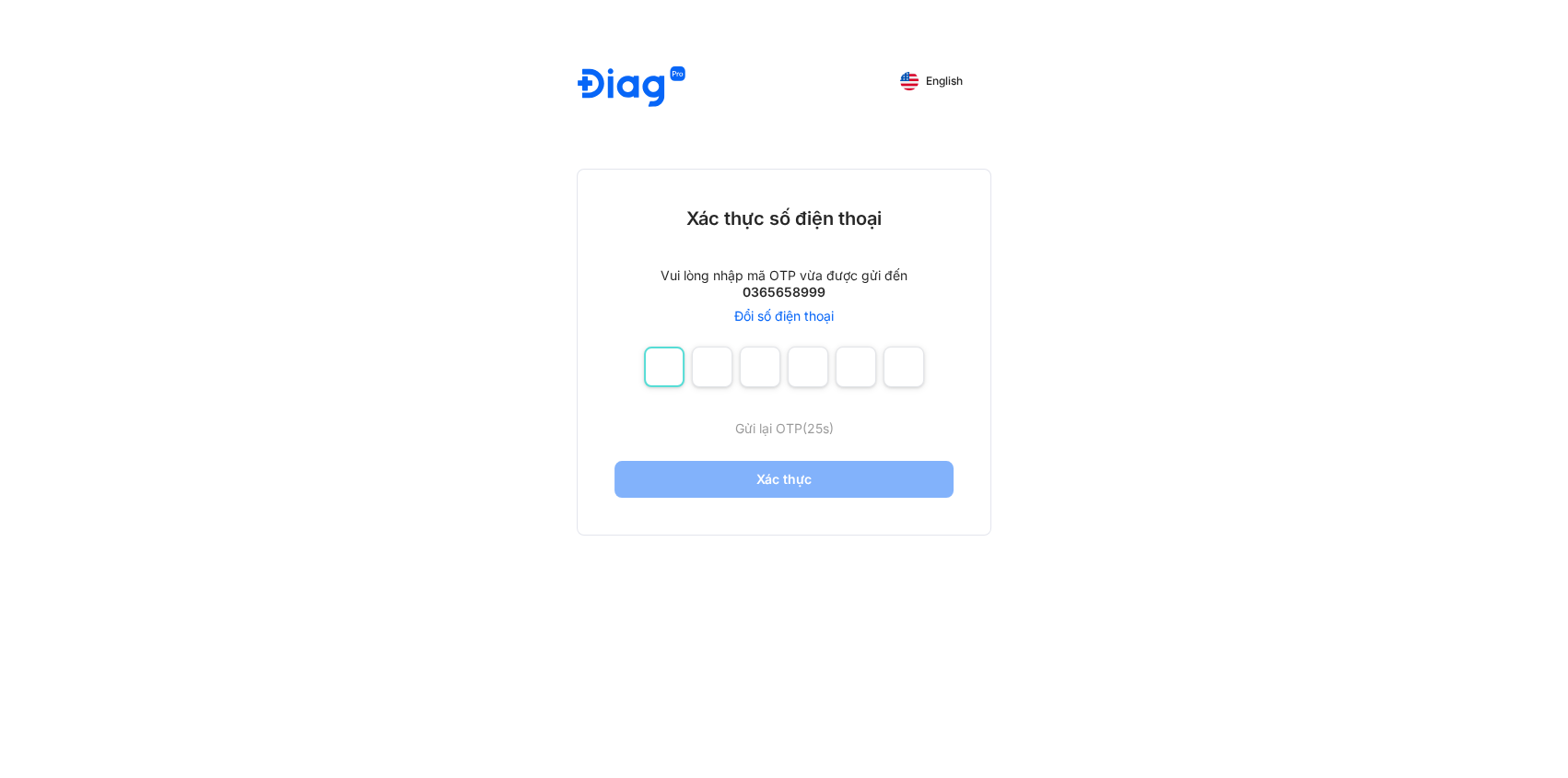 click at bounding box center (664, 367) 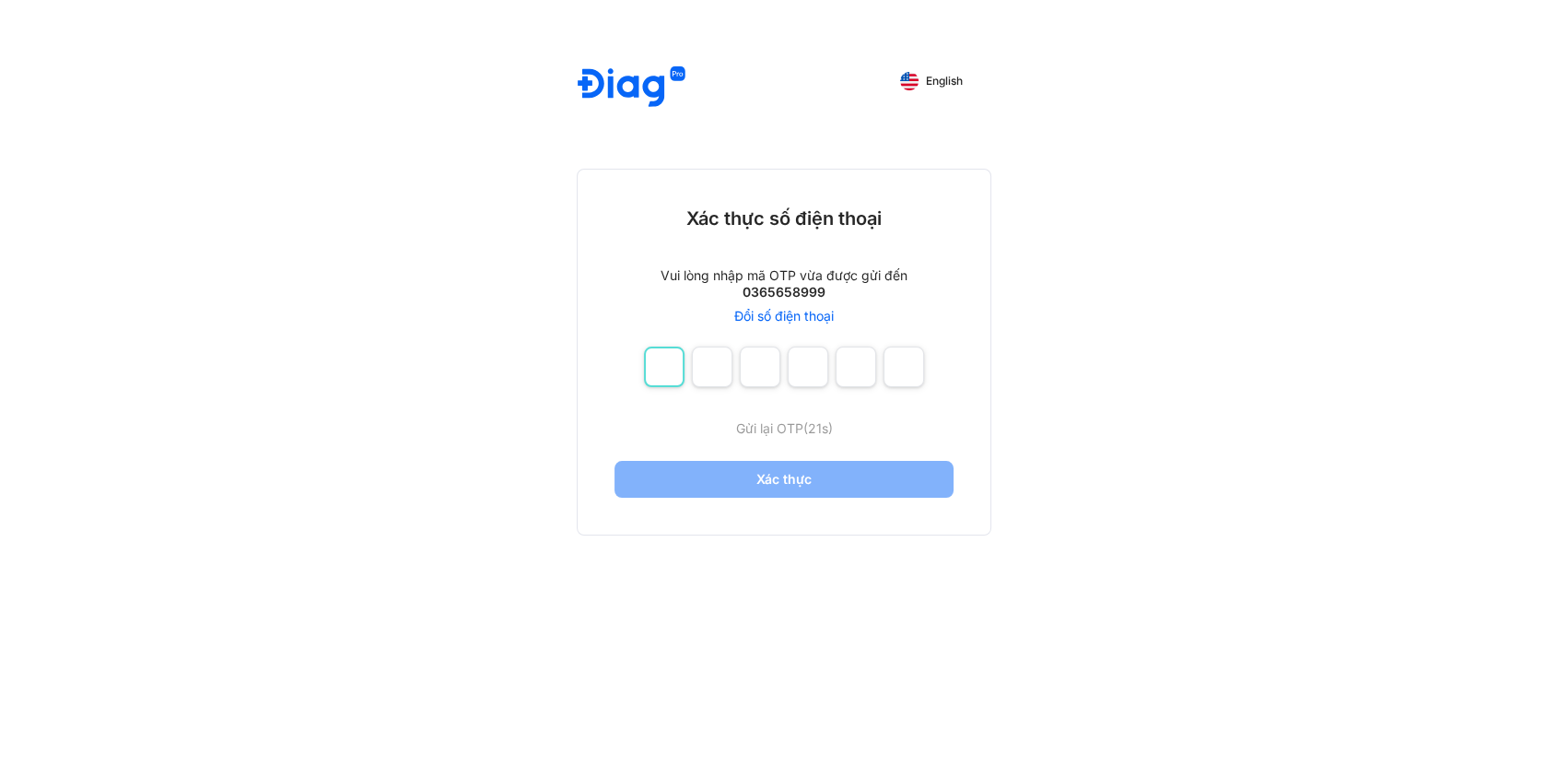 type on "*" 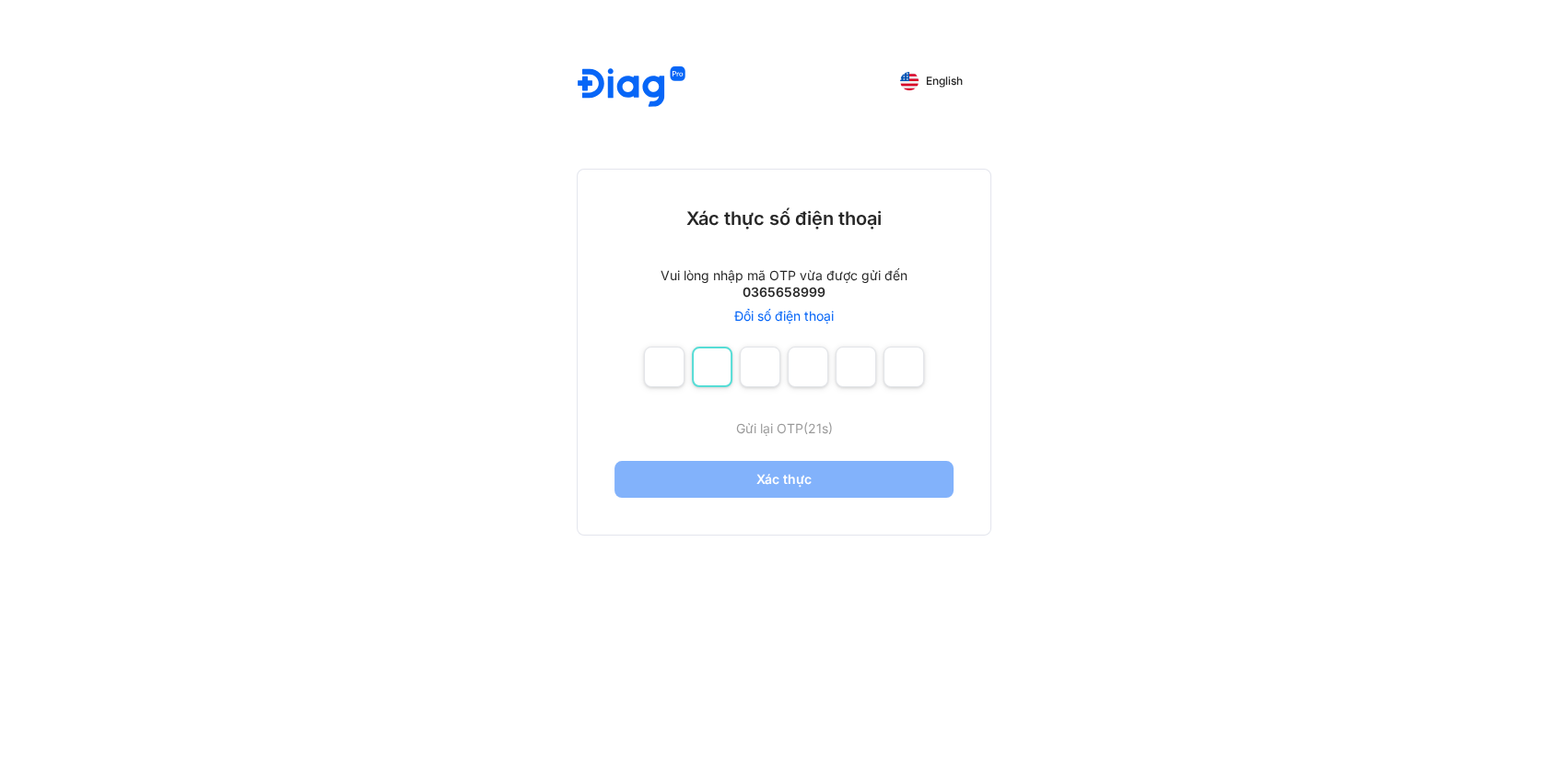 type on "*" 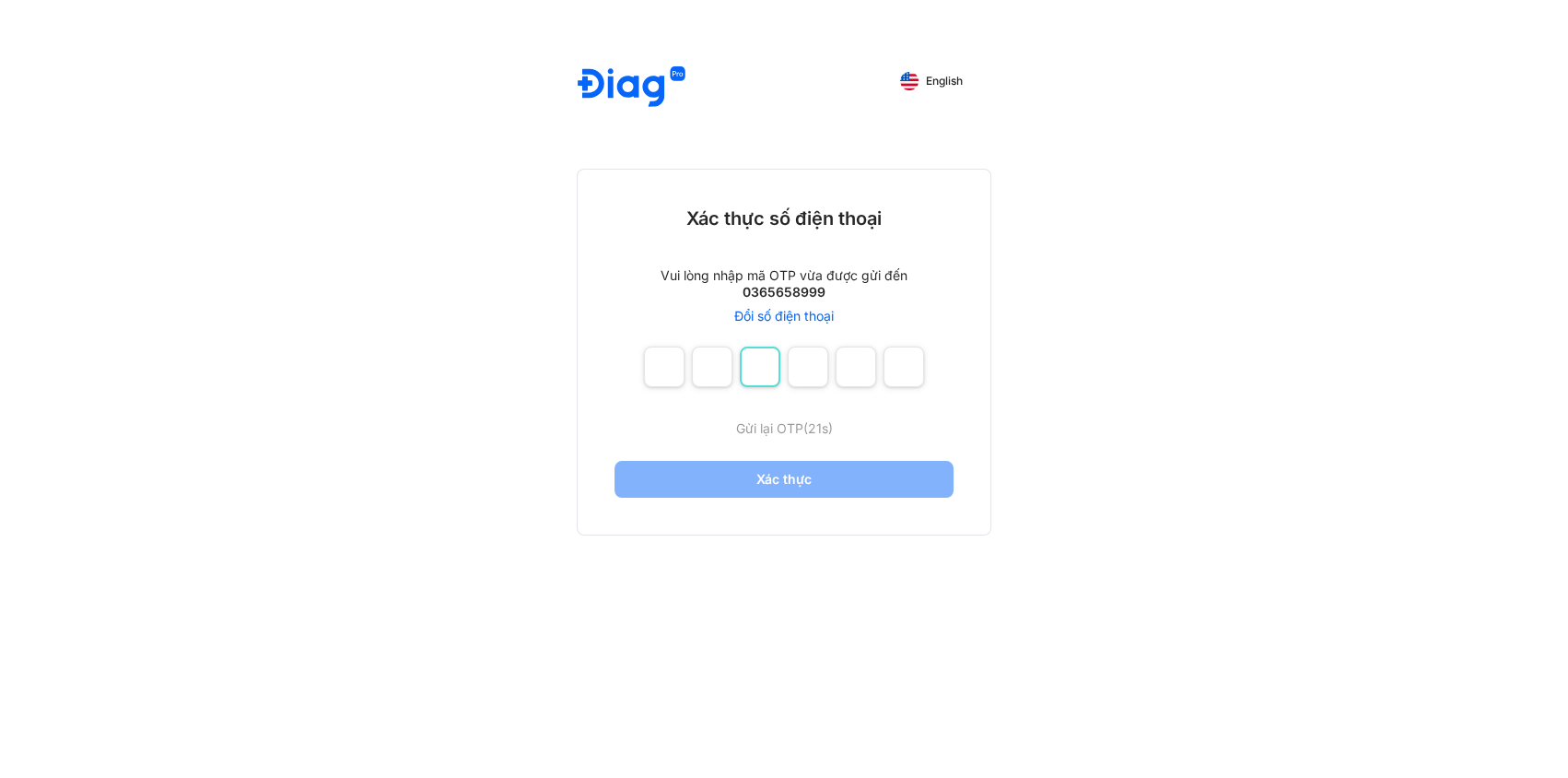 type on "*" 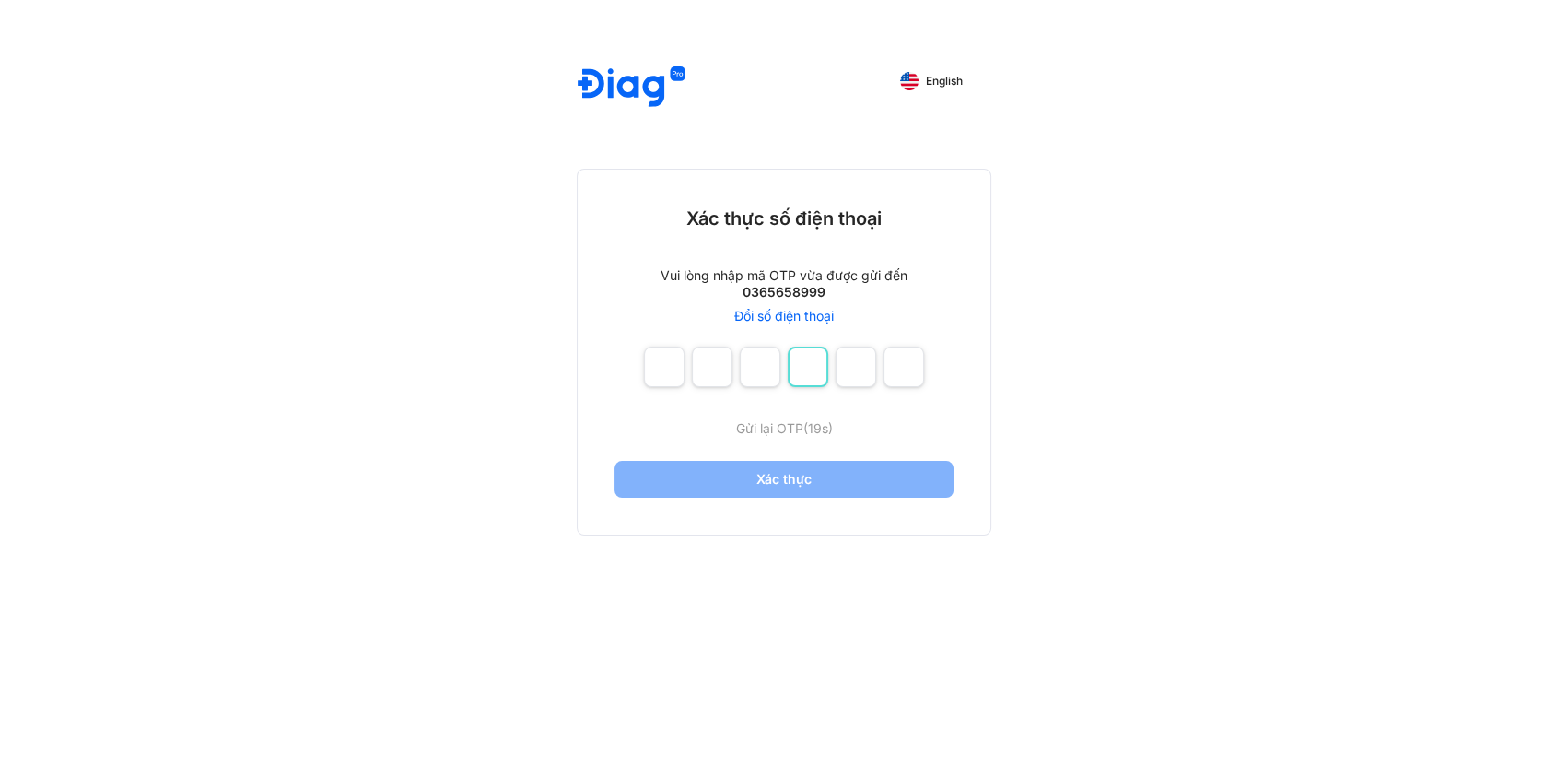 type on "*" 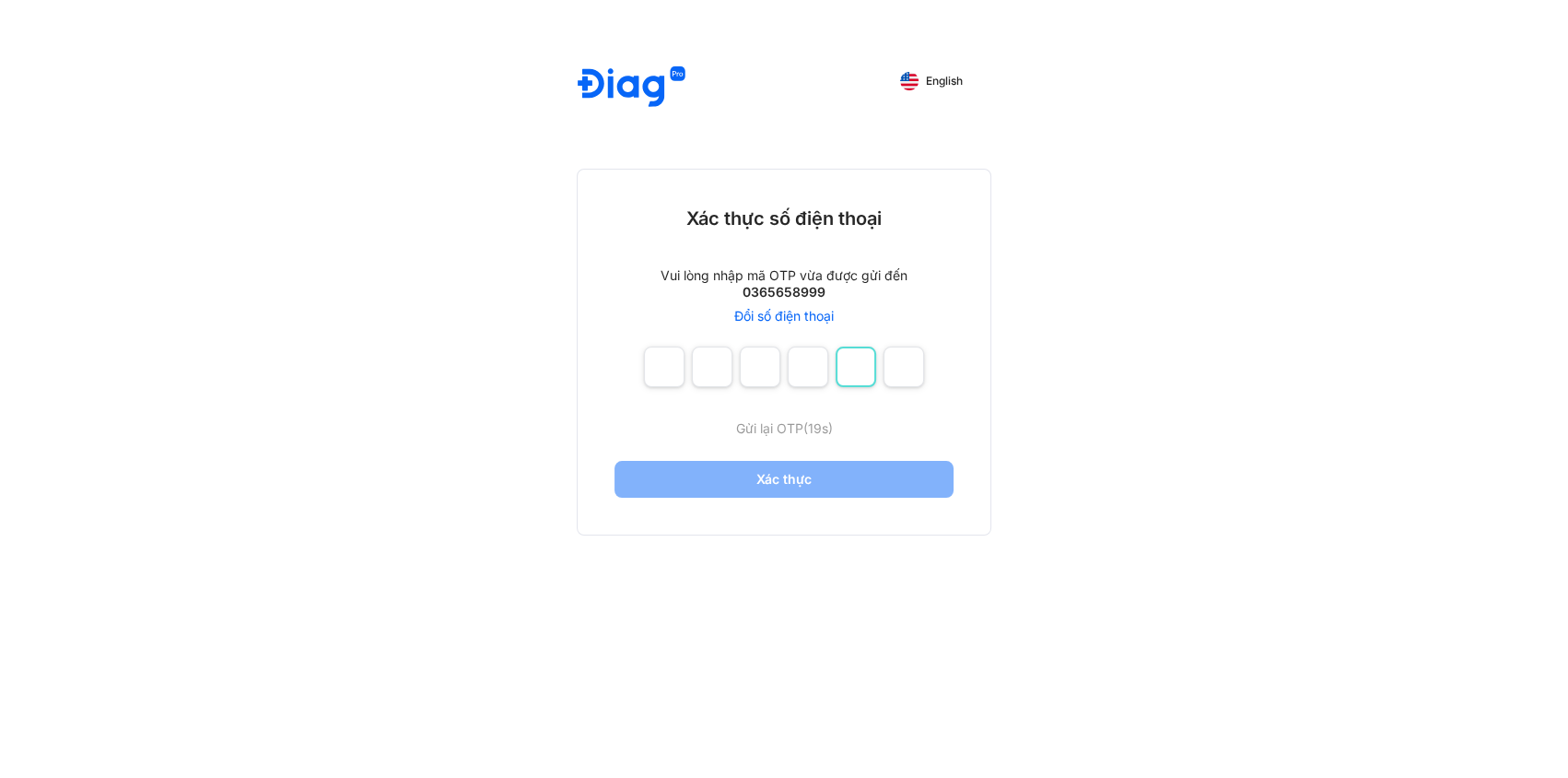 type on "*" 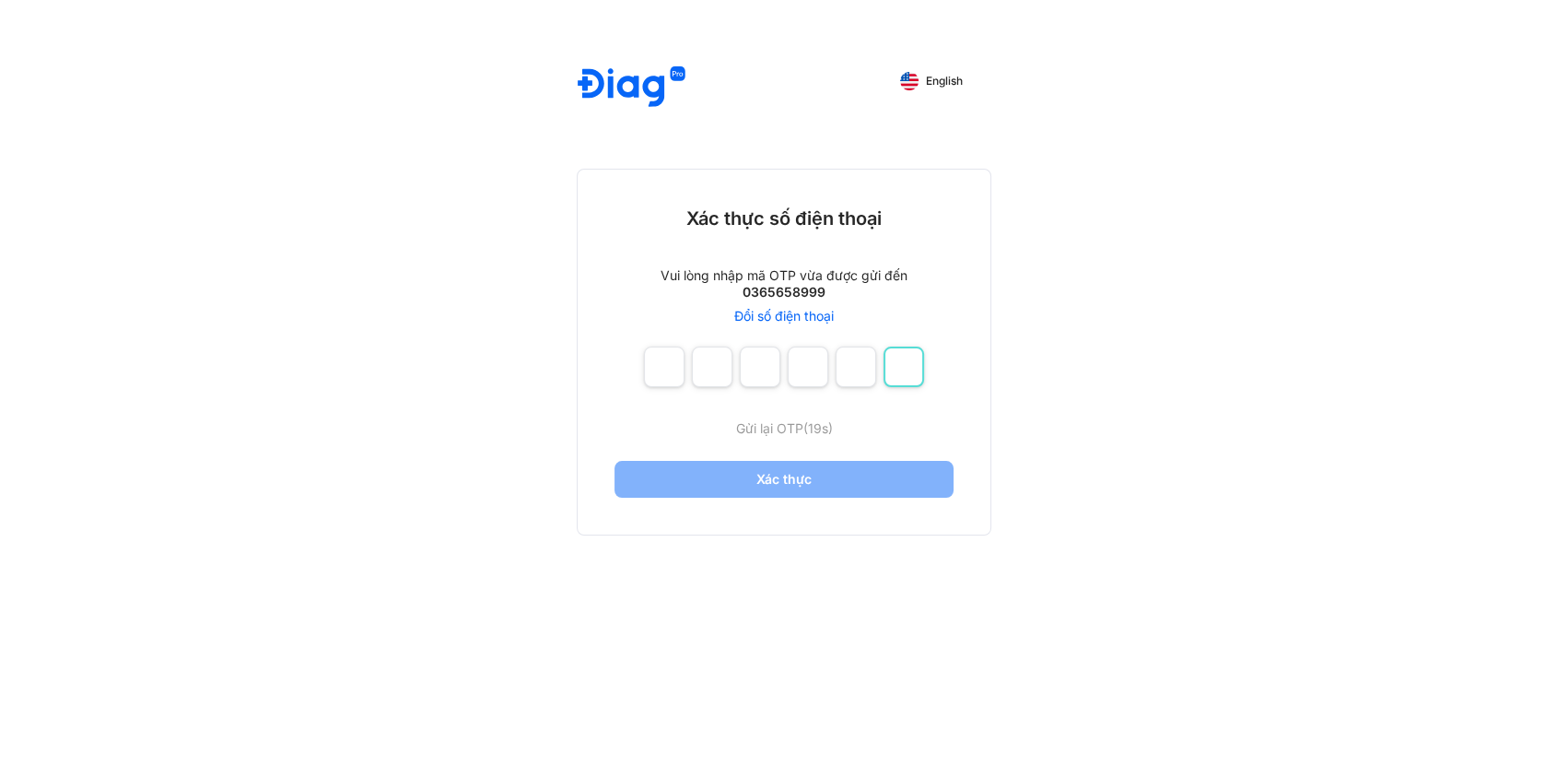 type on "*" 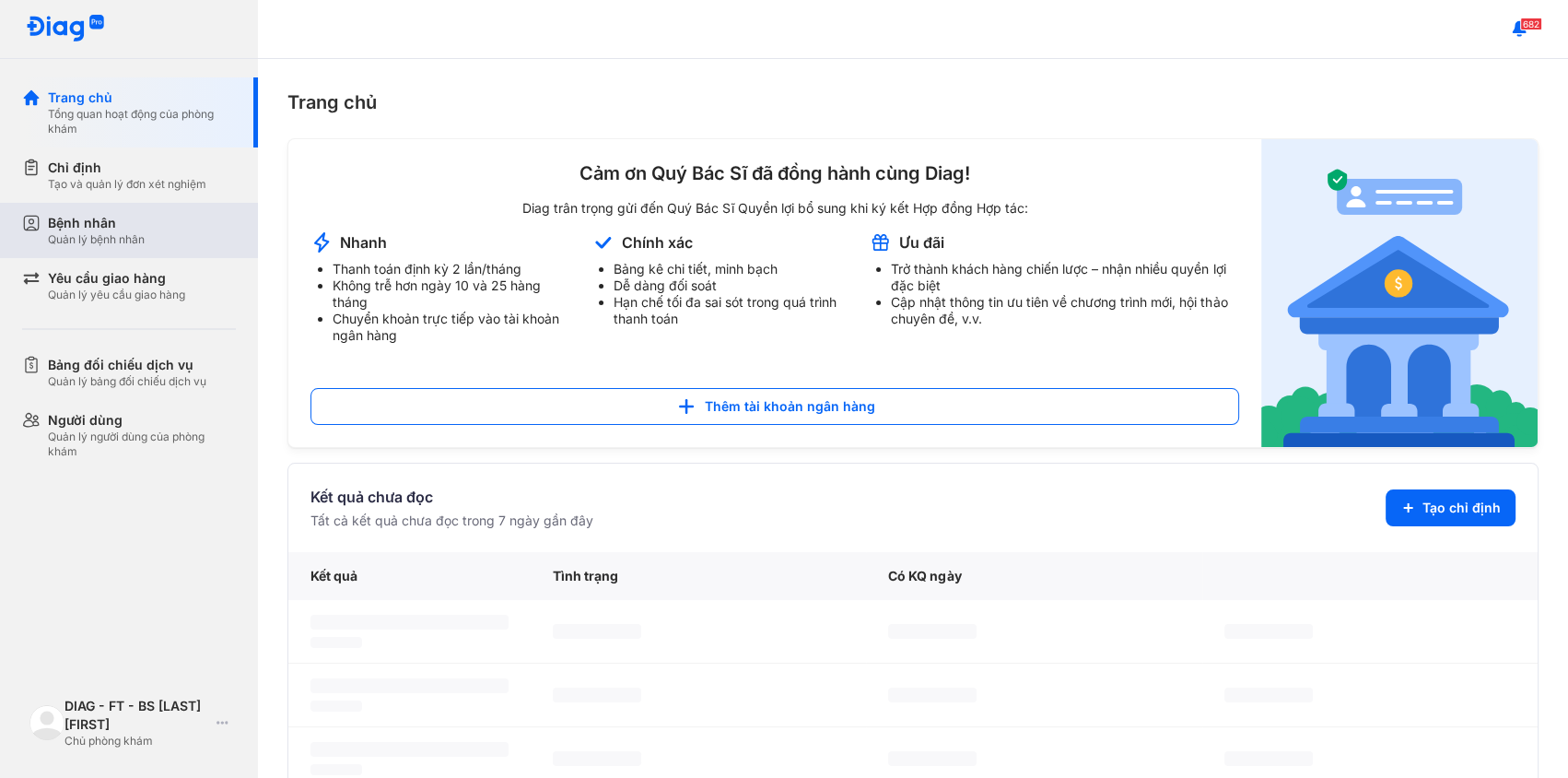 click on "Bệnh nhân" at bounding box center (96, 223) 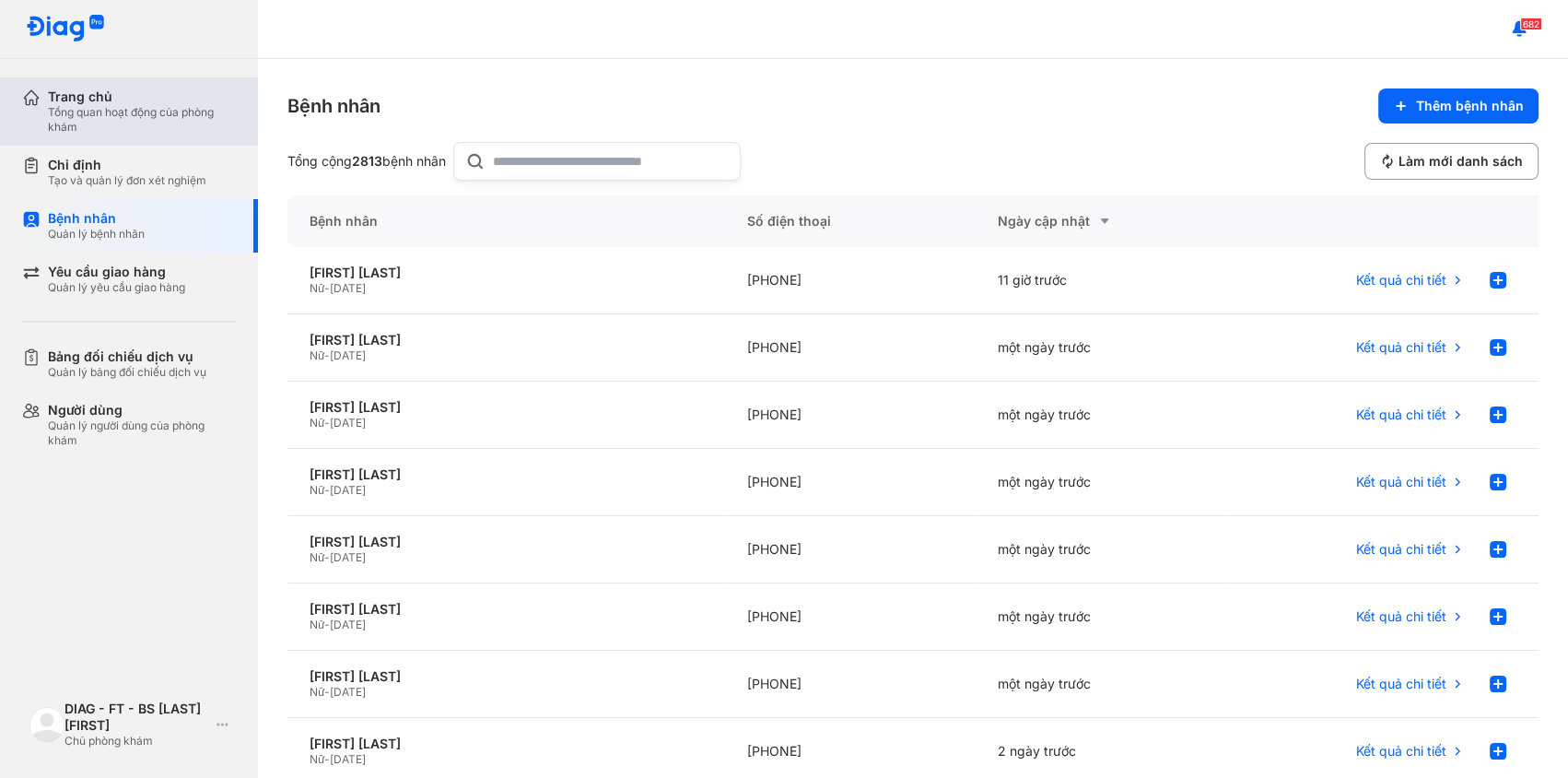 click on "Trang chủ Tổng quan hoạt động của phòng khám Chỉ định Tạo và quản lý đơn xét nghiệm Bệnh nhân Quản lý bệnh nhân Yêu cầu giao hàng Quản lý yêu cầu giao hàng Bảng đối chiếu dịch vụ Quản lý bảng đối chiếu dịch vụ Người dùng Quản lý người dùng của phòng khám DIAG - FT - BS Đinh Ngọc Hiểu Chủ phòng khám  Trang cá nhân  Đổi ngôn ngữ  English  Đăng xuất" at bounding box center [129, 389] 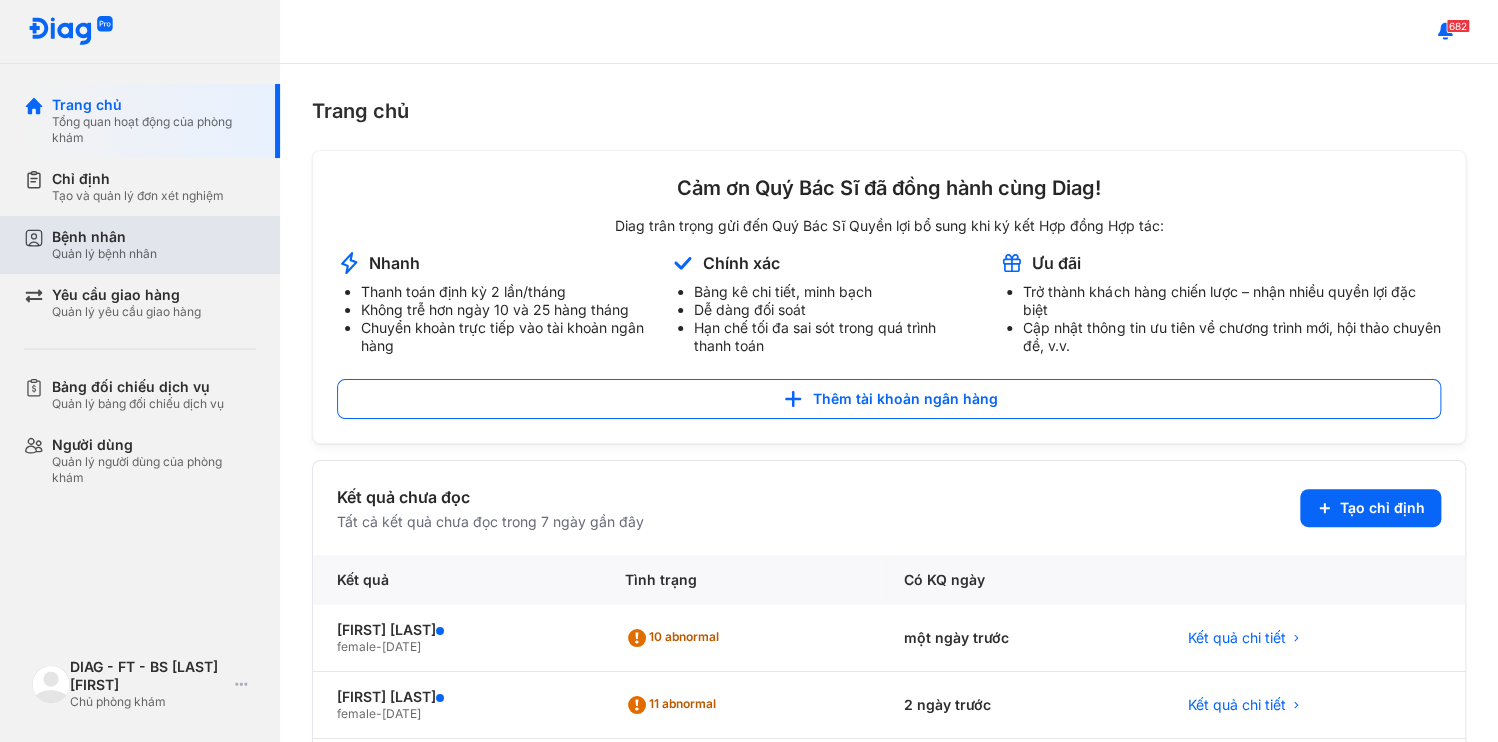 click on "Bệnh nhân Quản lý bệnh nhân" at bounding box center (152, 245) 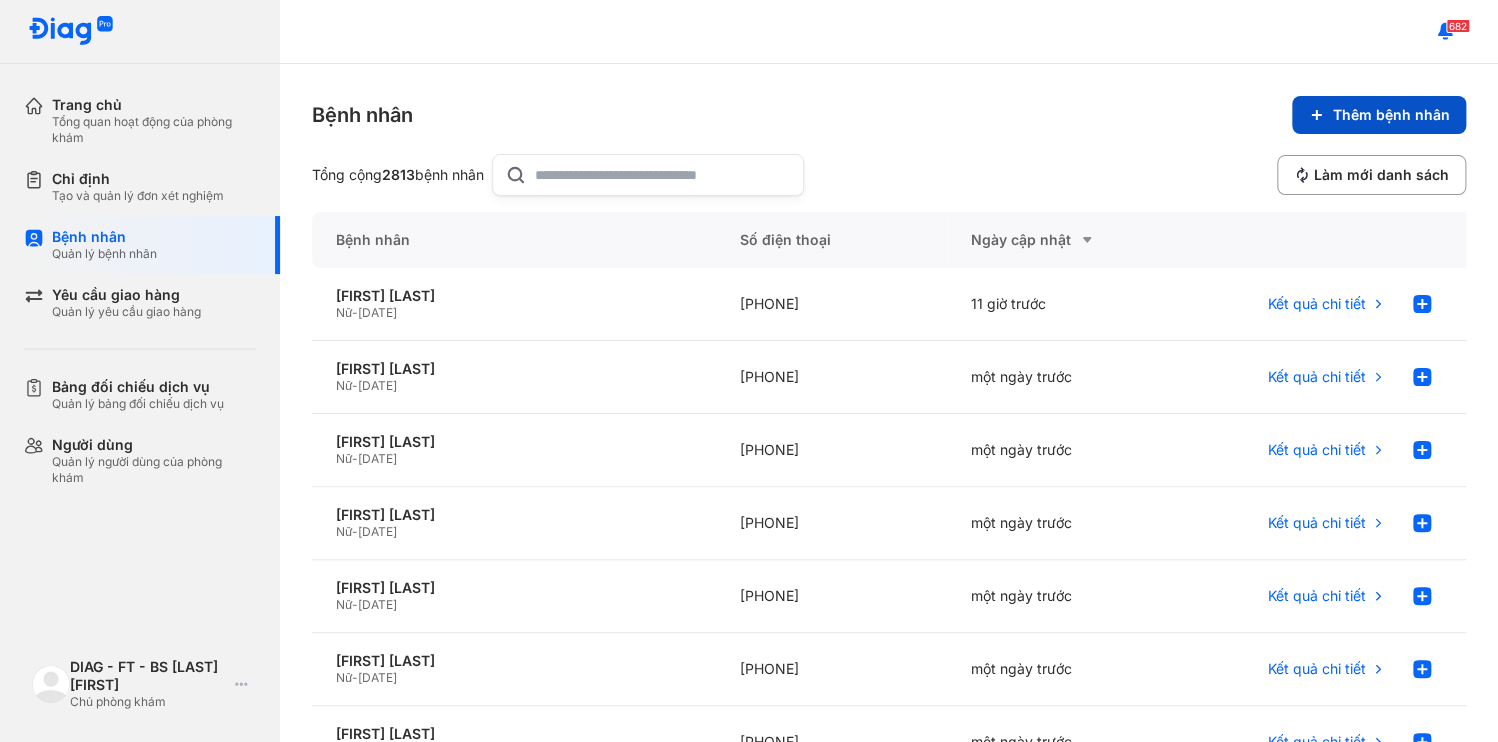 click on "Thêm bệnh nhân" at bounding box center (1379, 115) 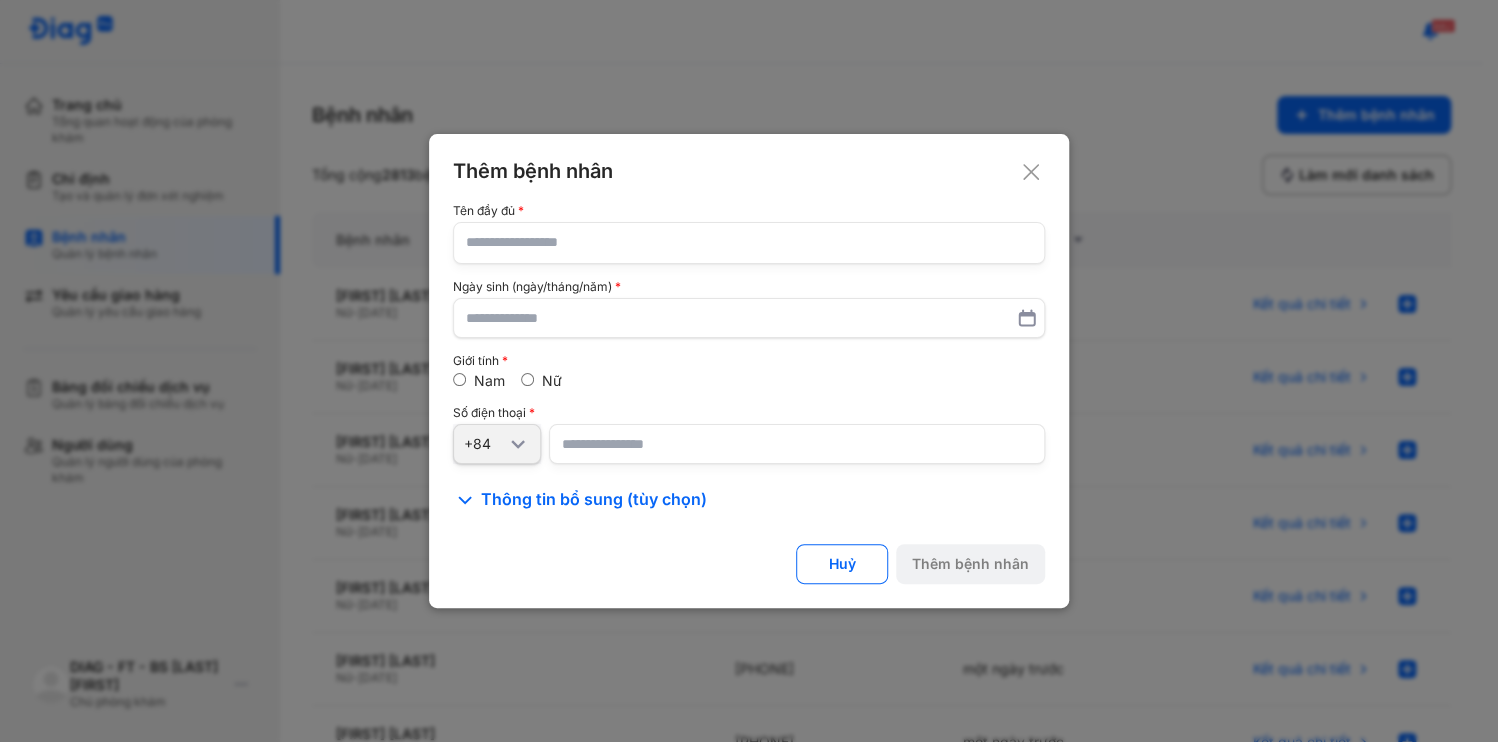 click 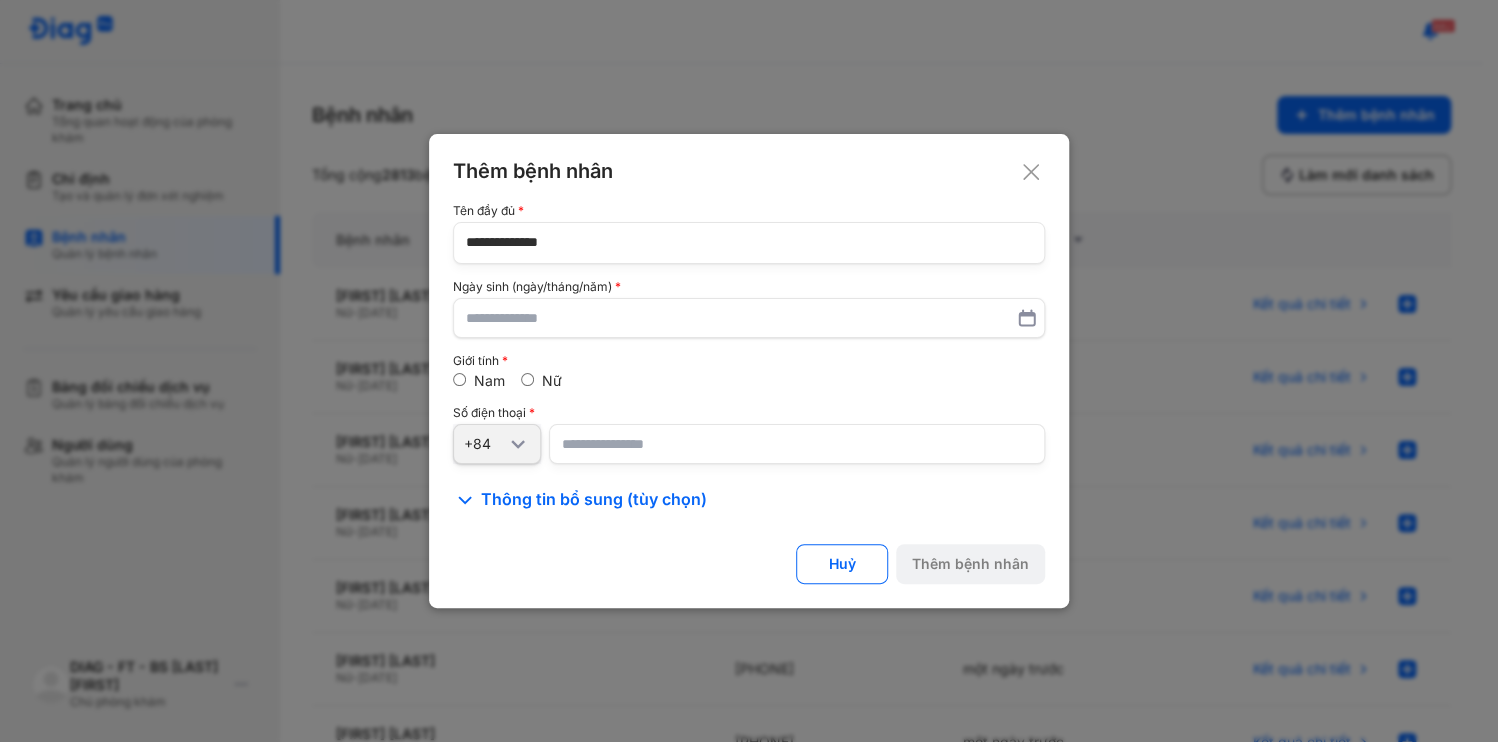 type on "**********" 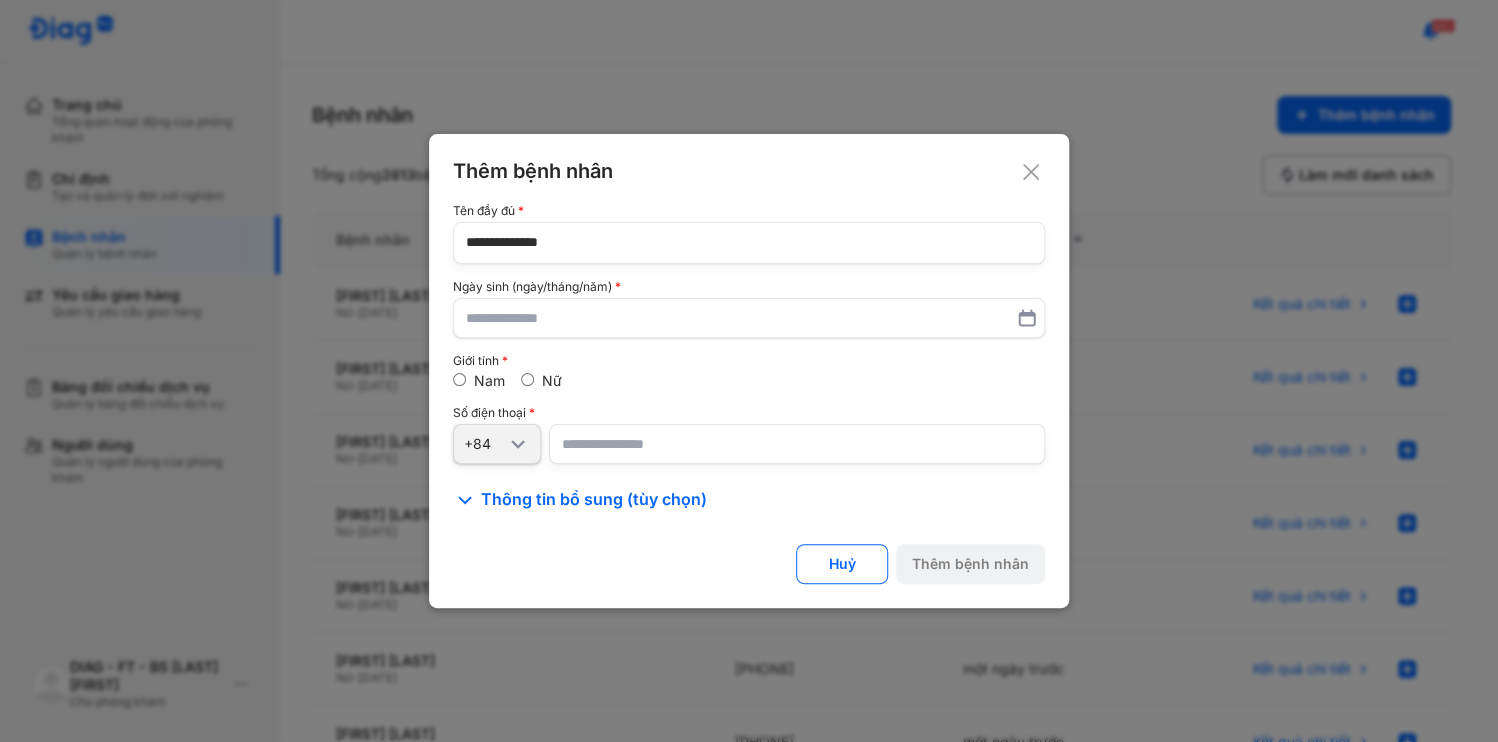type on "**********" 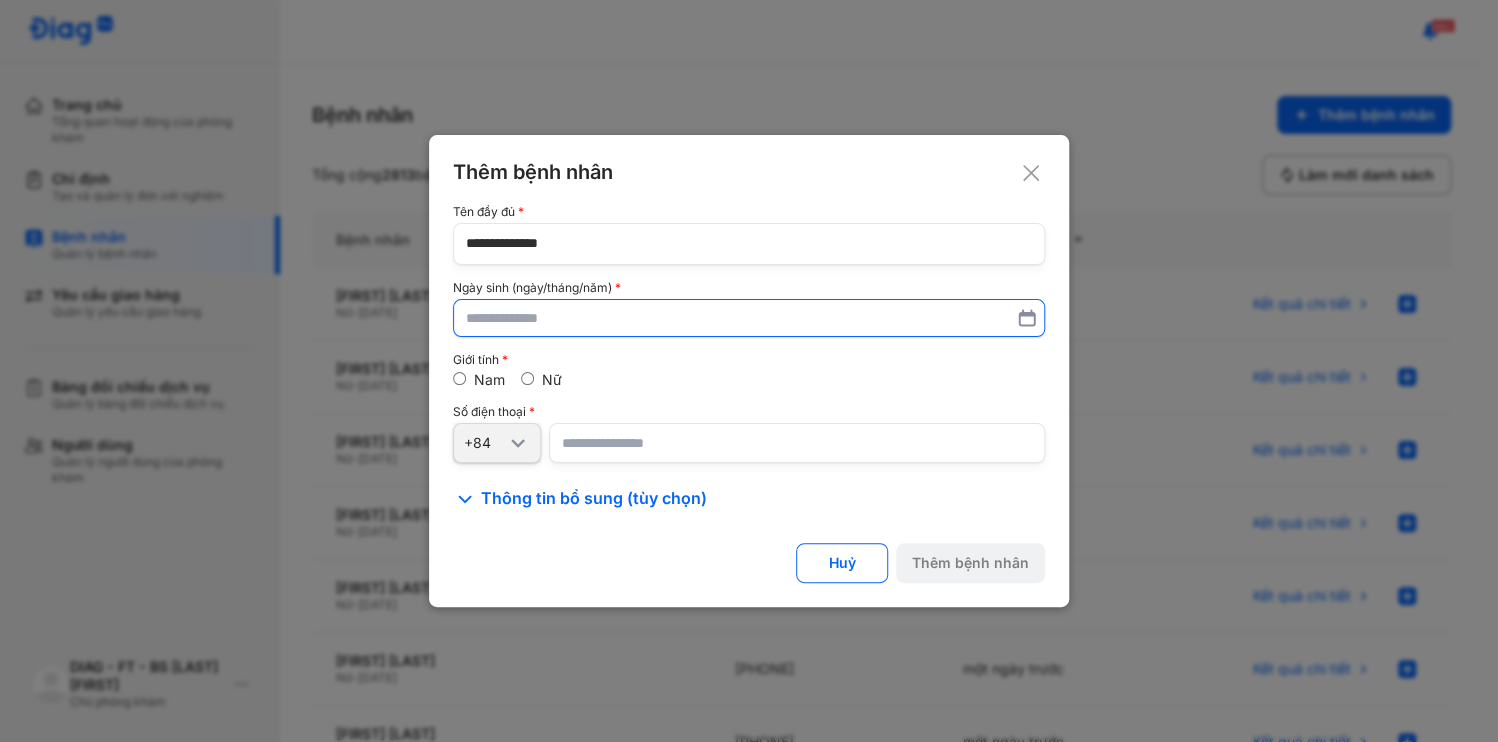 click at bounding box center (749, 318) 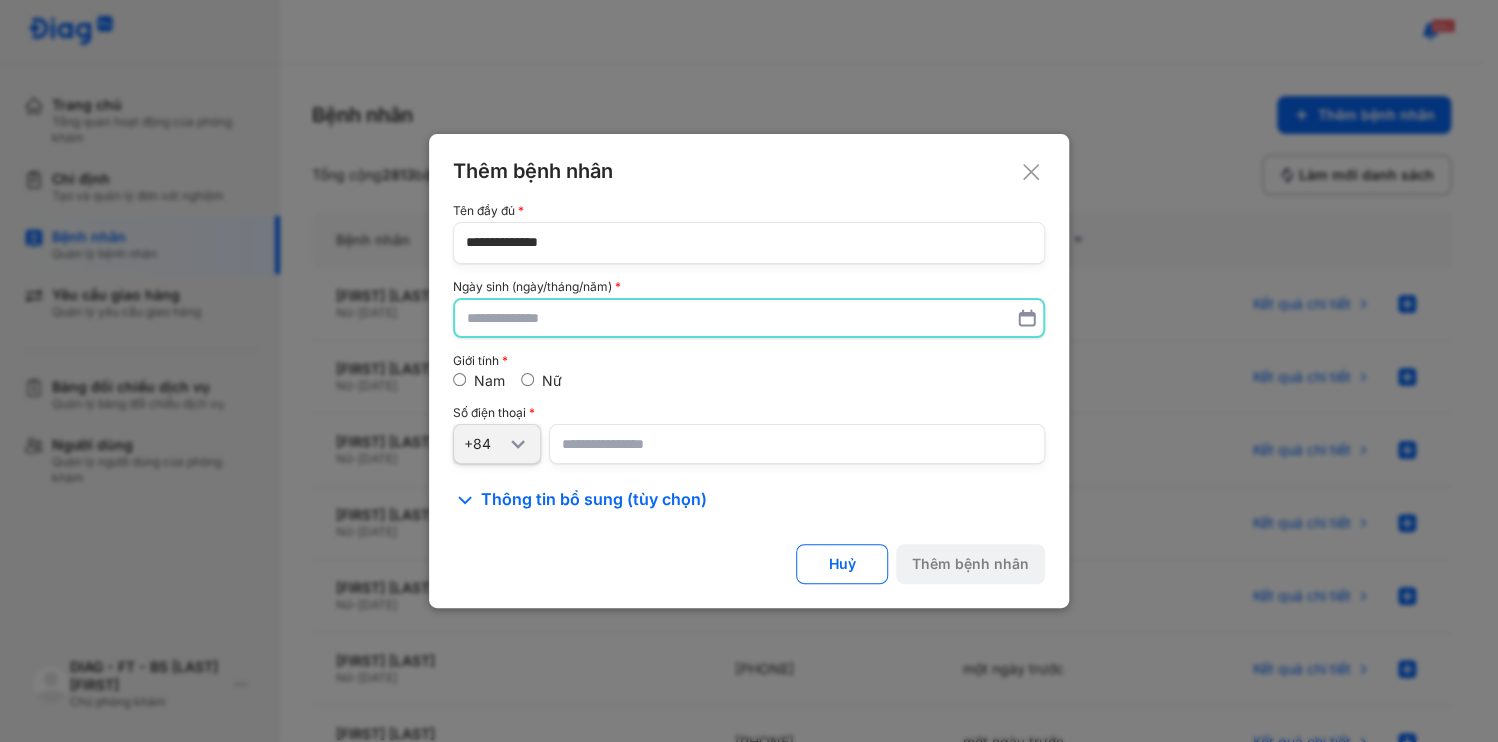 paste on "**********" 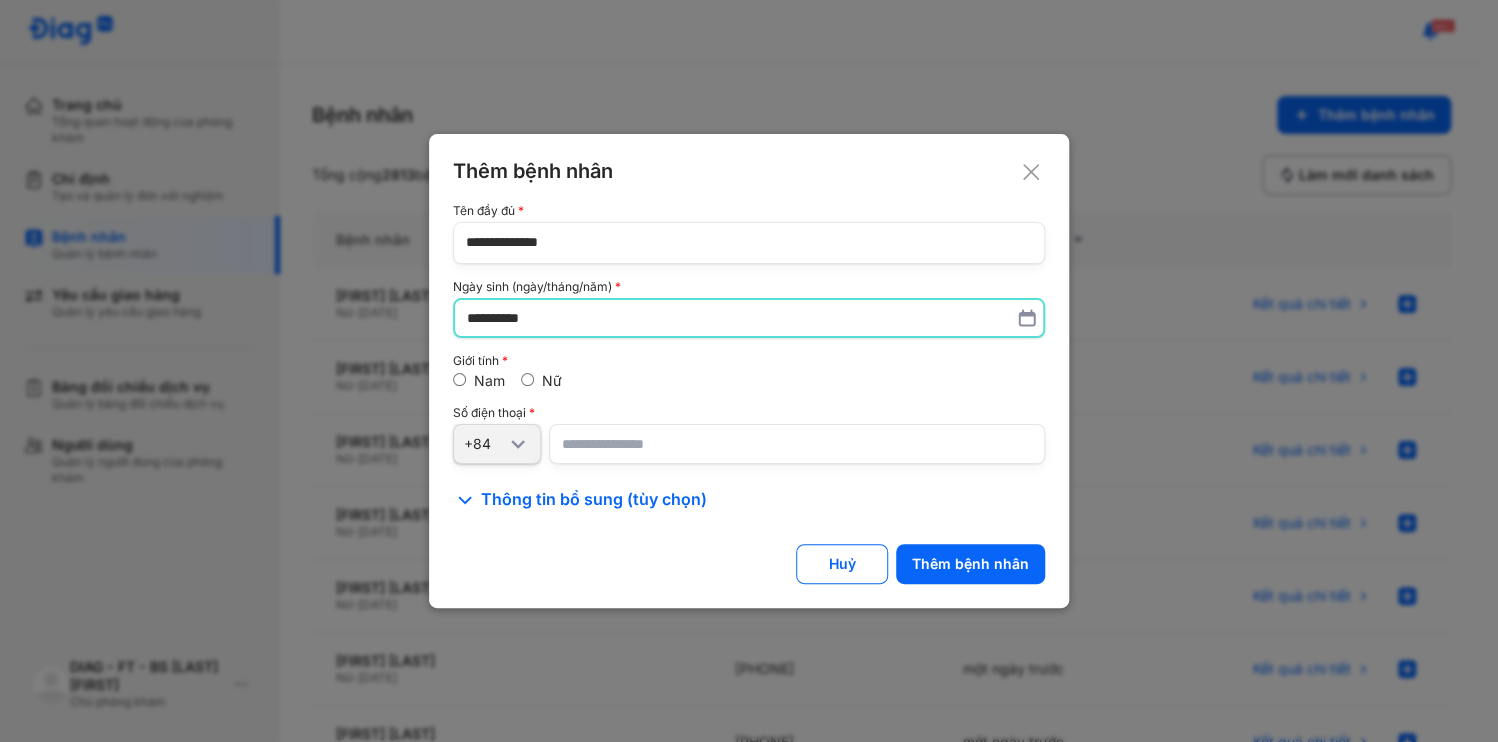 type on "**********" 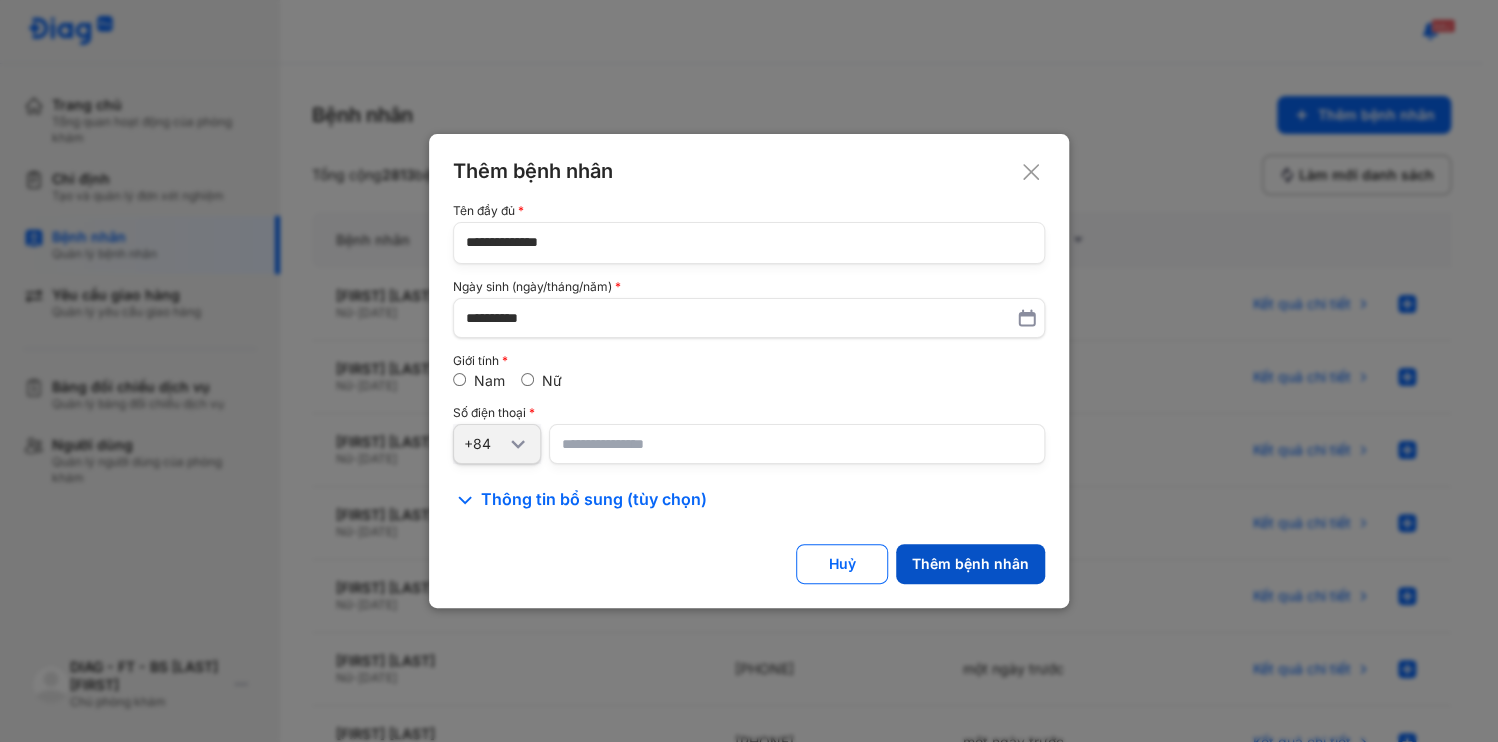 click on "Thêm bệnh nhân" 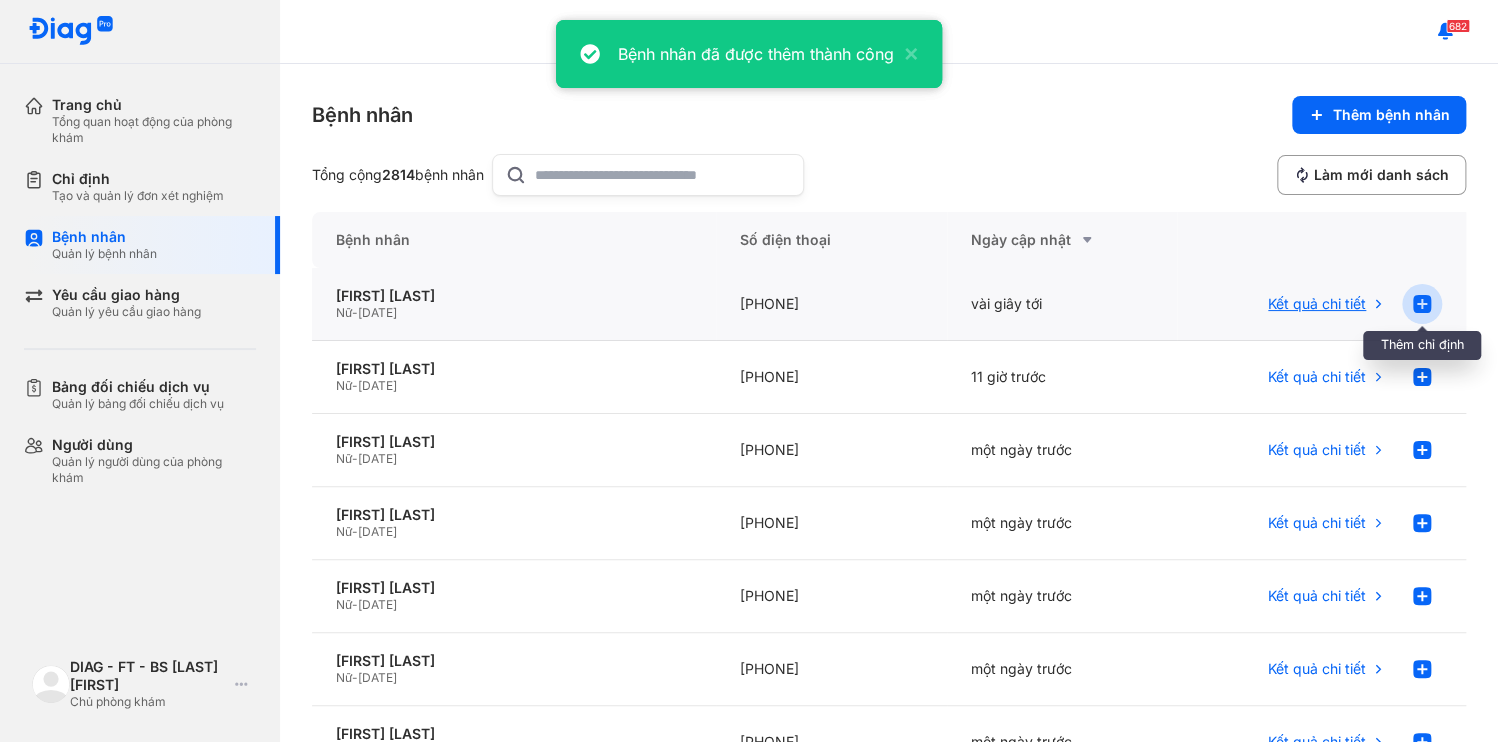 click 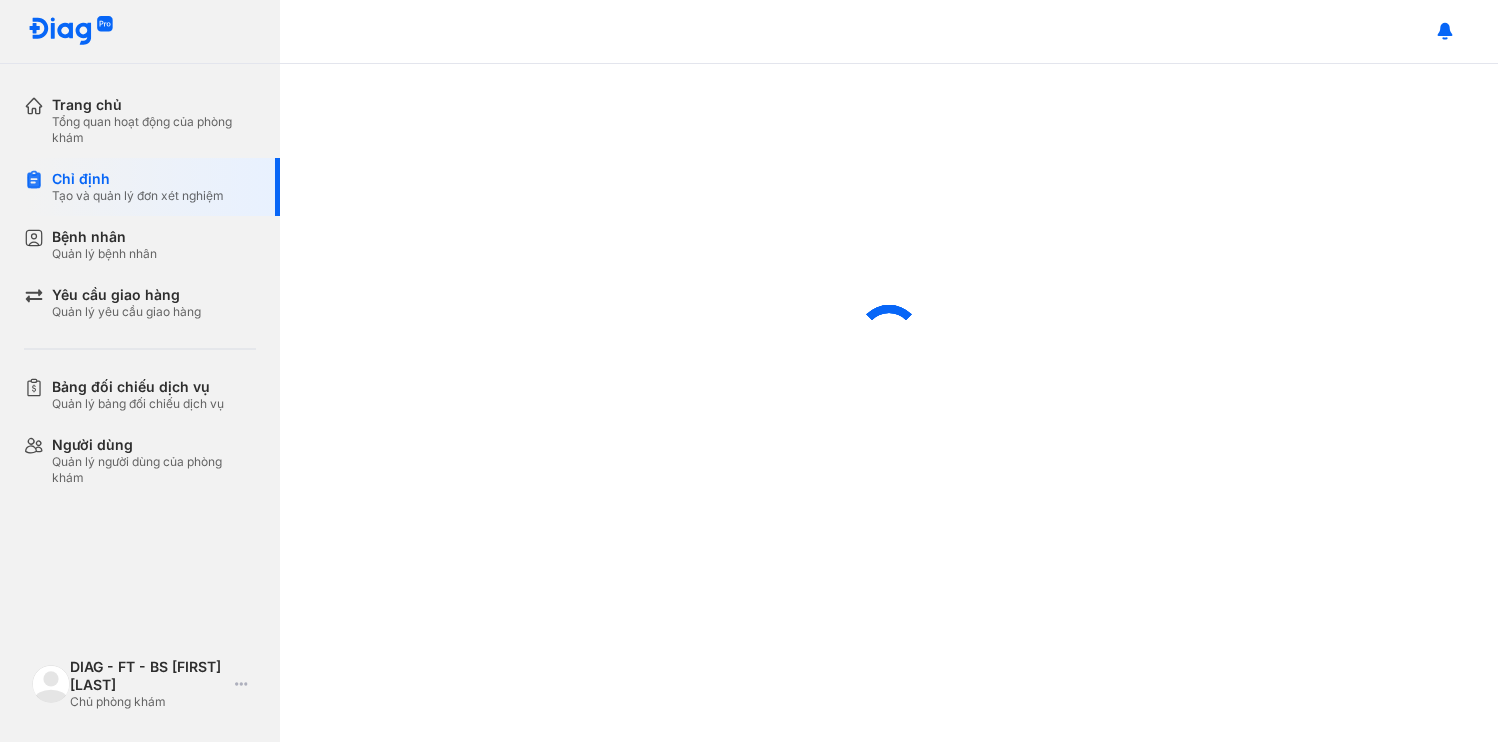 scroll, scrollTop: 0, scrollLeft: 0, axis: both 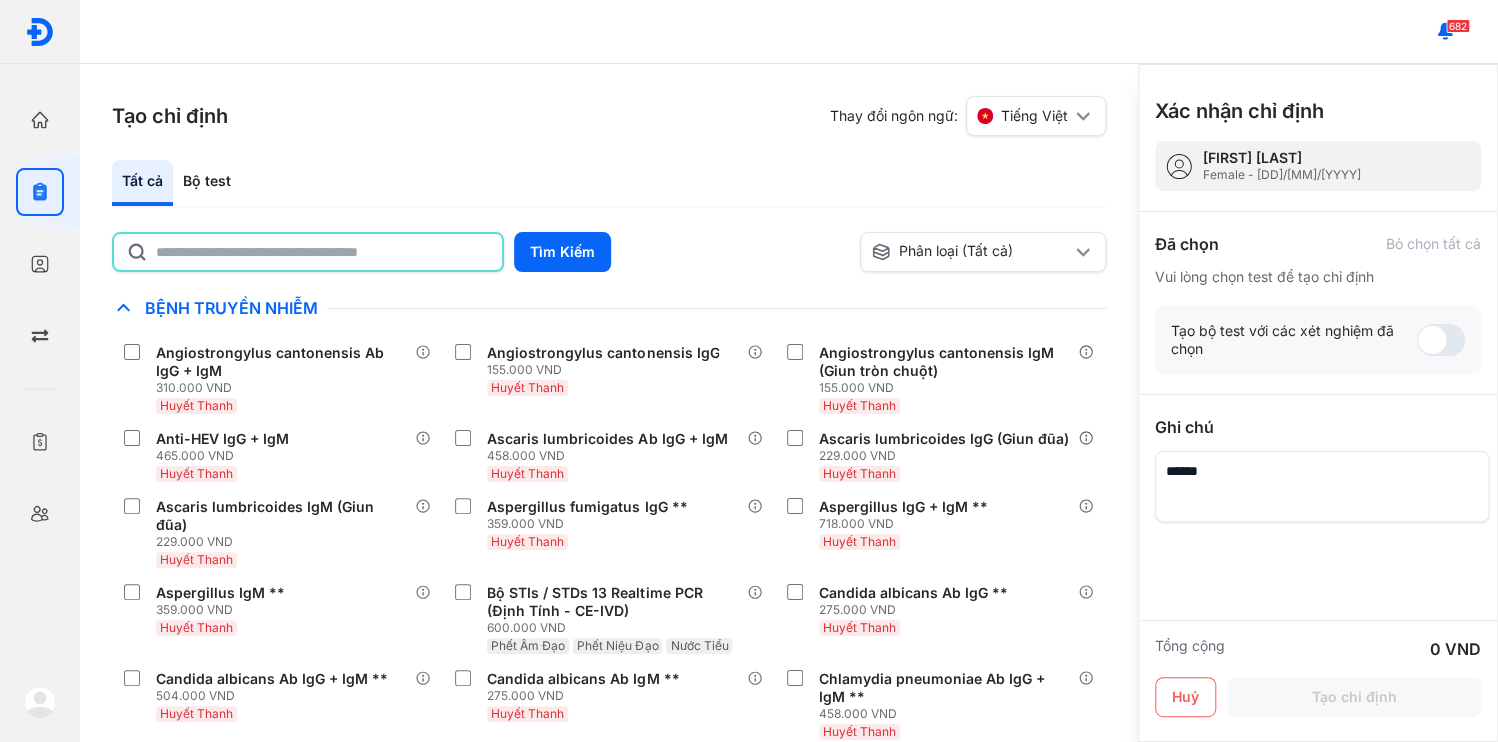 click 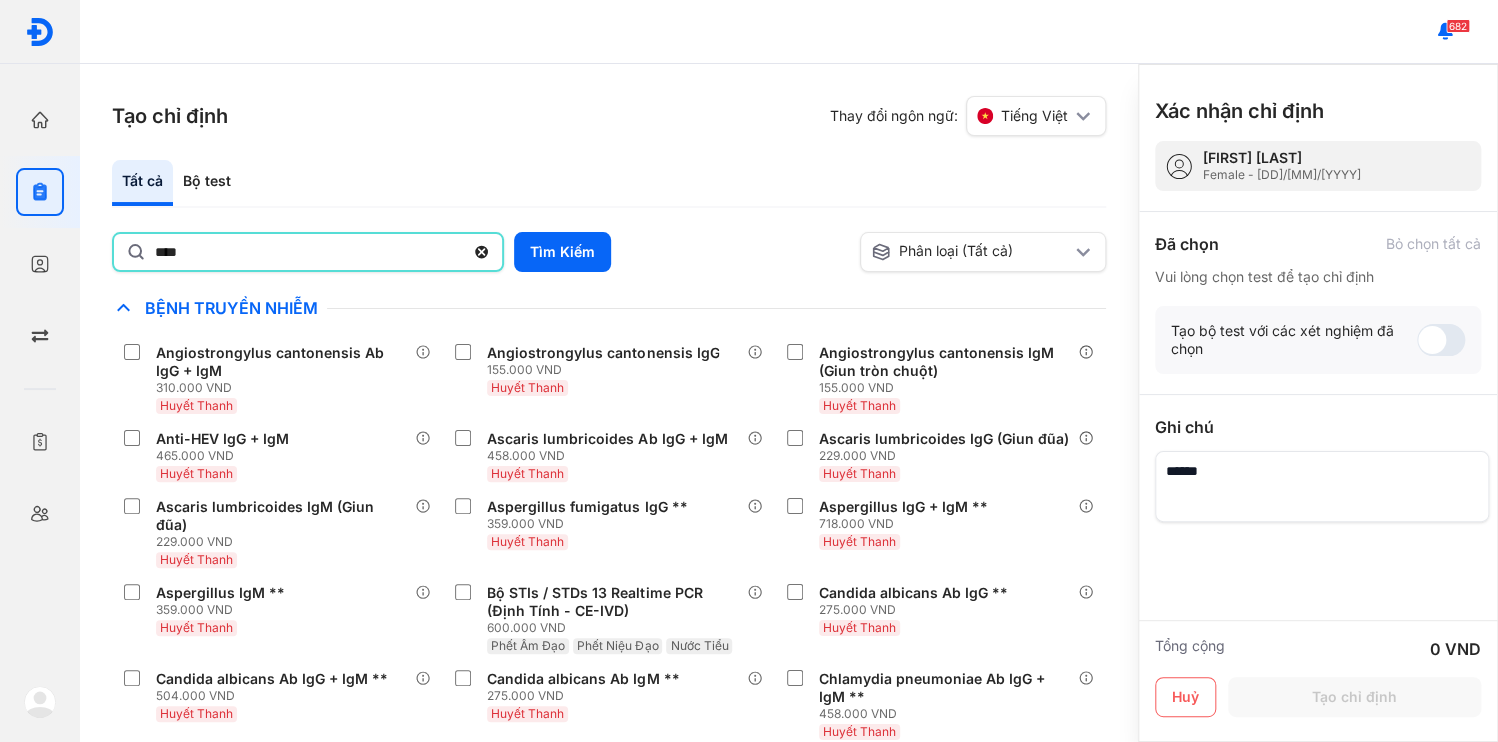 type on "****" 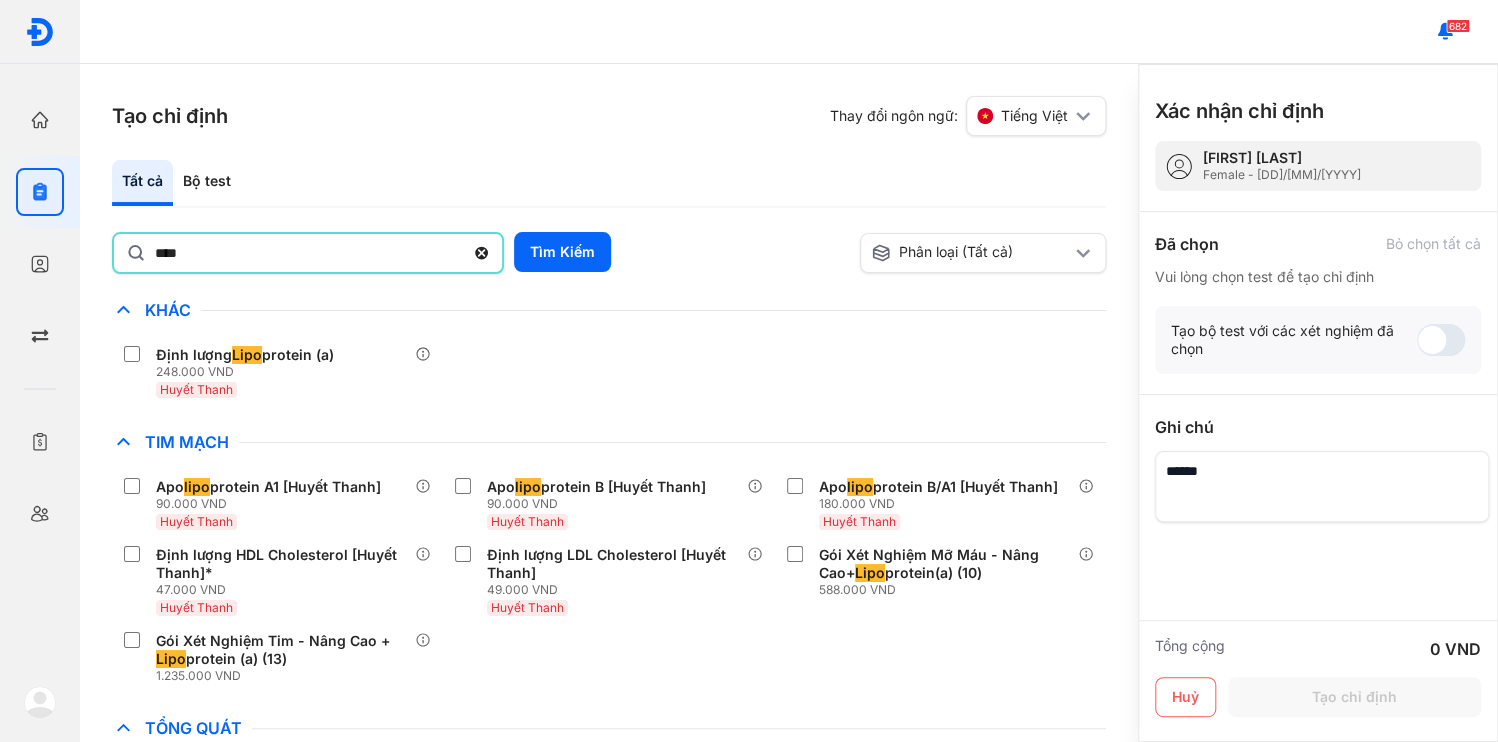 click on "Định lượng  Lipo protein (a) 248.000 VND Huyết Thanh" at bounding box center (609, 372) 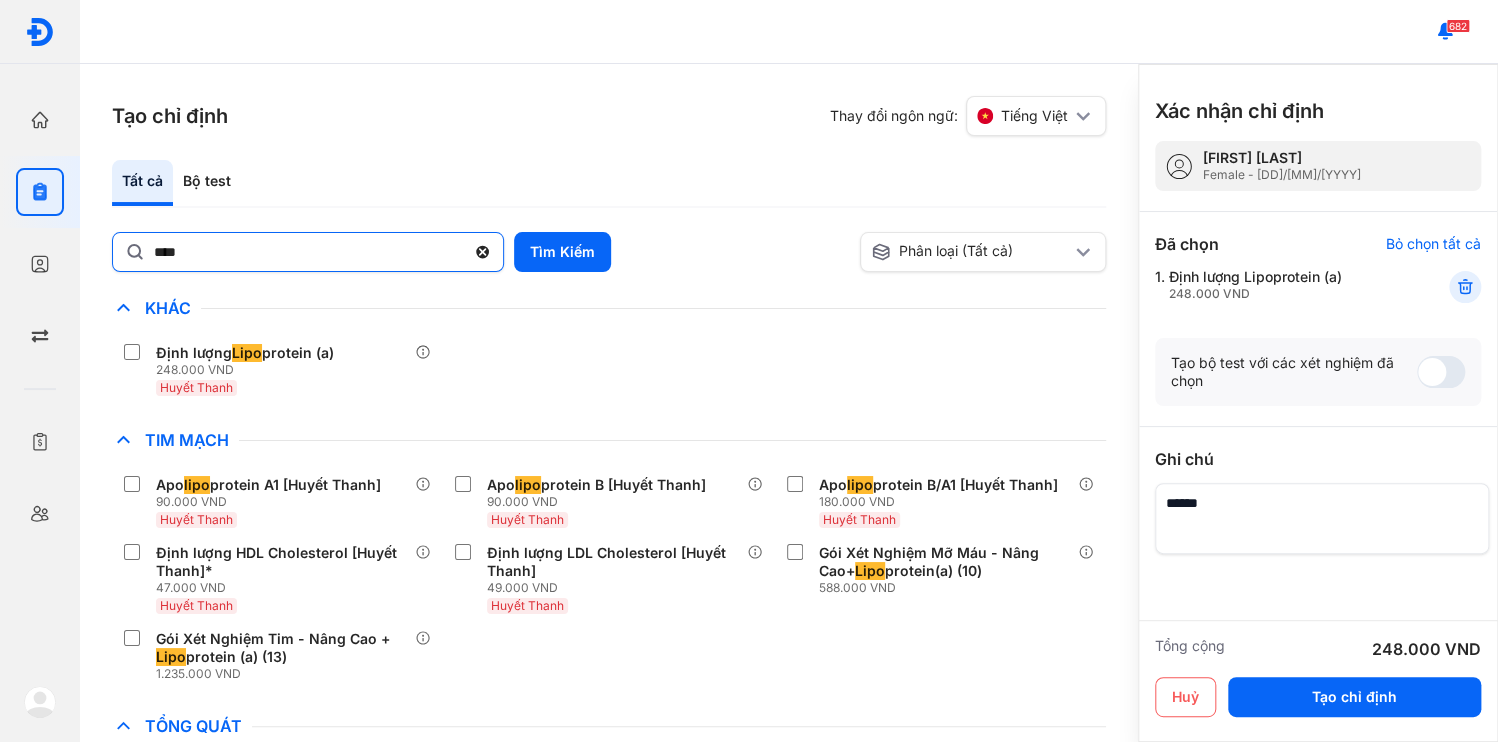 click 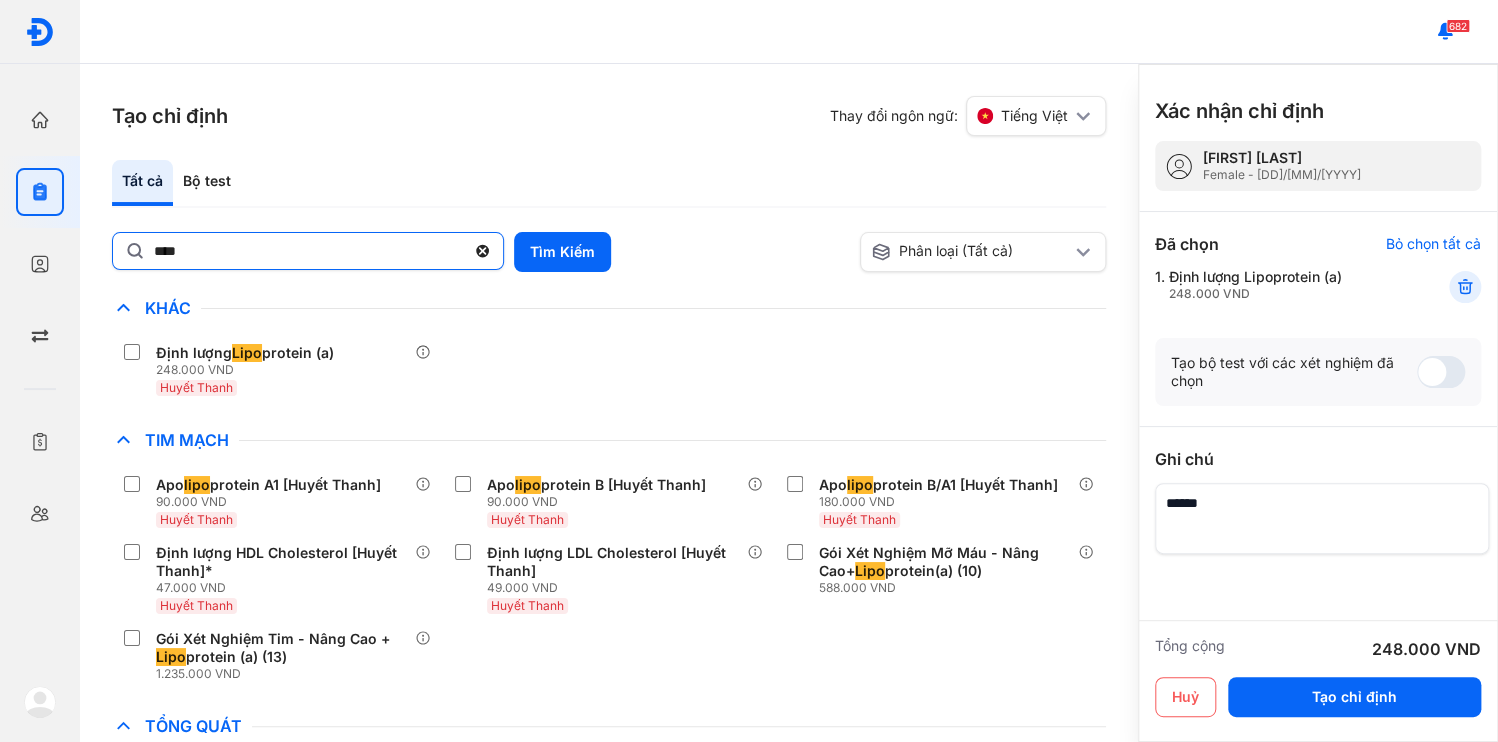 click on "****" 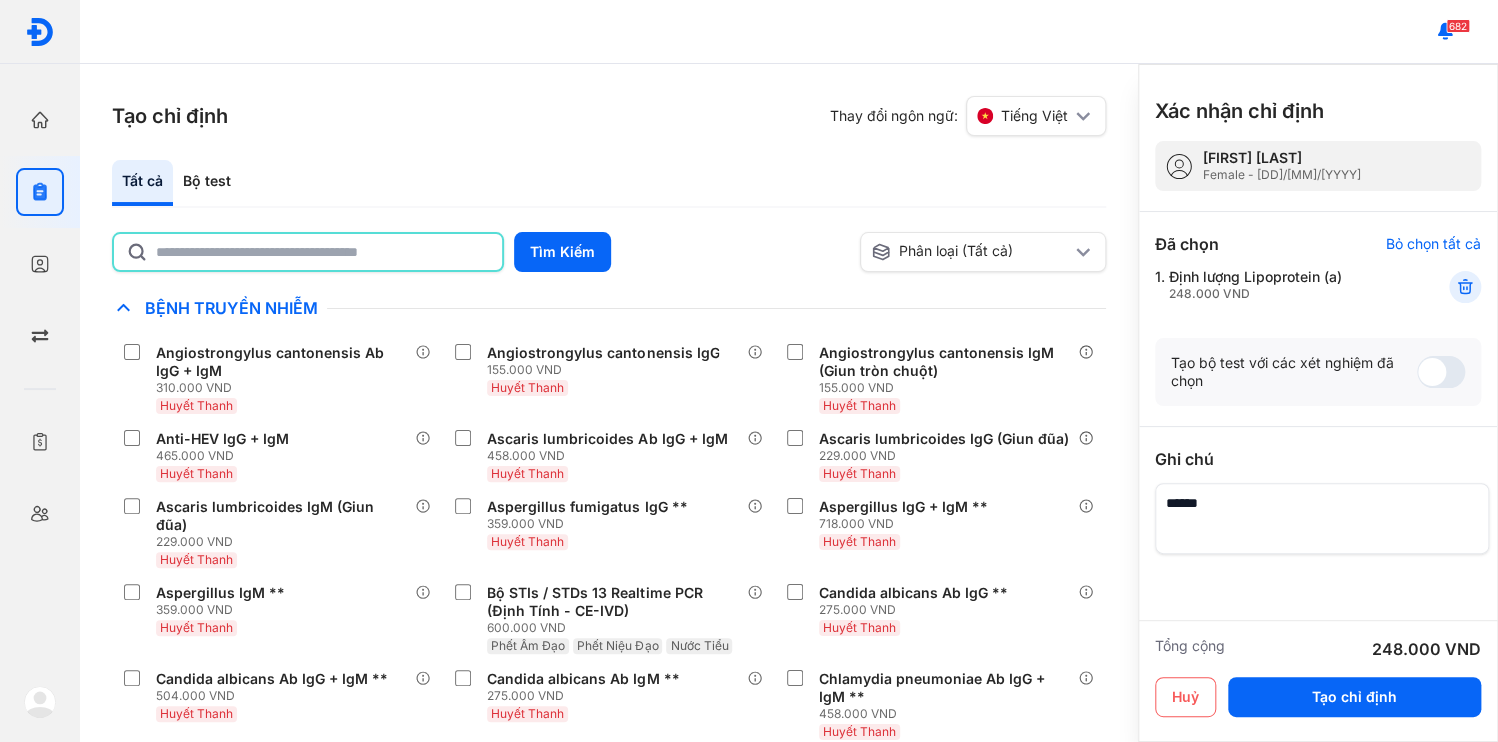 click 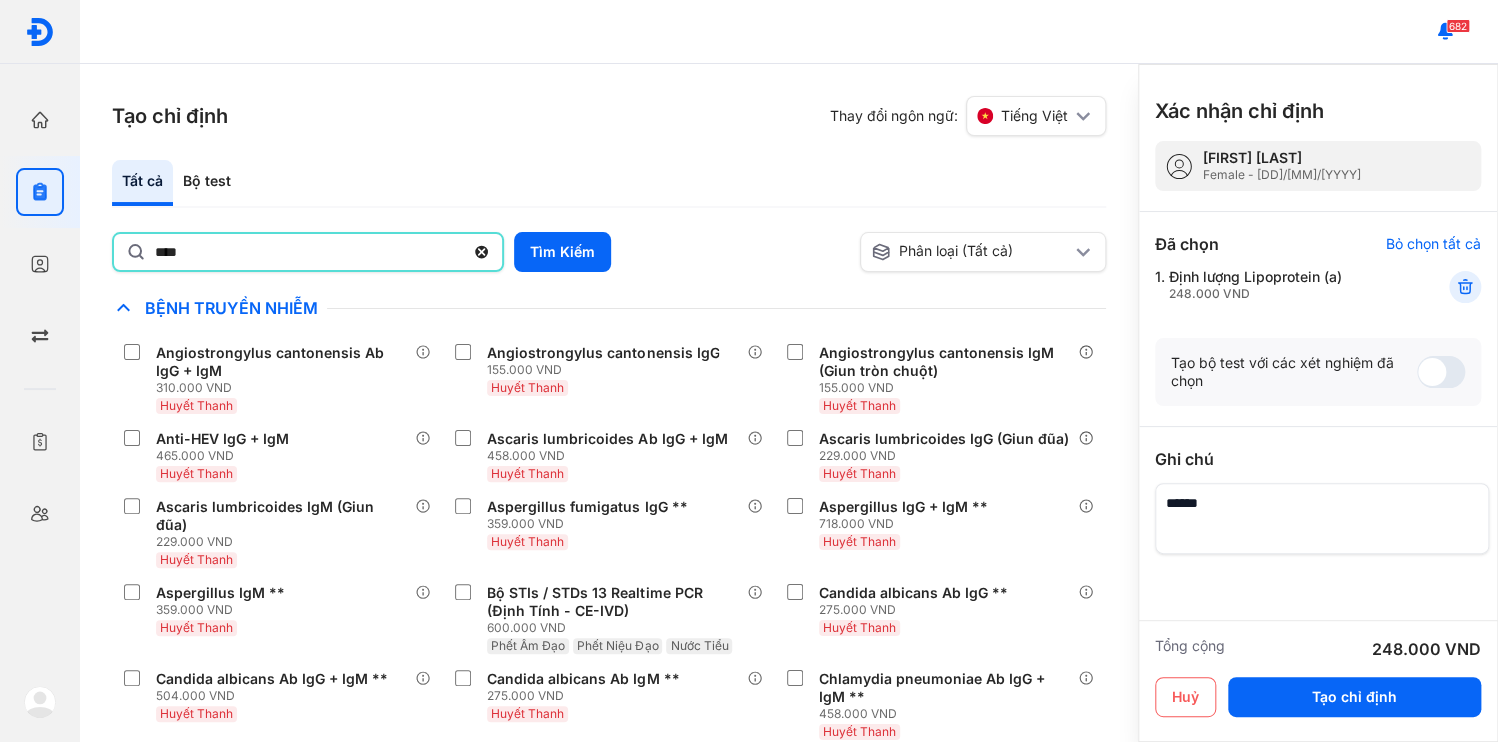 type on "****" 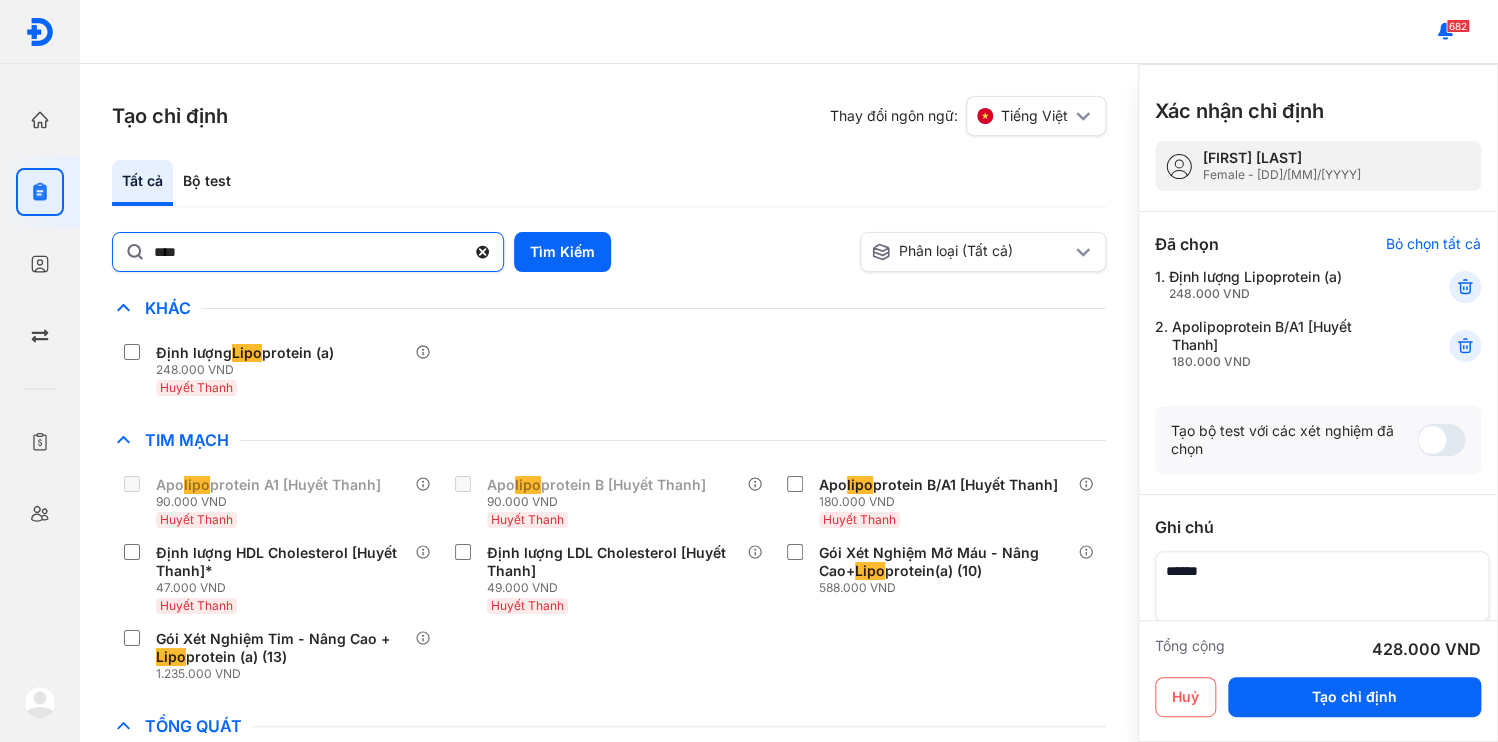 click 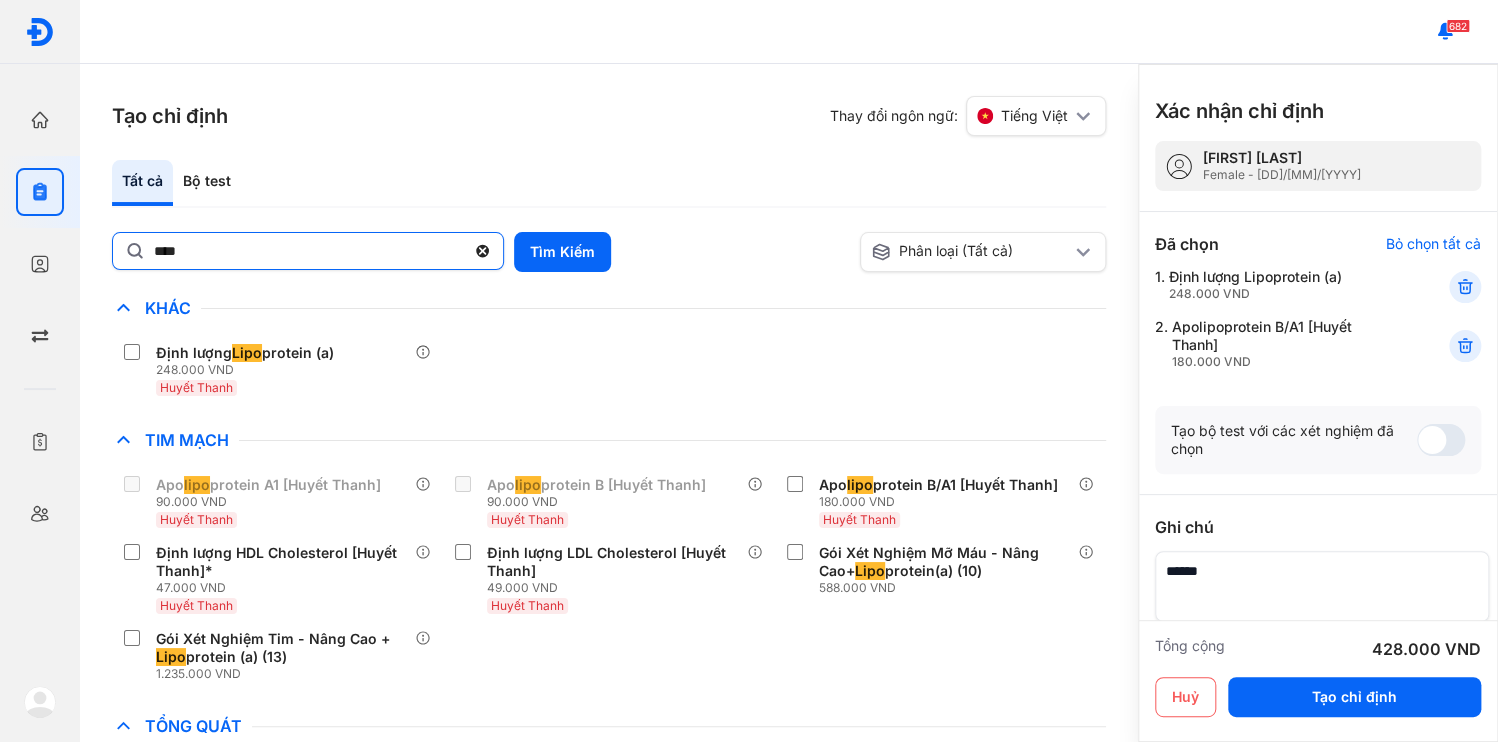 click on "****" 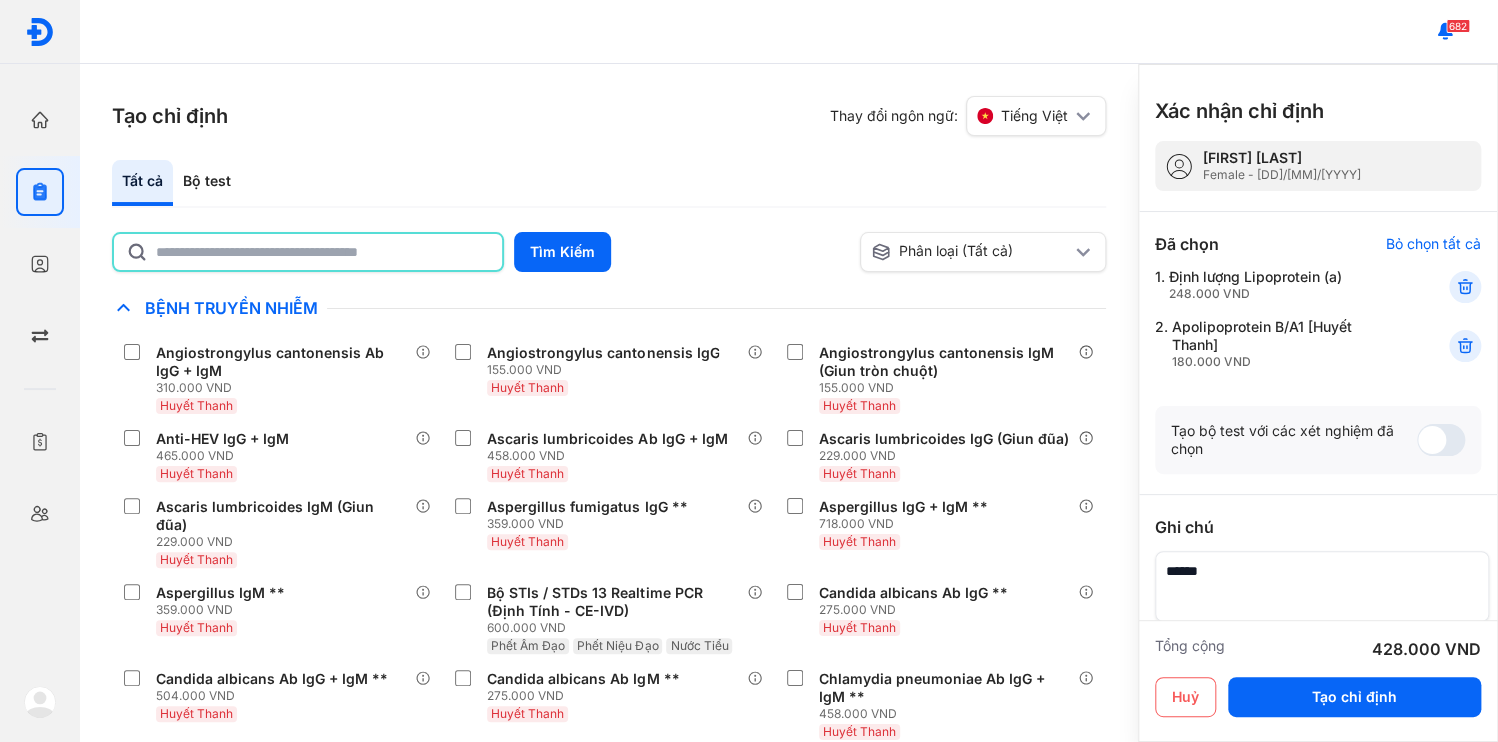 click 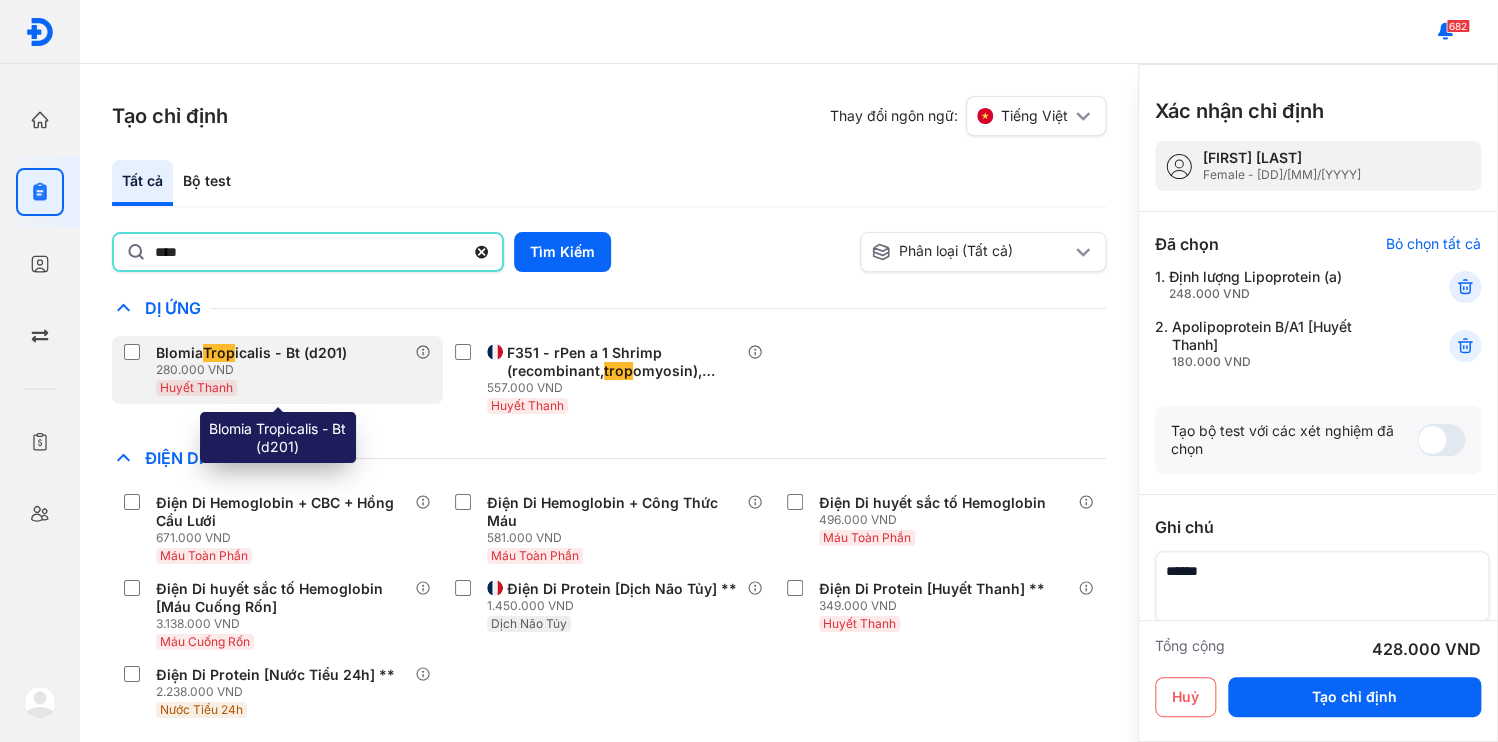 type on "********" 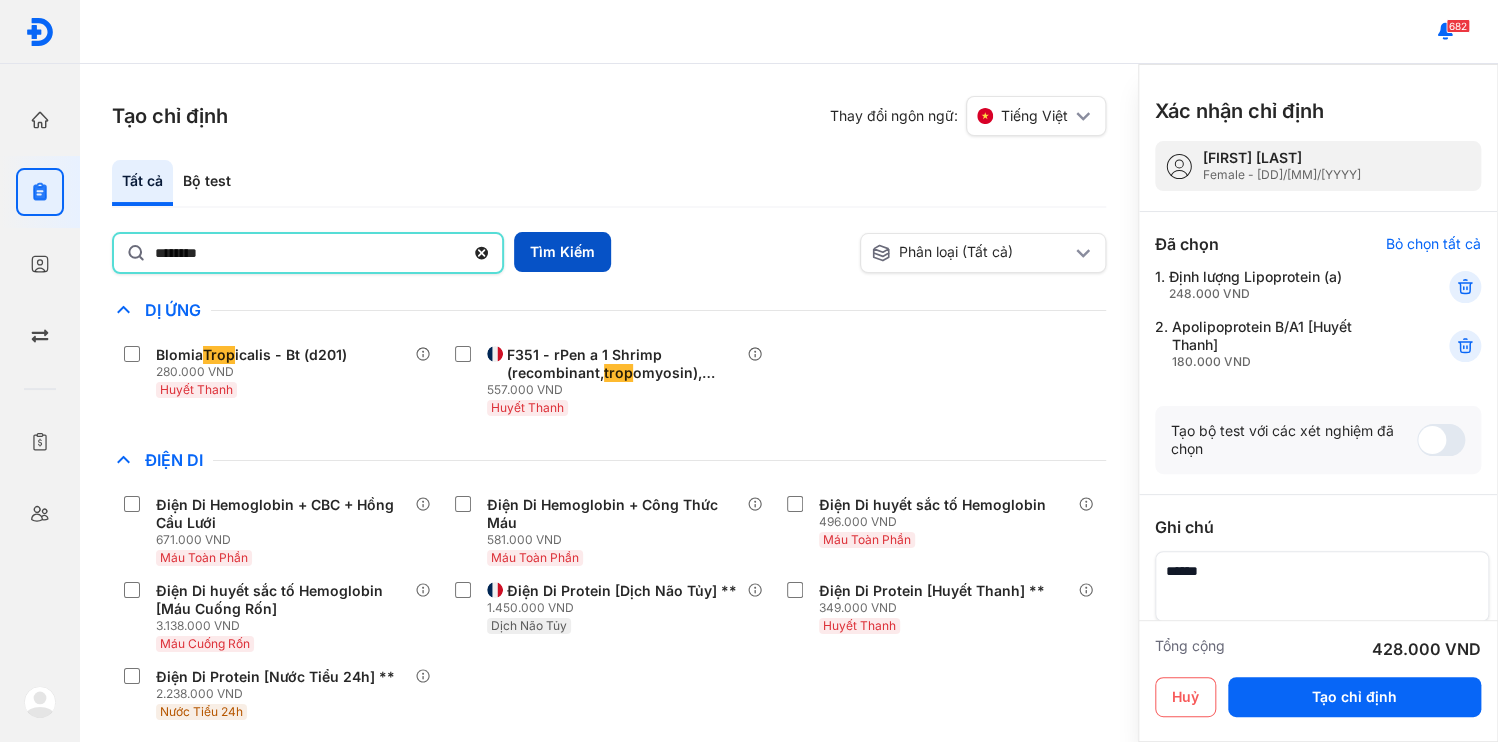 click on "Tìm Kiếm" at bounding box center [562, 252] 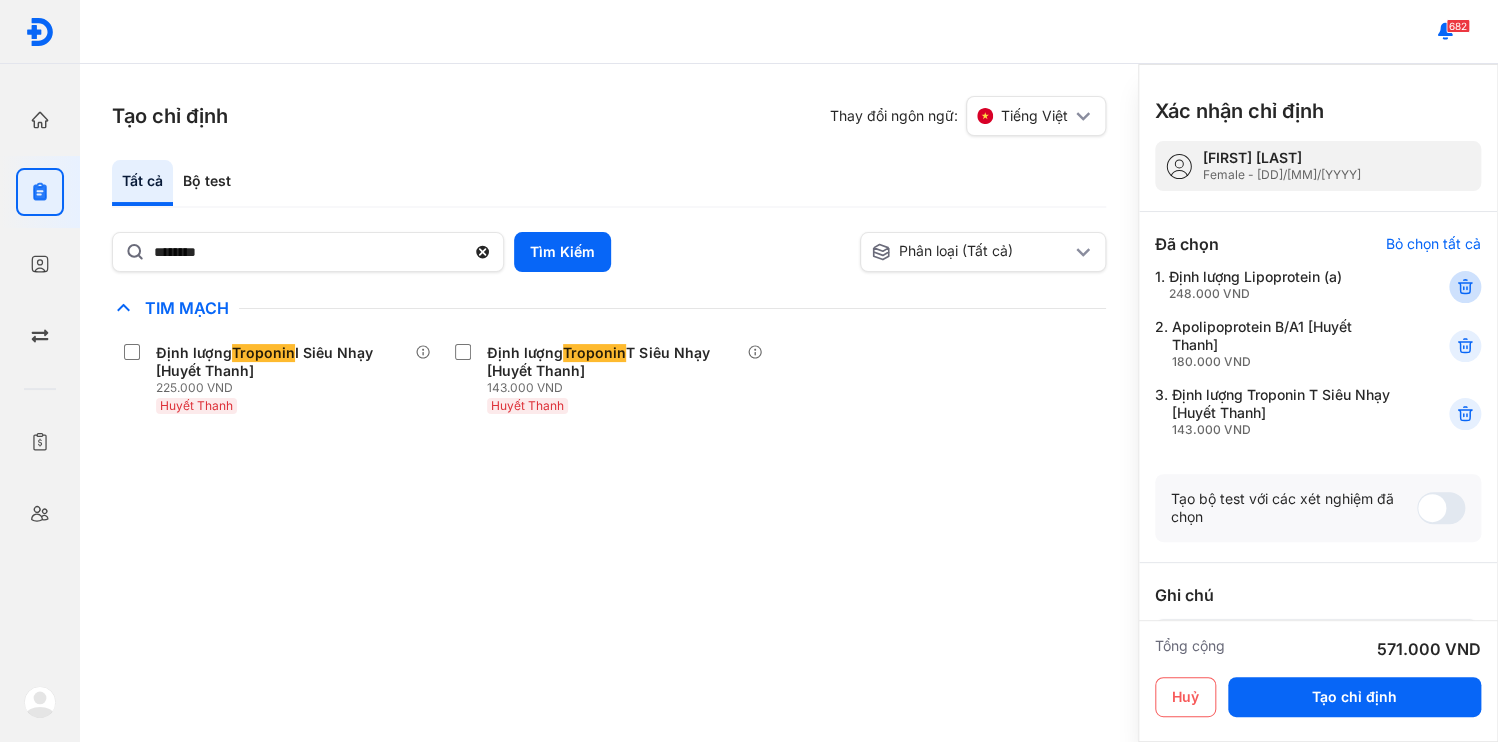 click 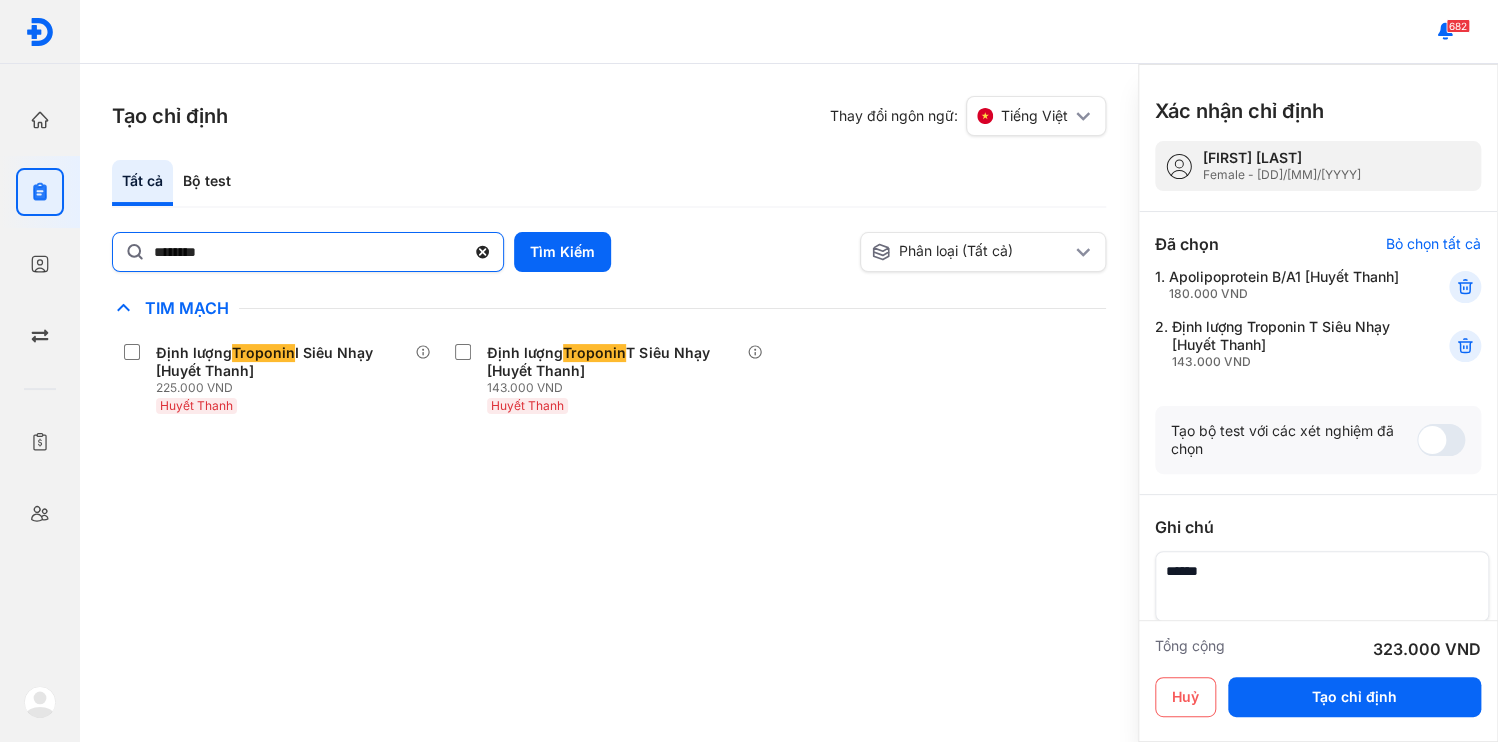 click 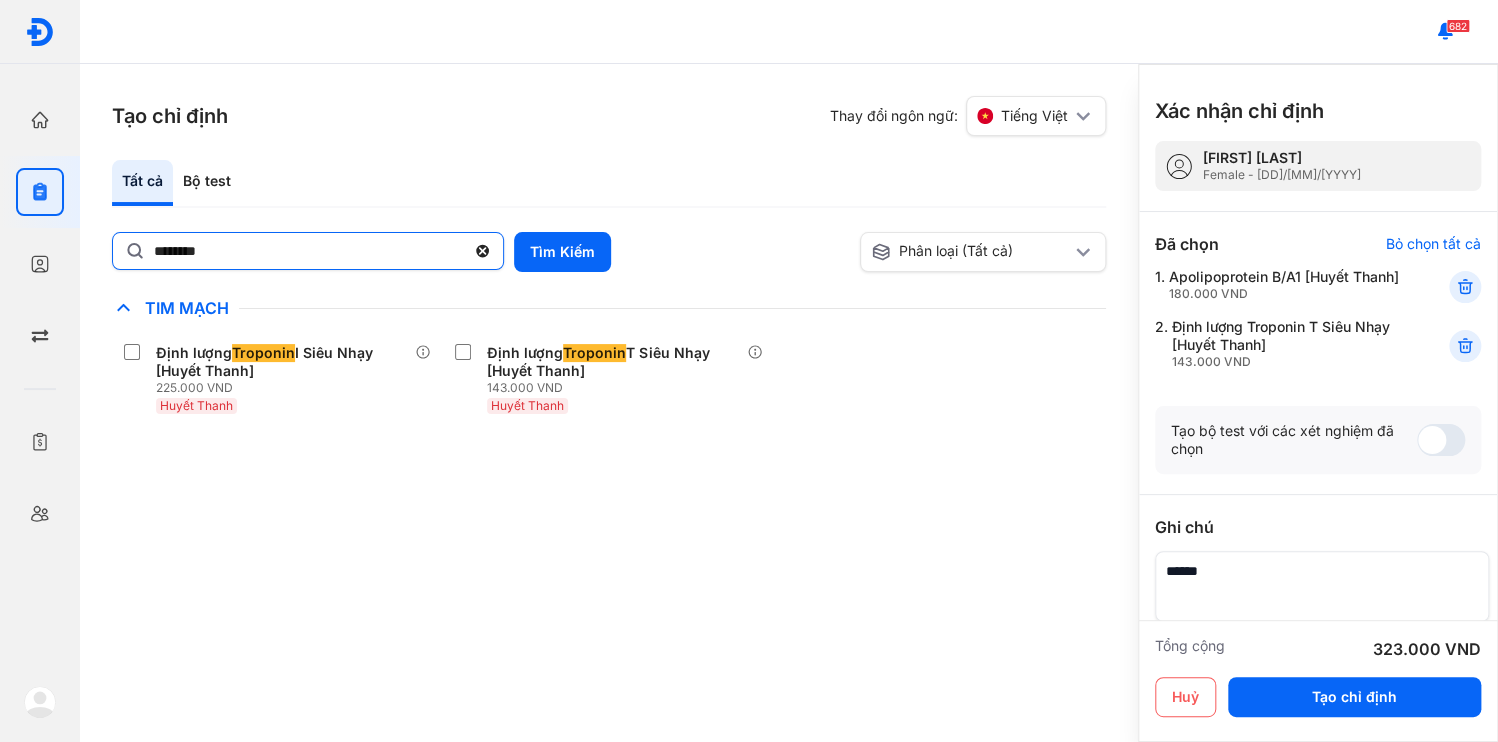 click on "********" 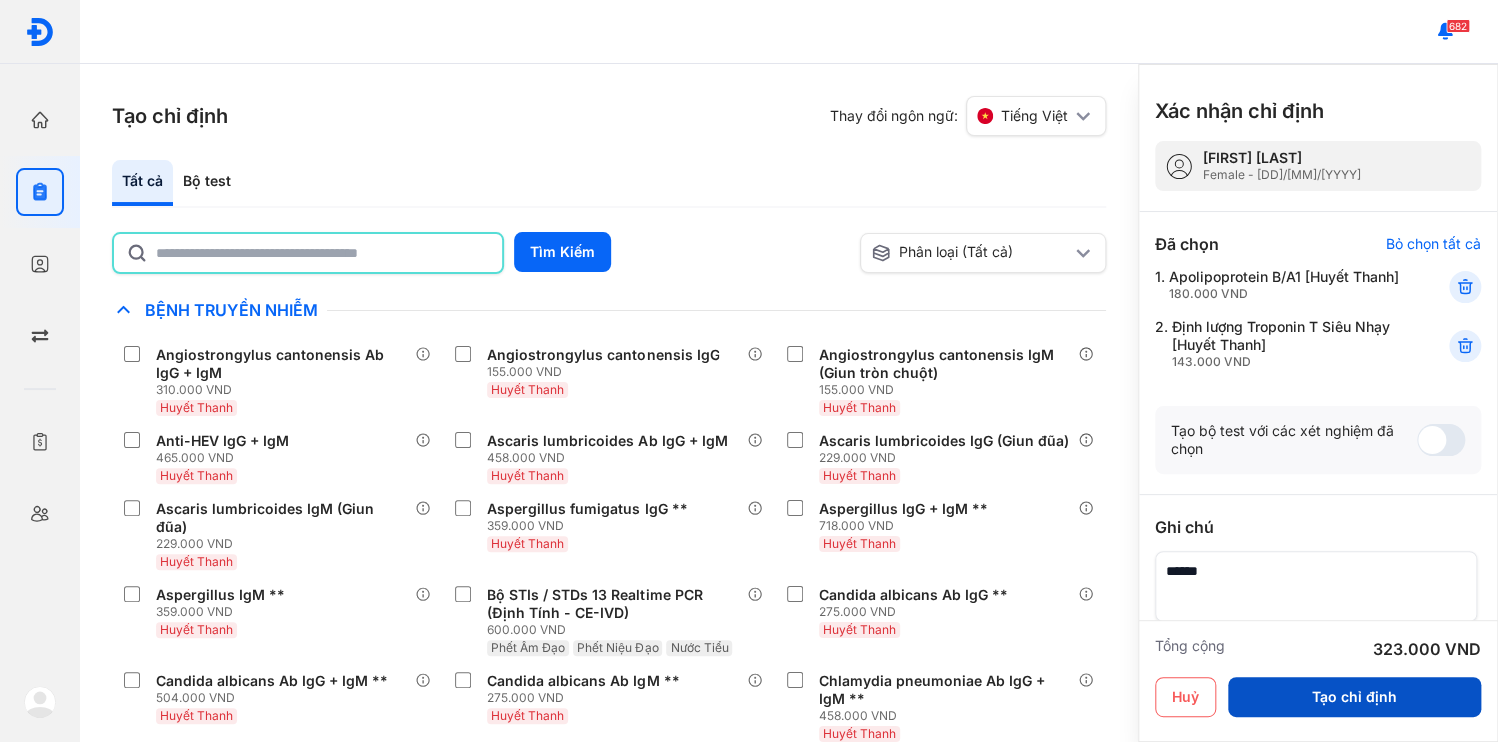 click on "Tạo chỉ định" at bounding box center [1354, 697] 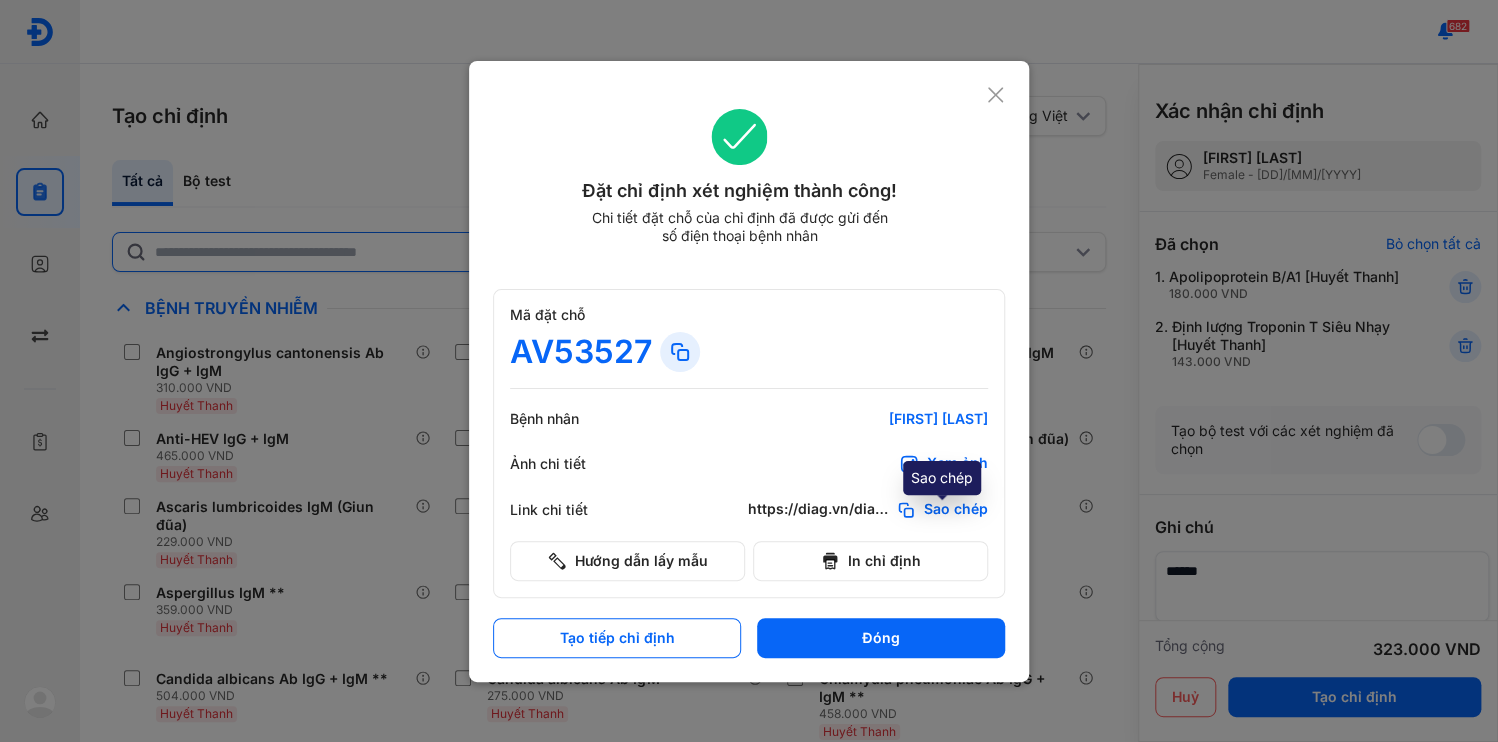 click on "Sao chép" 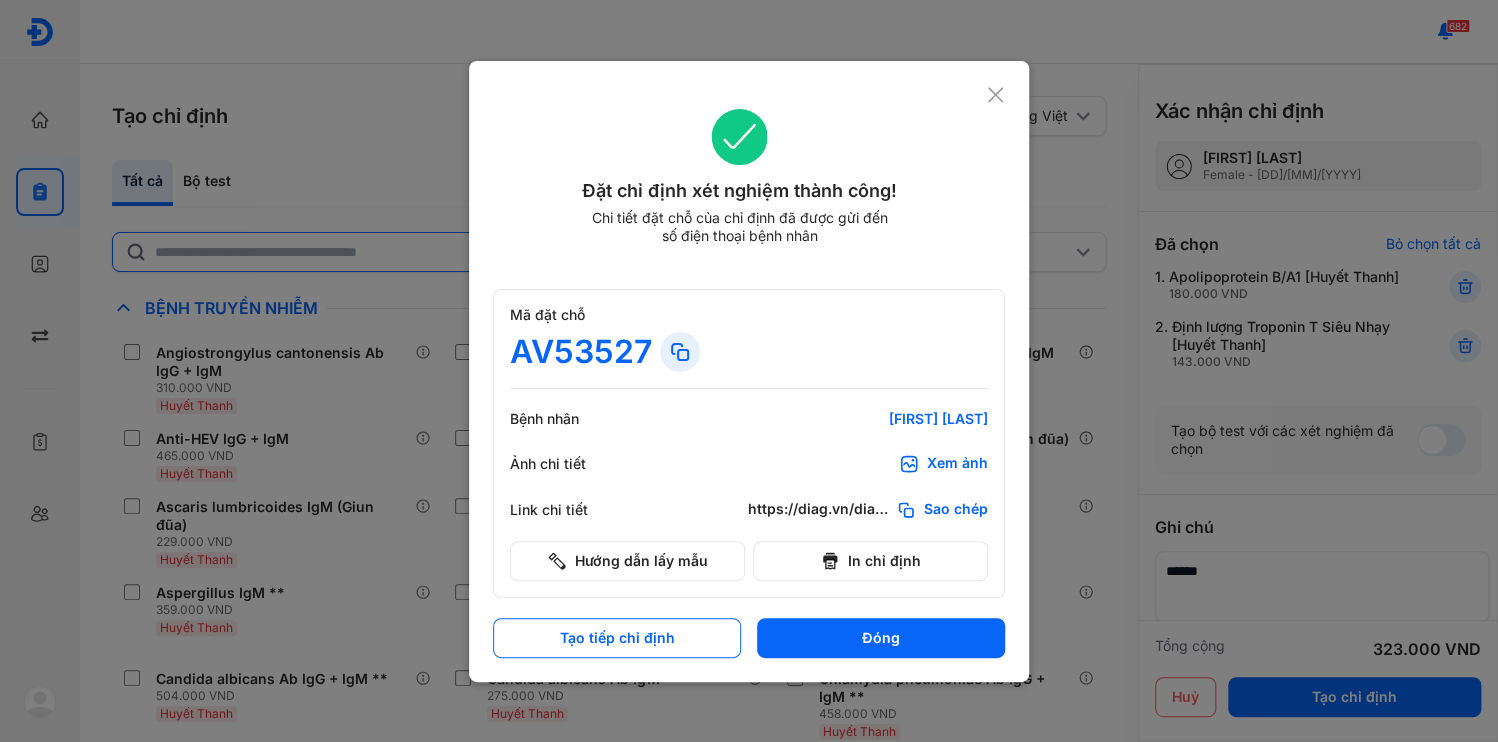 drag, startPoint x: 671, startPoint y: 351, endPoint x: 532, endPoint y: 388, distance: 143.8402 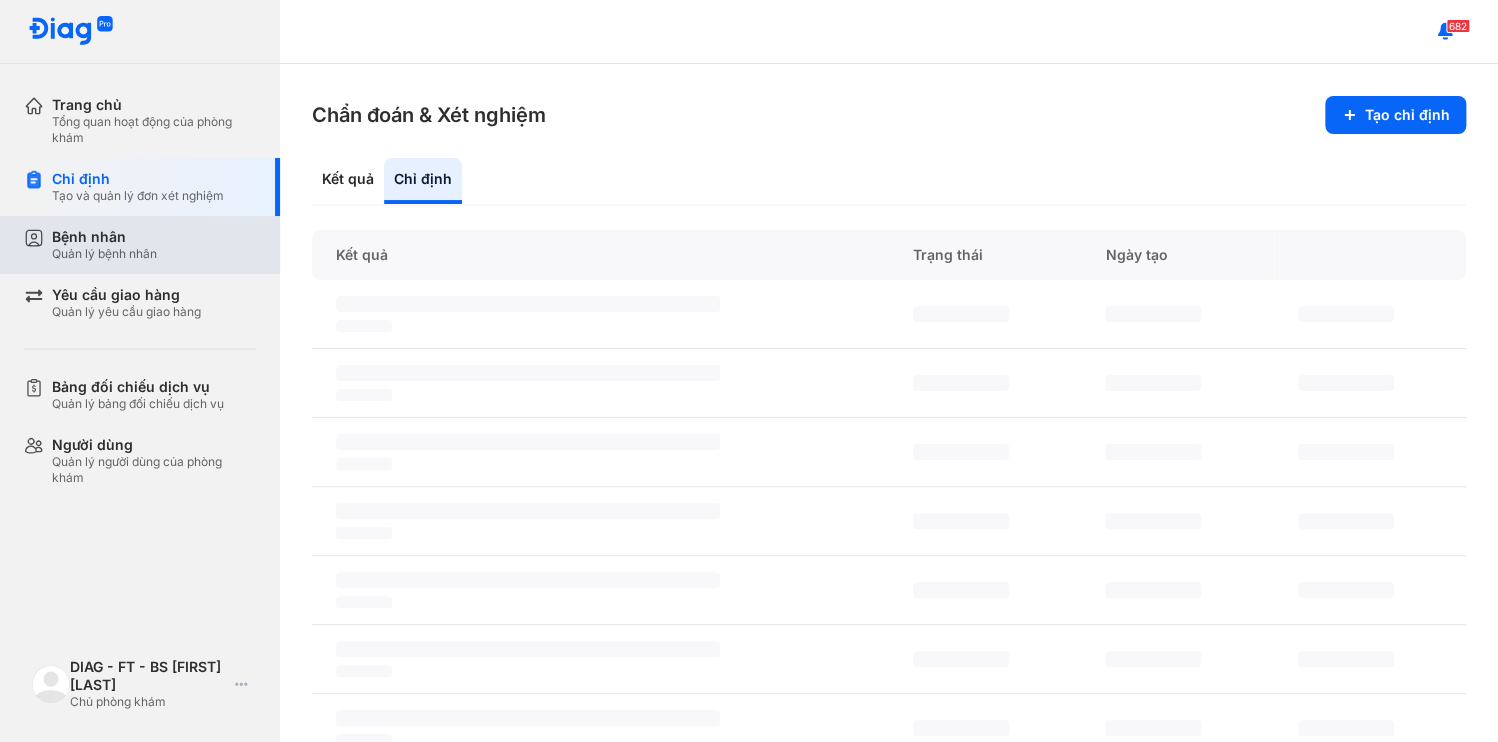 click on "Bệnh nhân" at bounding box center (104, 237) 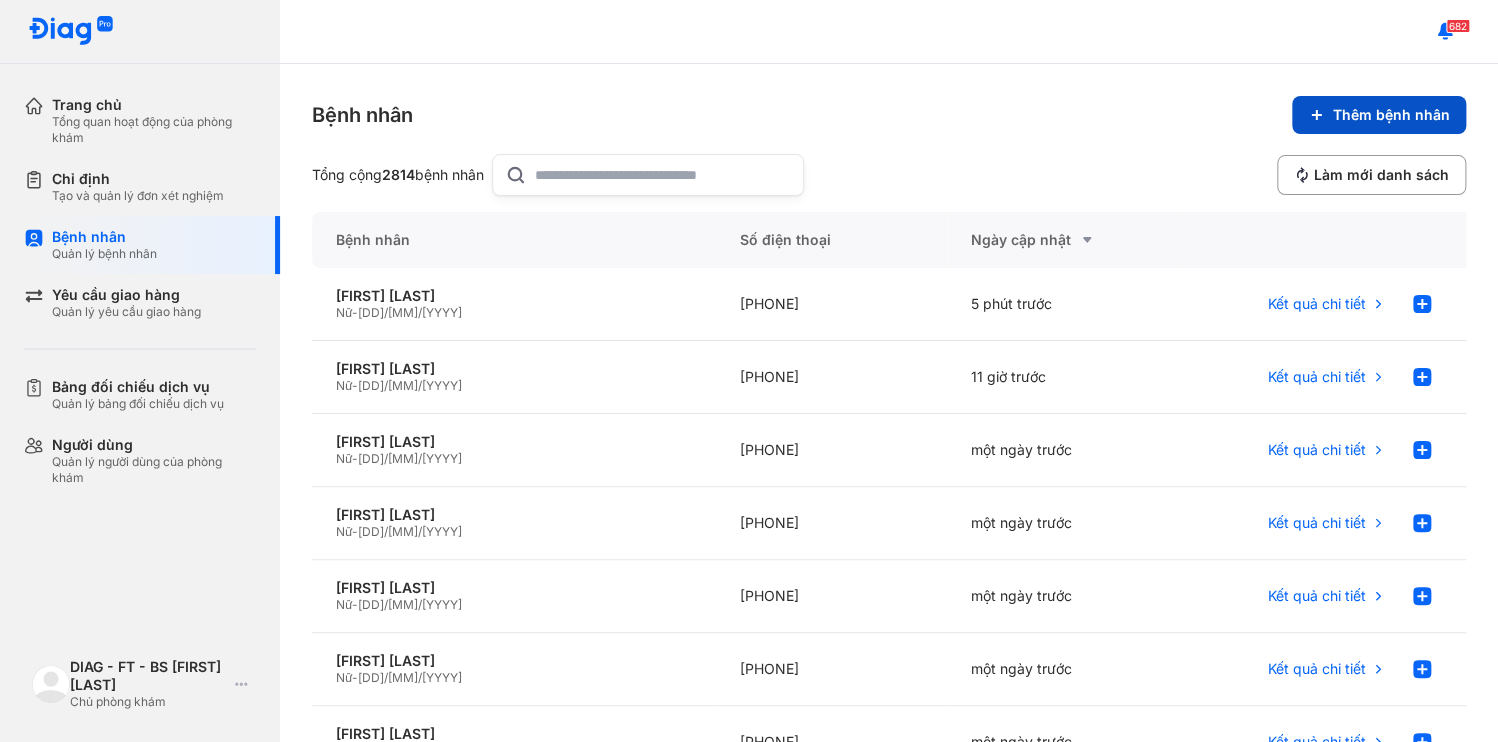 click on "Thêm bệnh nhân" at bounding box center (1379, 115) 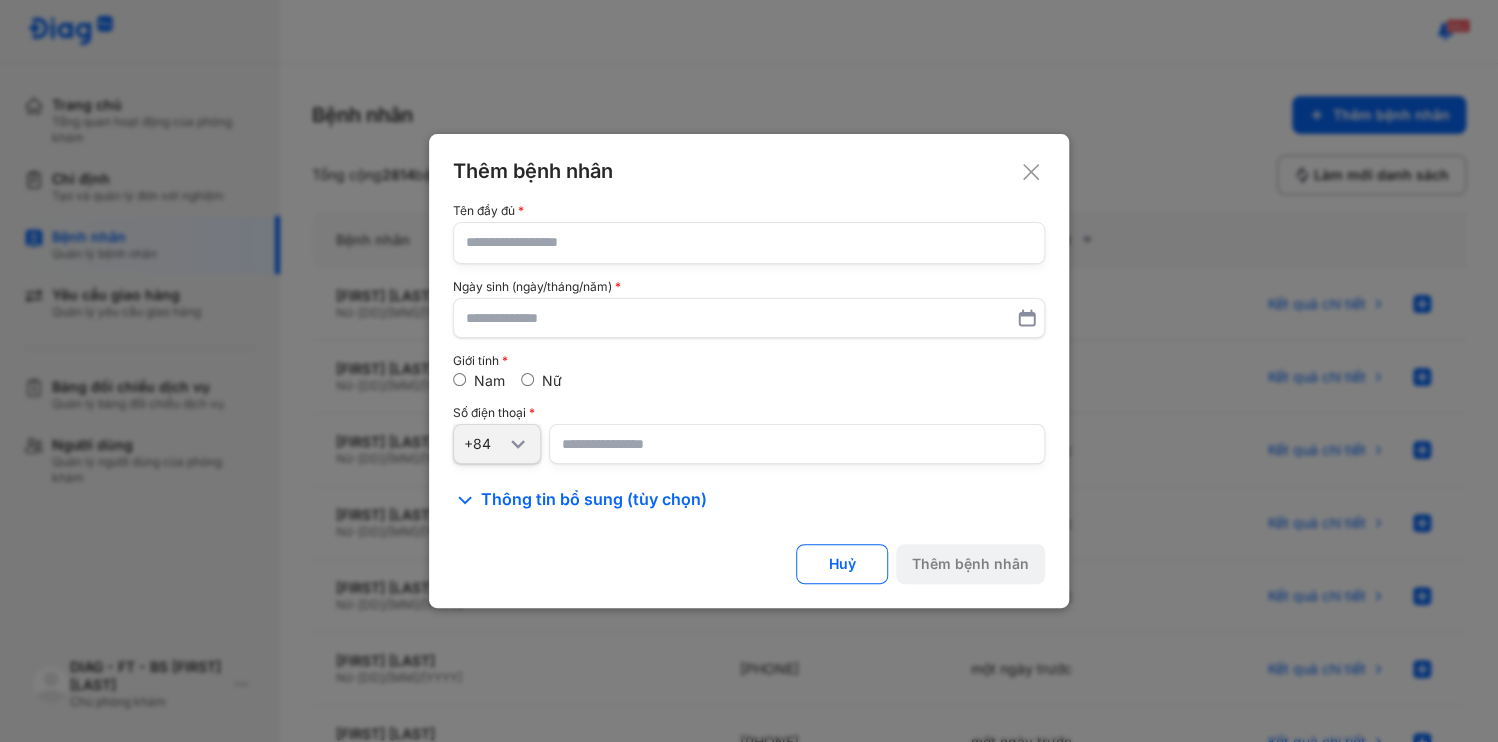 type 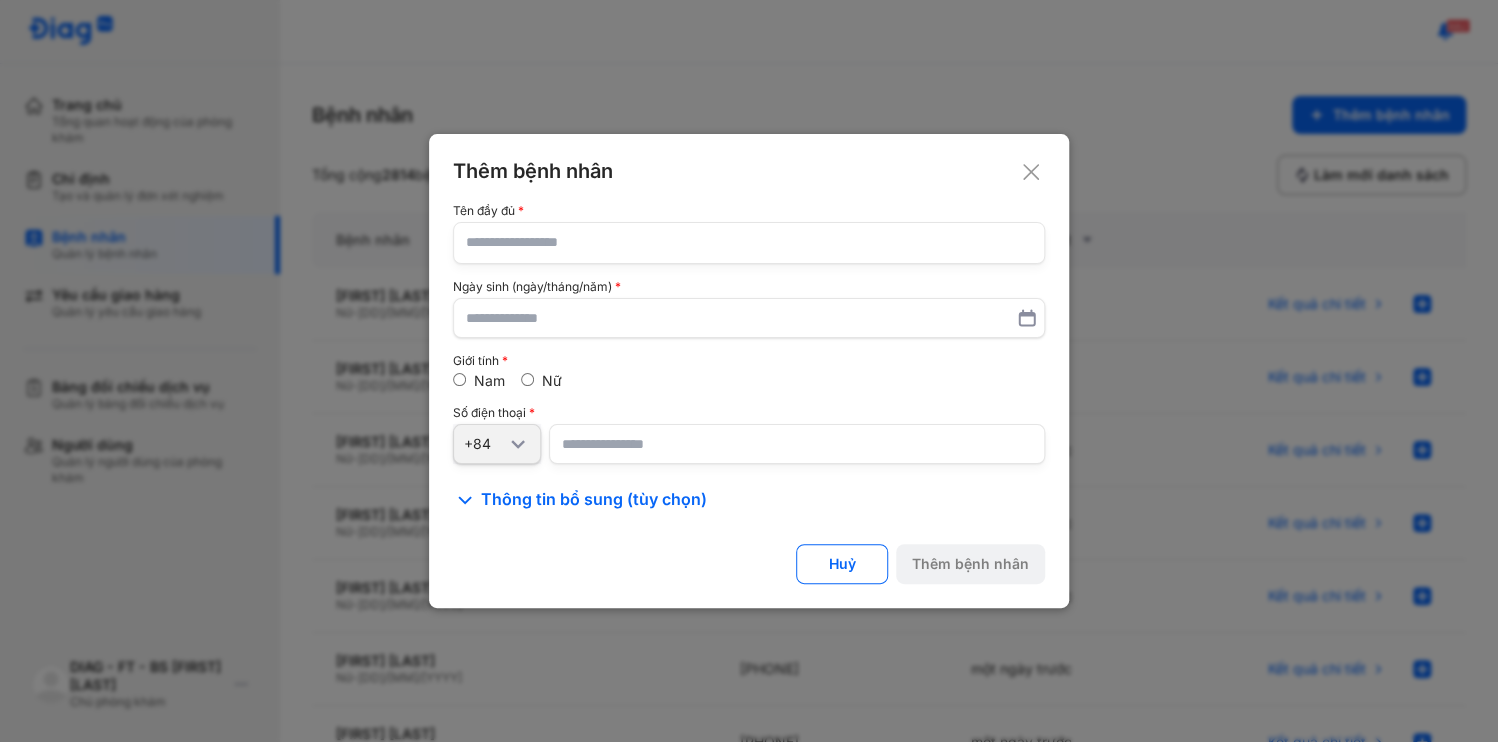 click 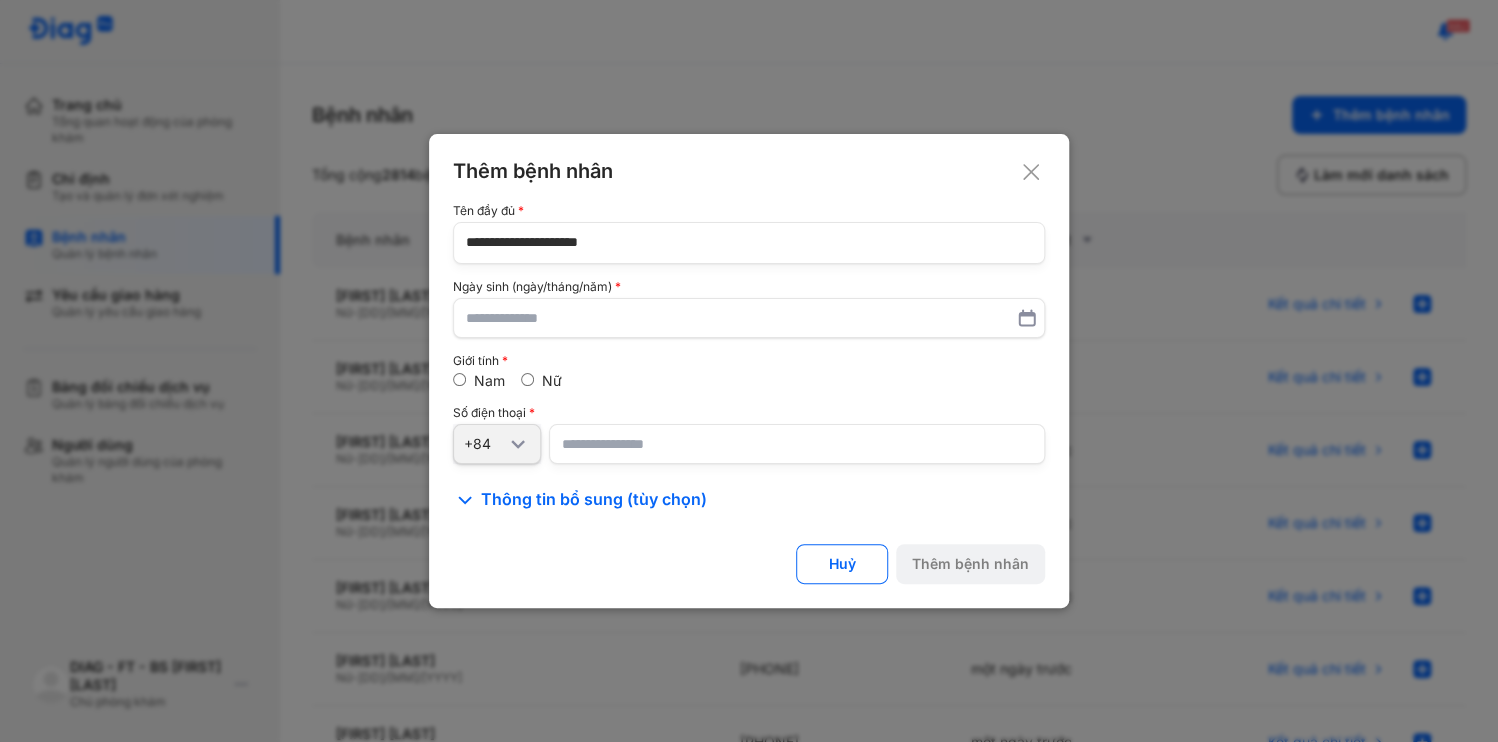 type on "**********" 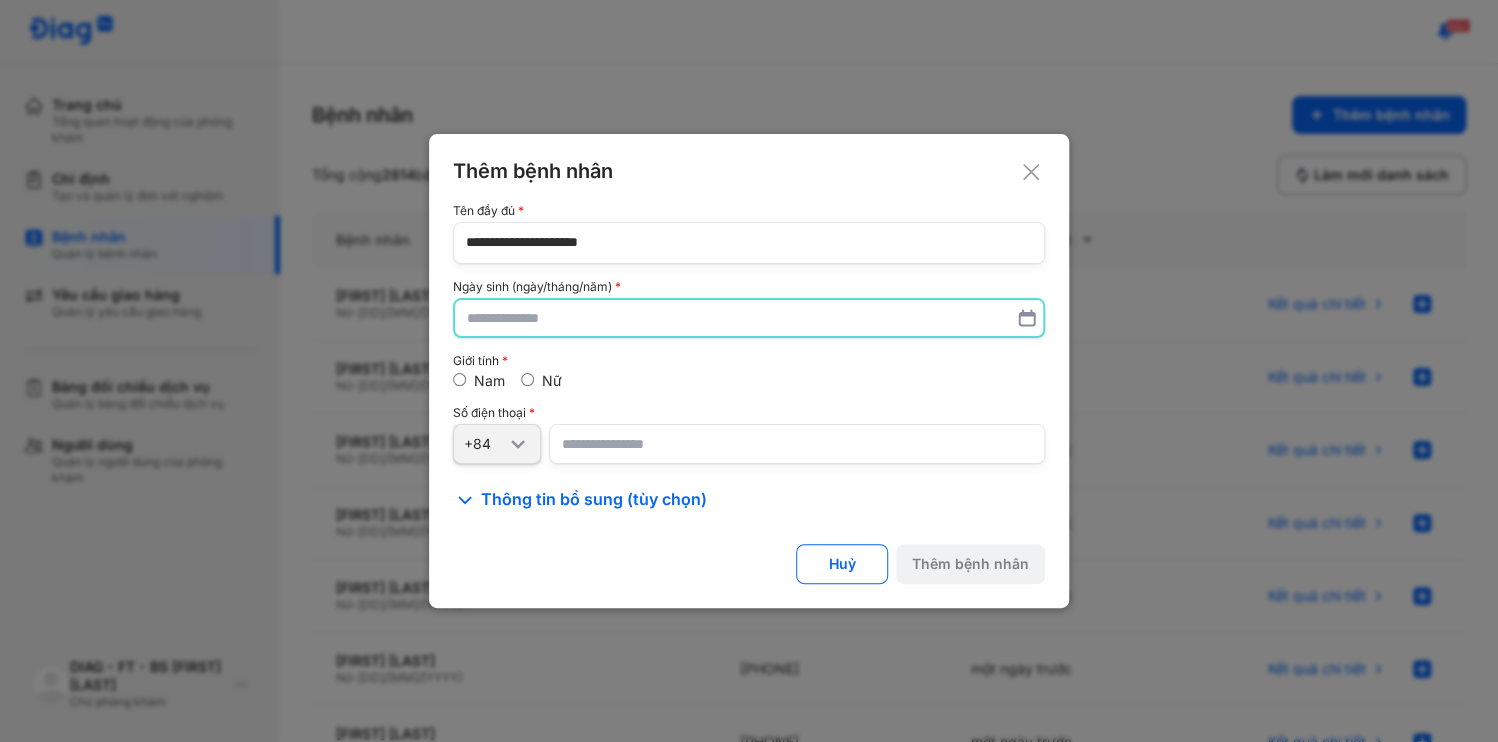 click at bounding box center (749, 318) 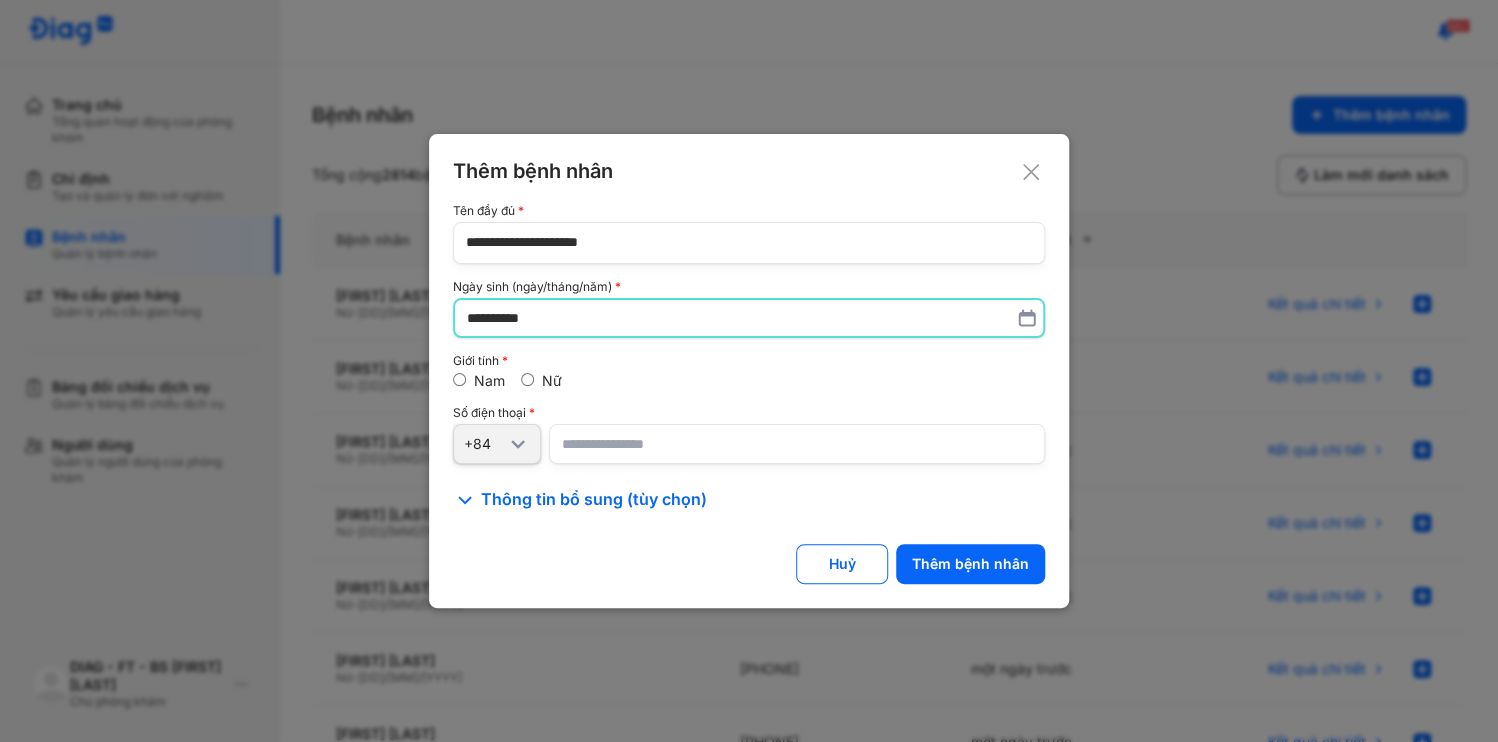 type on "**********" 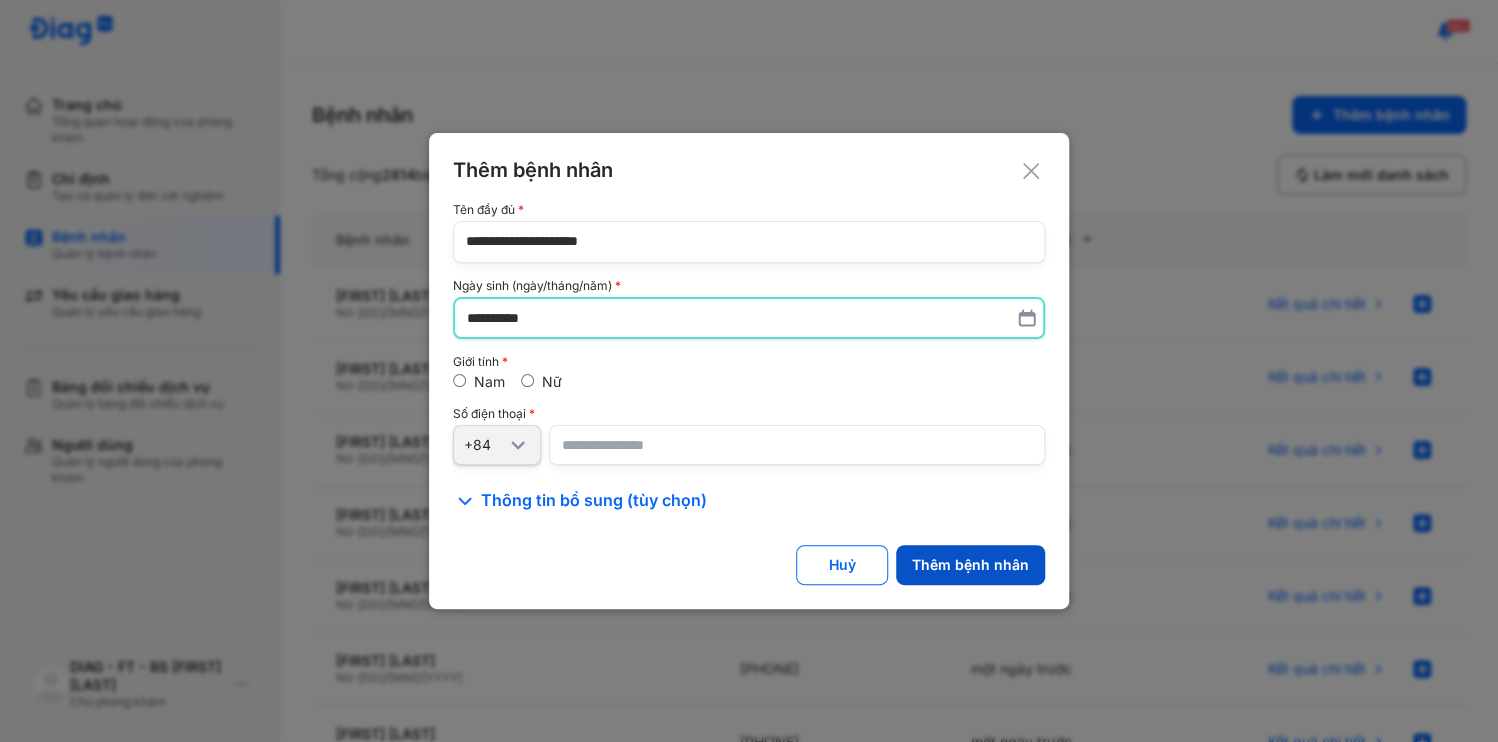 click on "Thêm bệnh nhân" 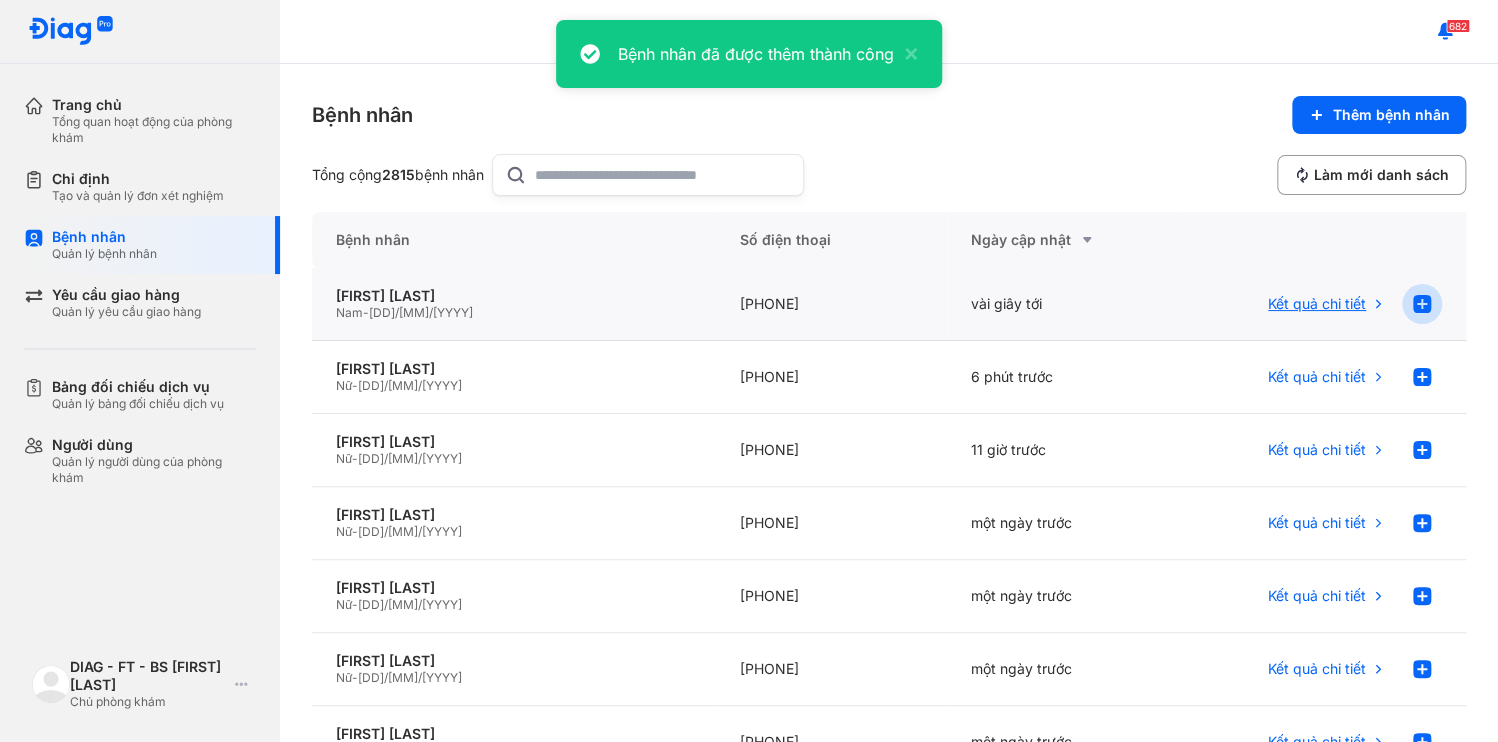 click 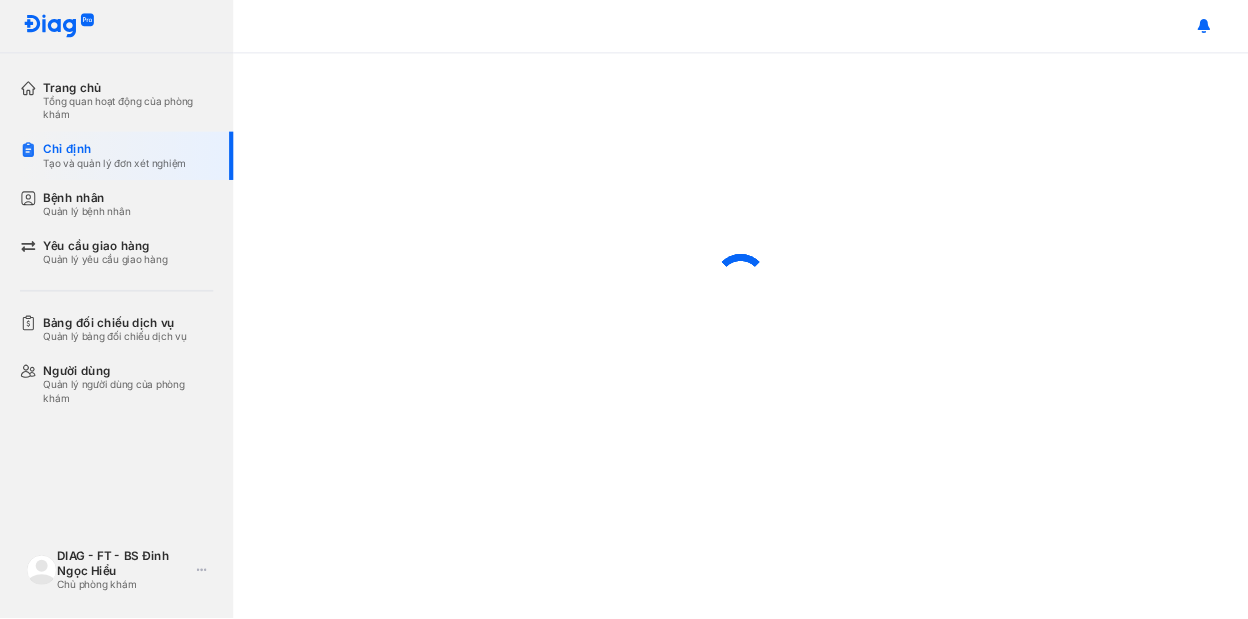 scroll, scrollTop: 0, scrollLeft: 0, axis: both 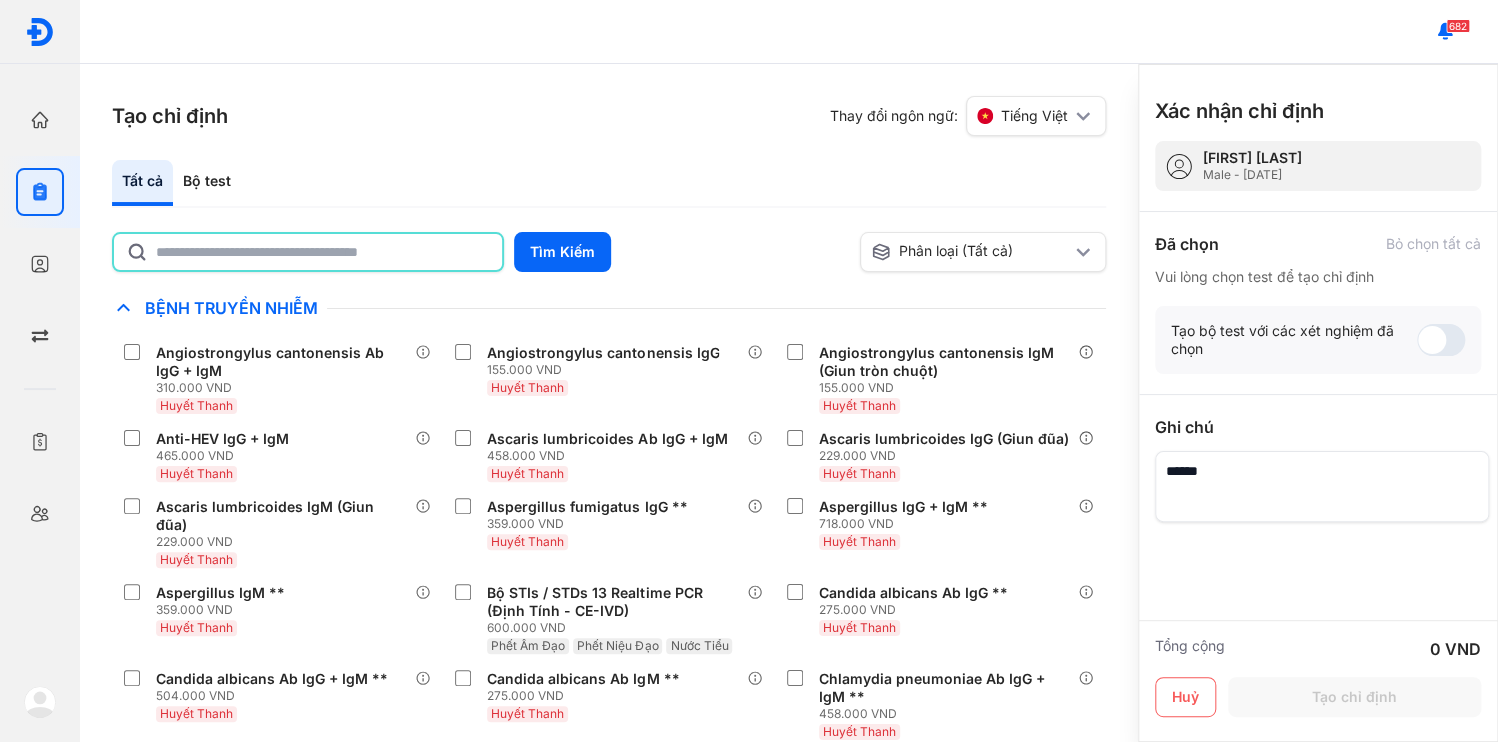click 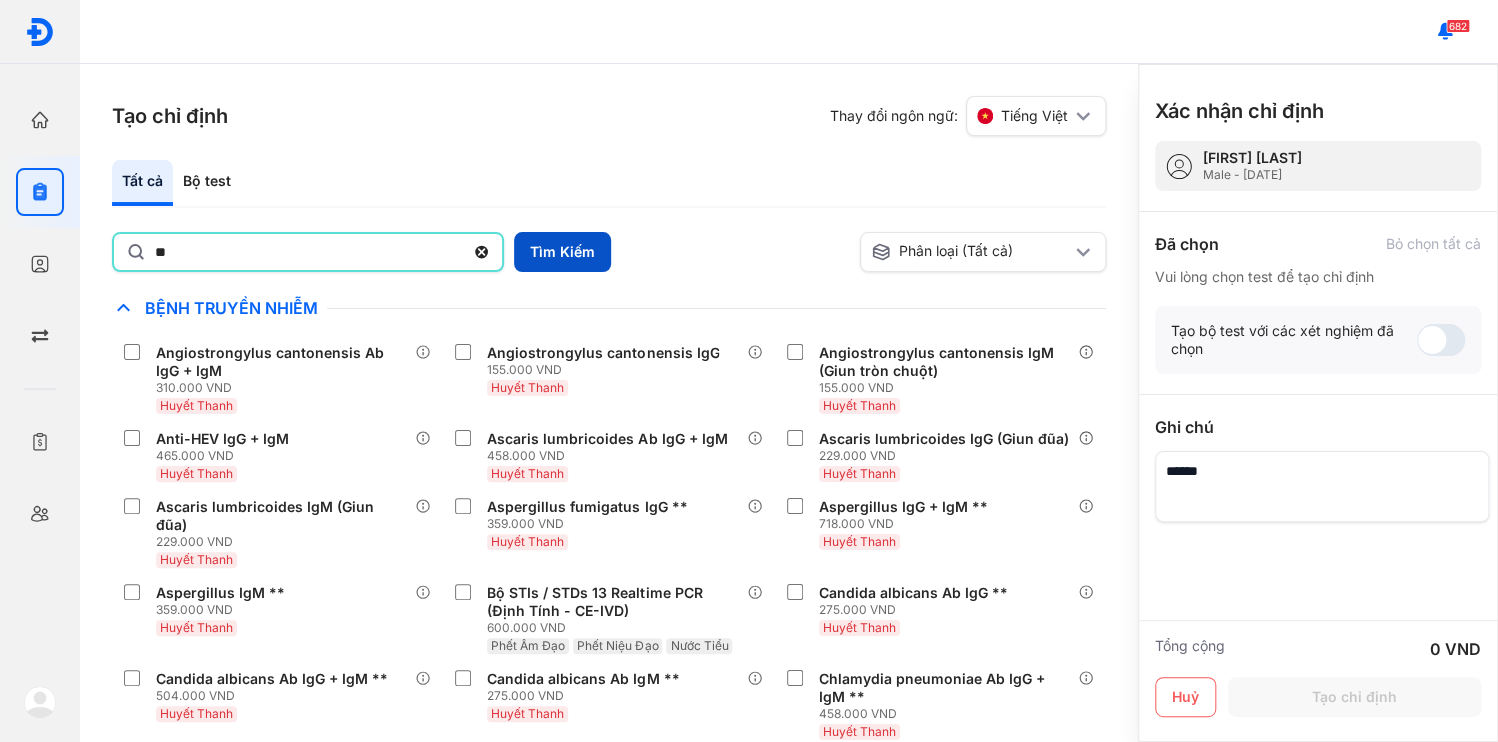 type on "**" 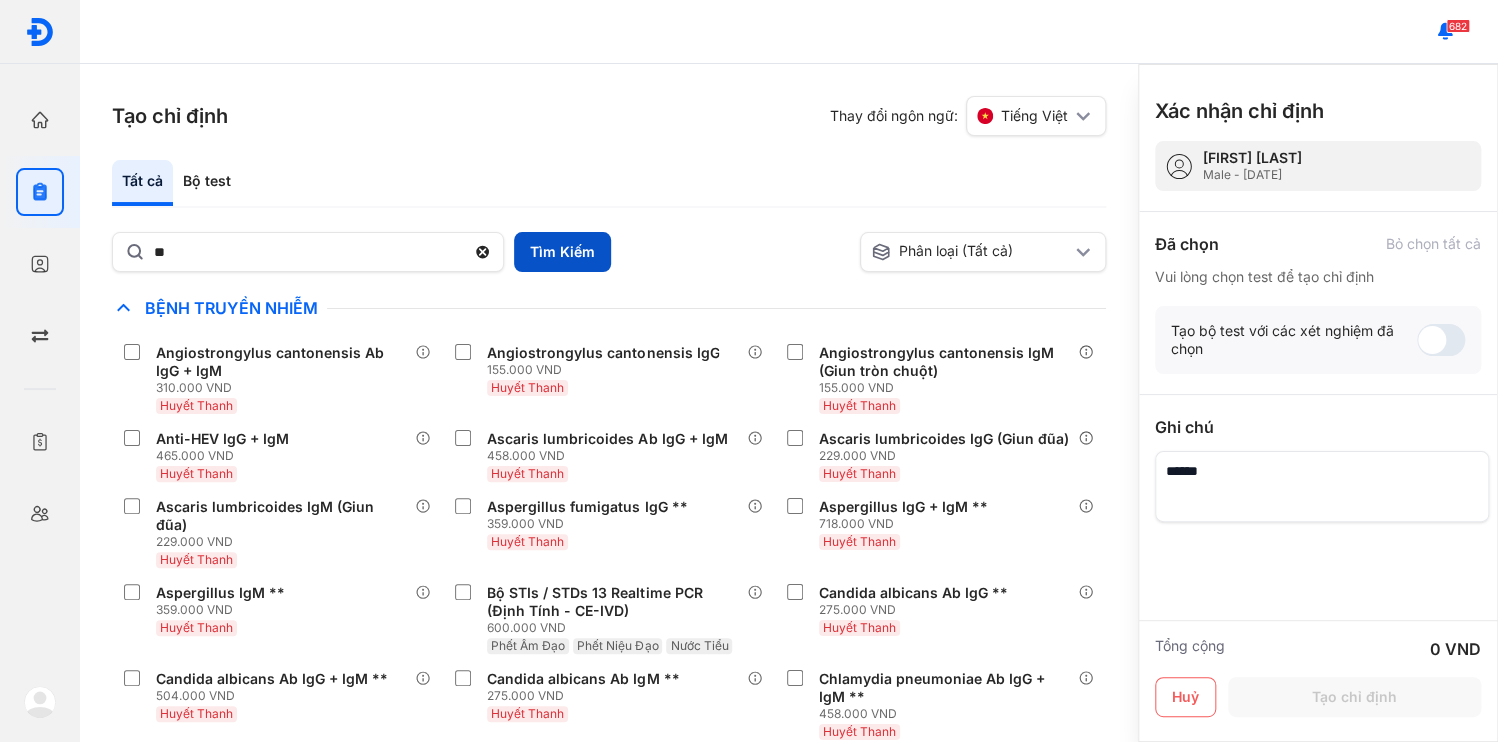 click on "Tìm Kiếm" at bounding box center (562, 252) 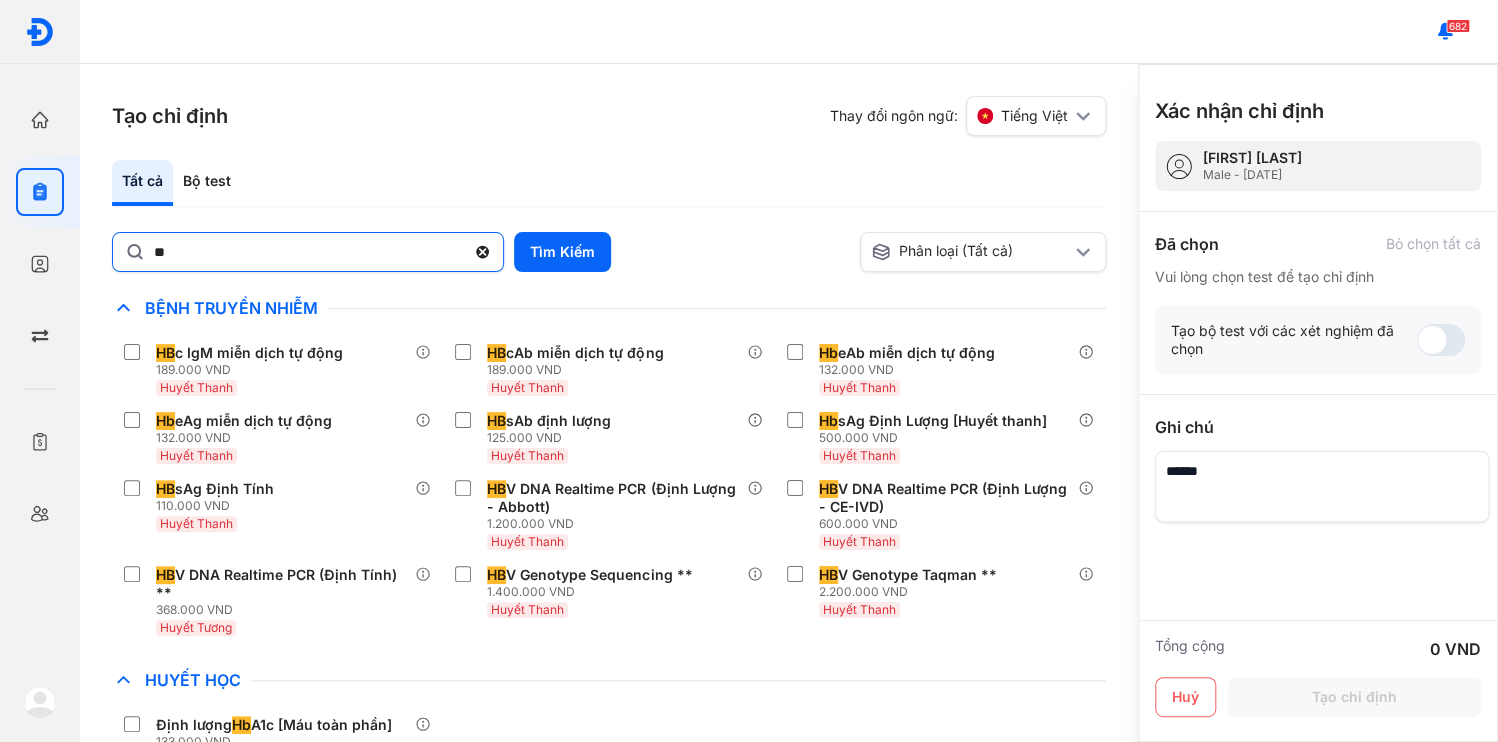 click 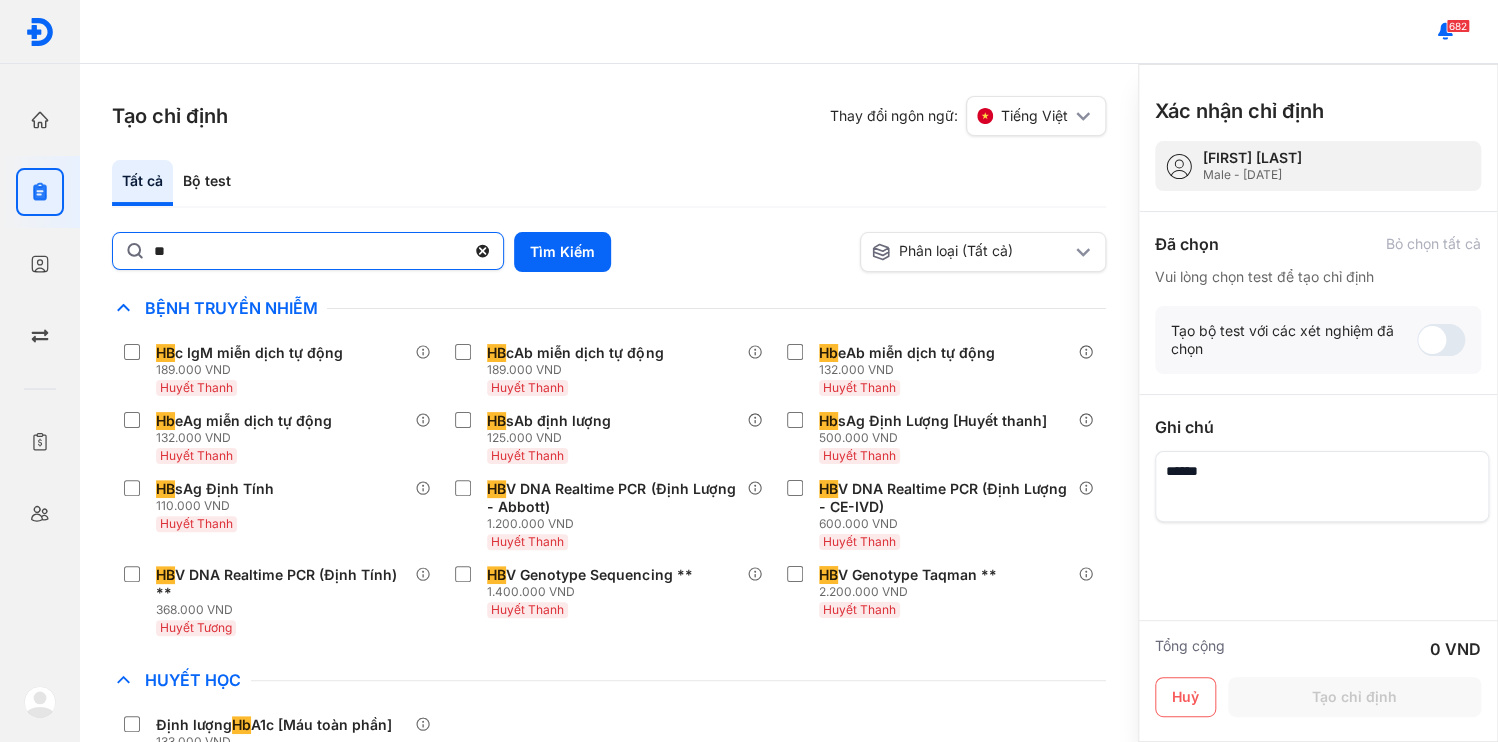 click on "**" 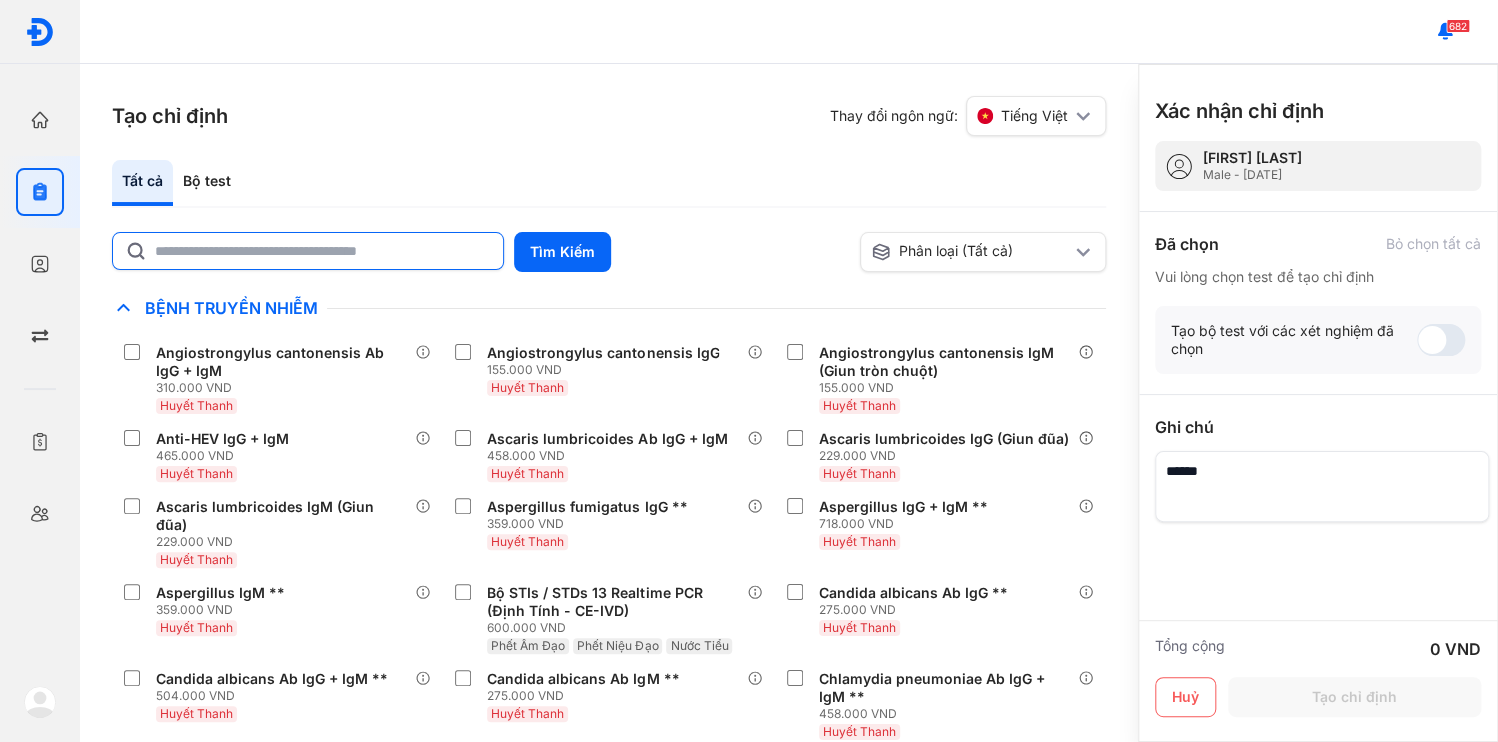 click 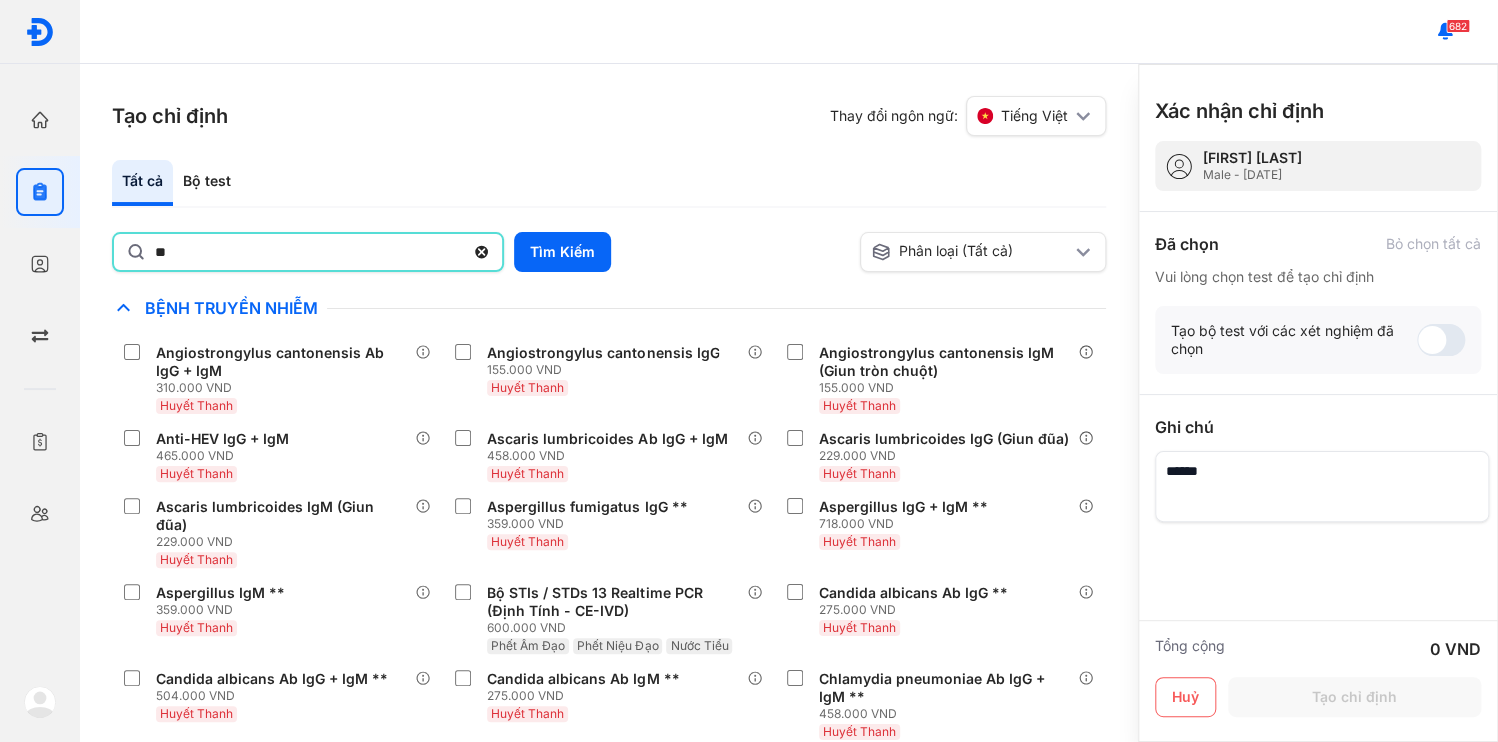 type on "*" 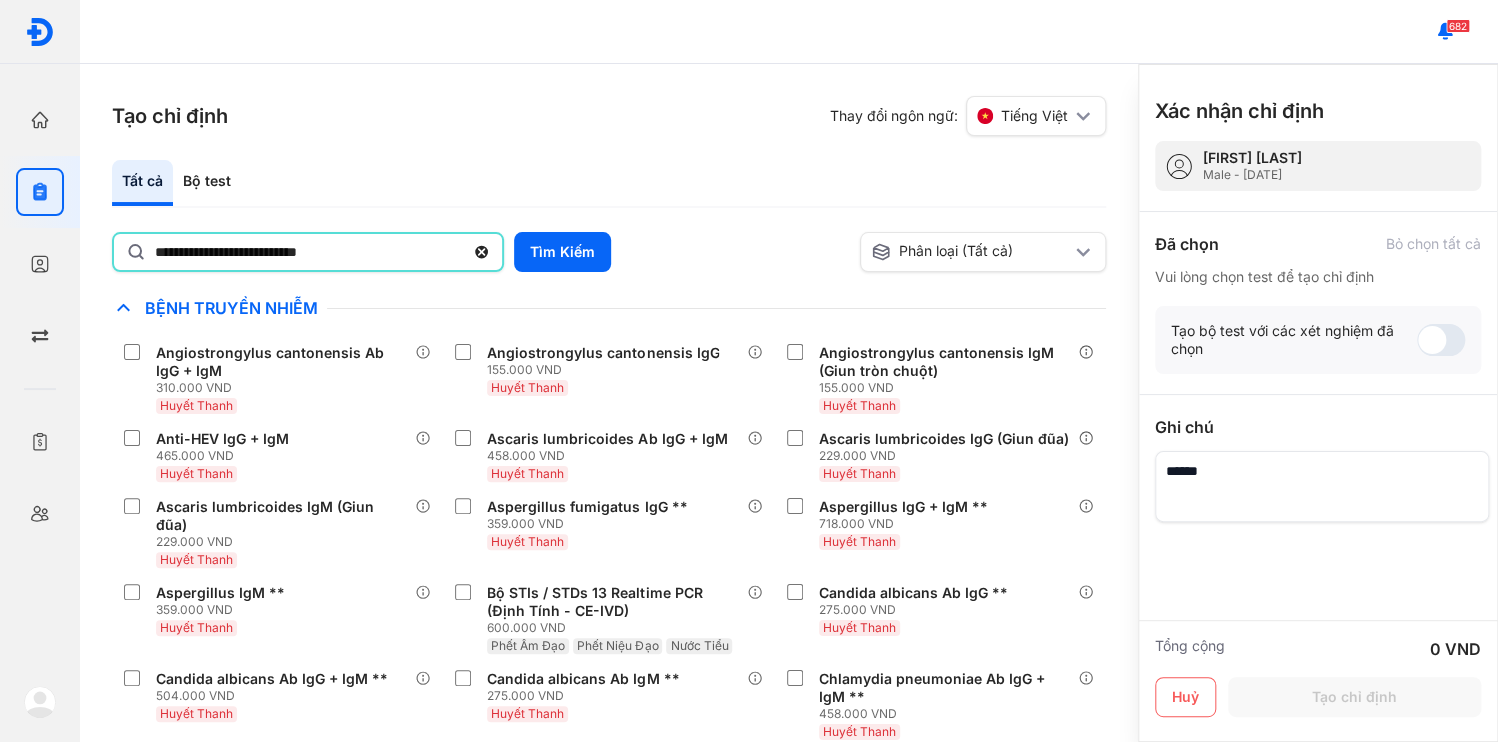 type on "**********" 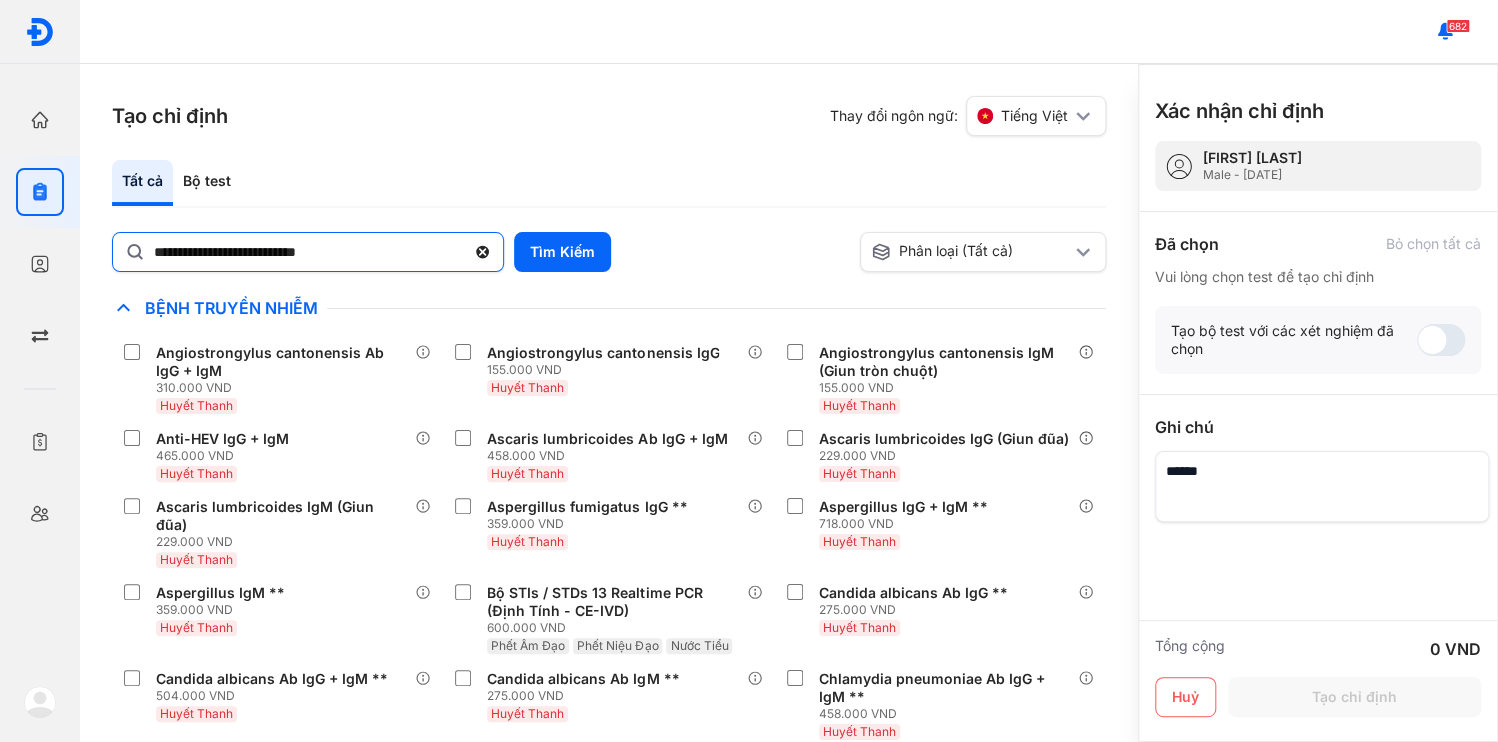 click 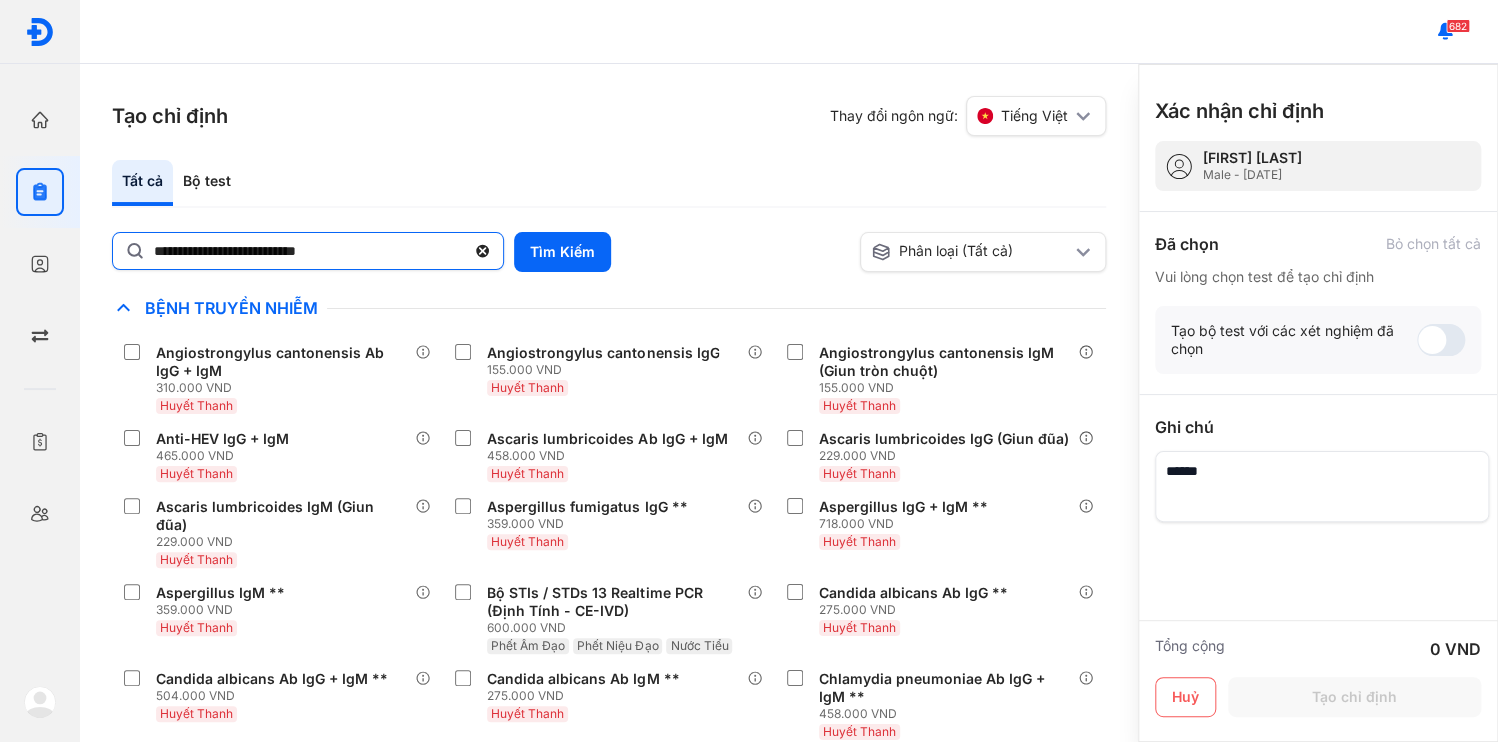 click on "**********" 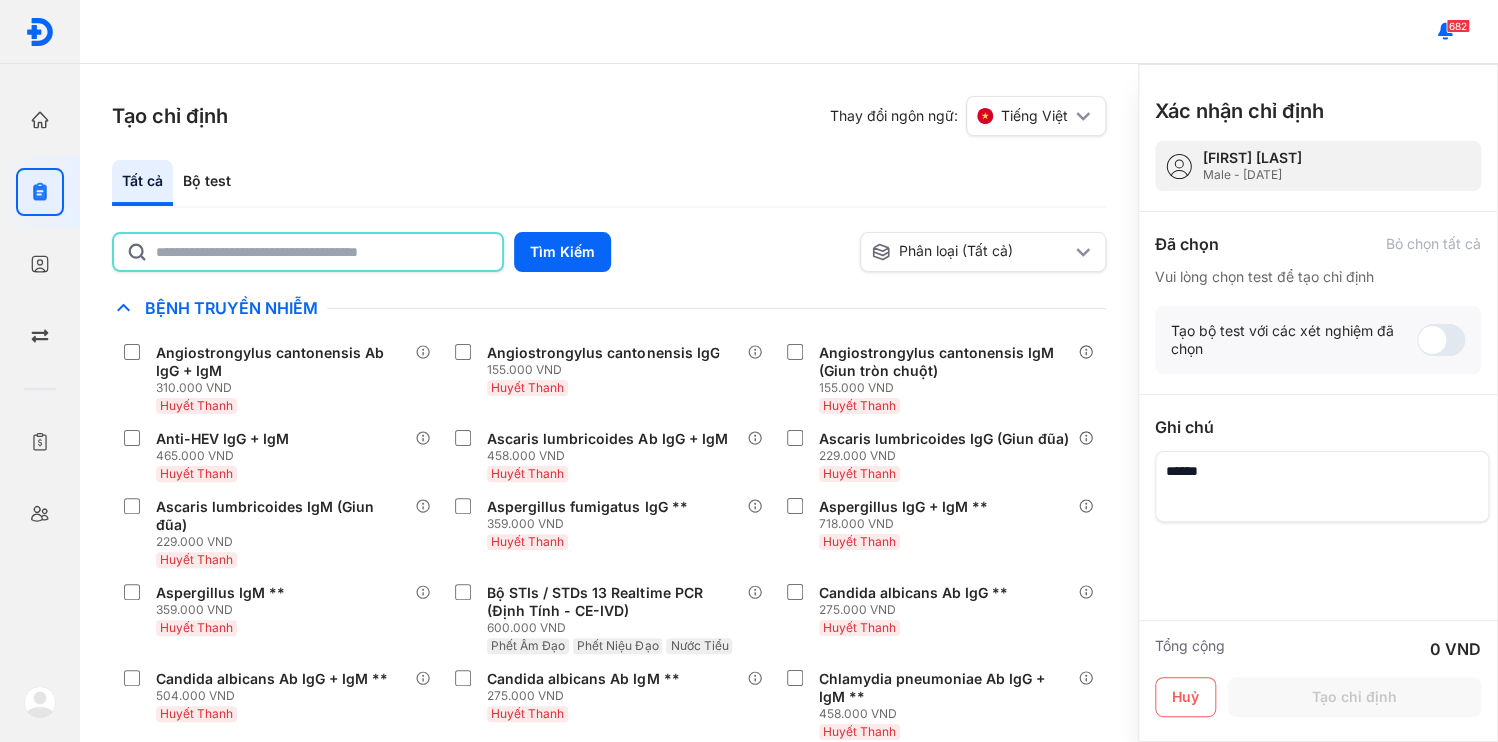 click 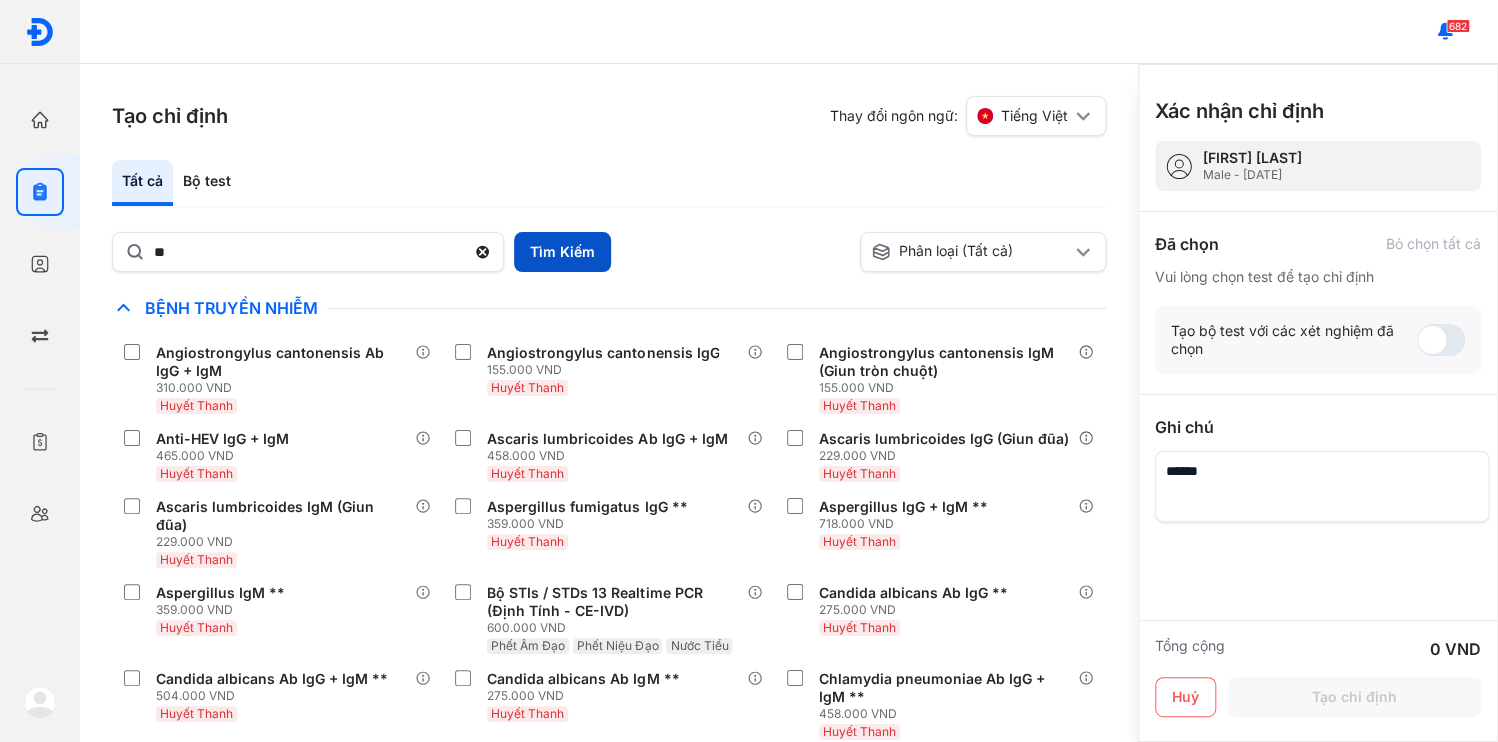 click on "Tìm Kiếm" at bounding box center (562, 252) 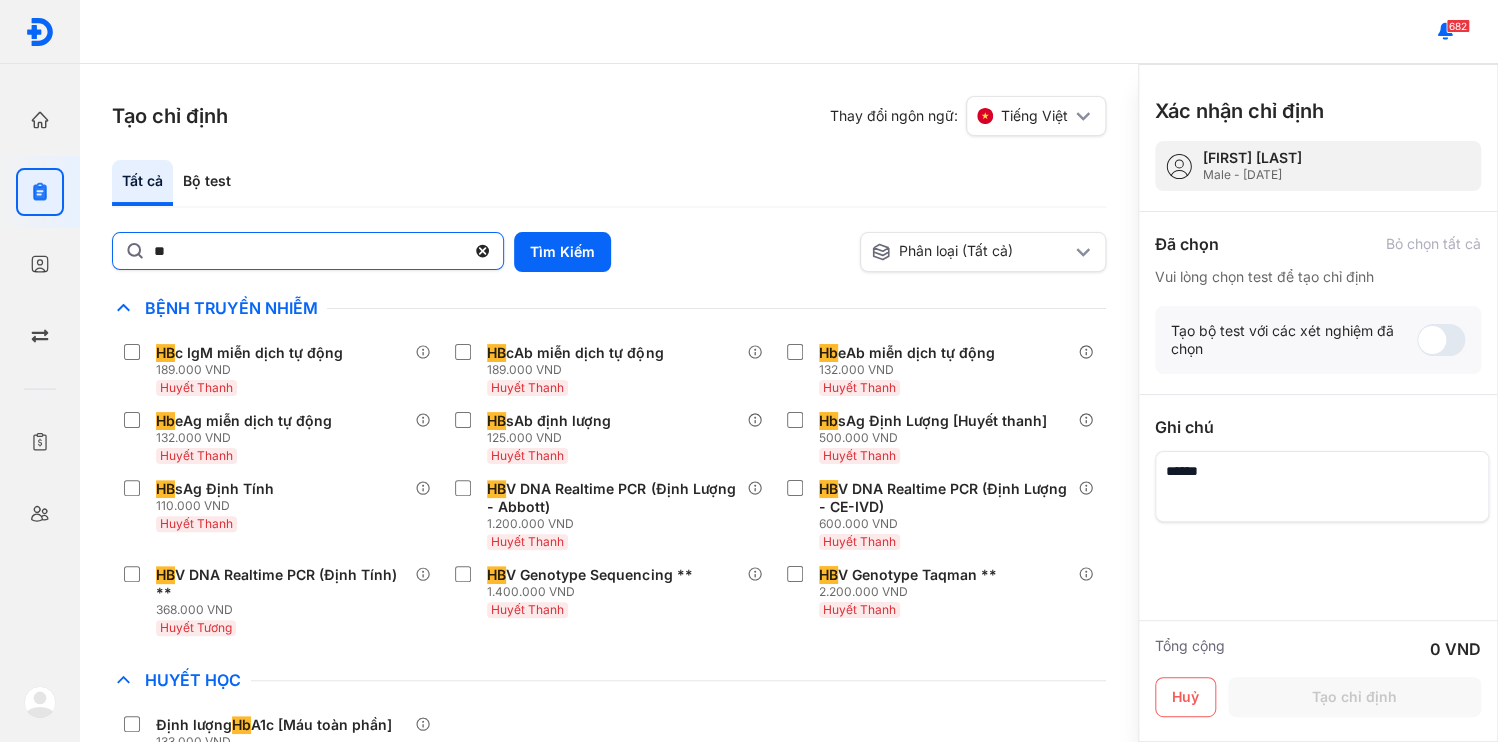 click on "**" 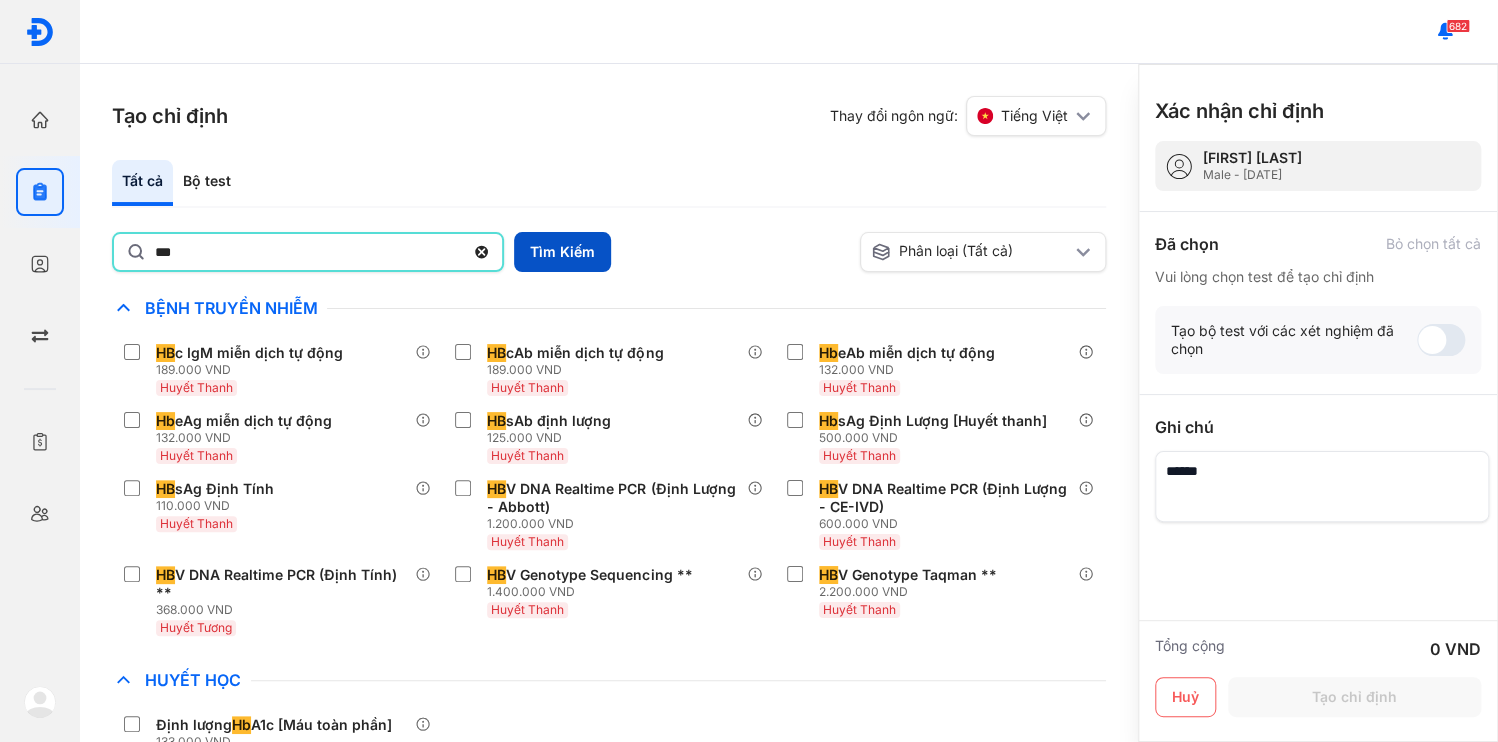 type on "***" 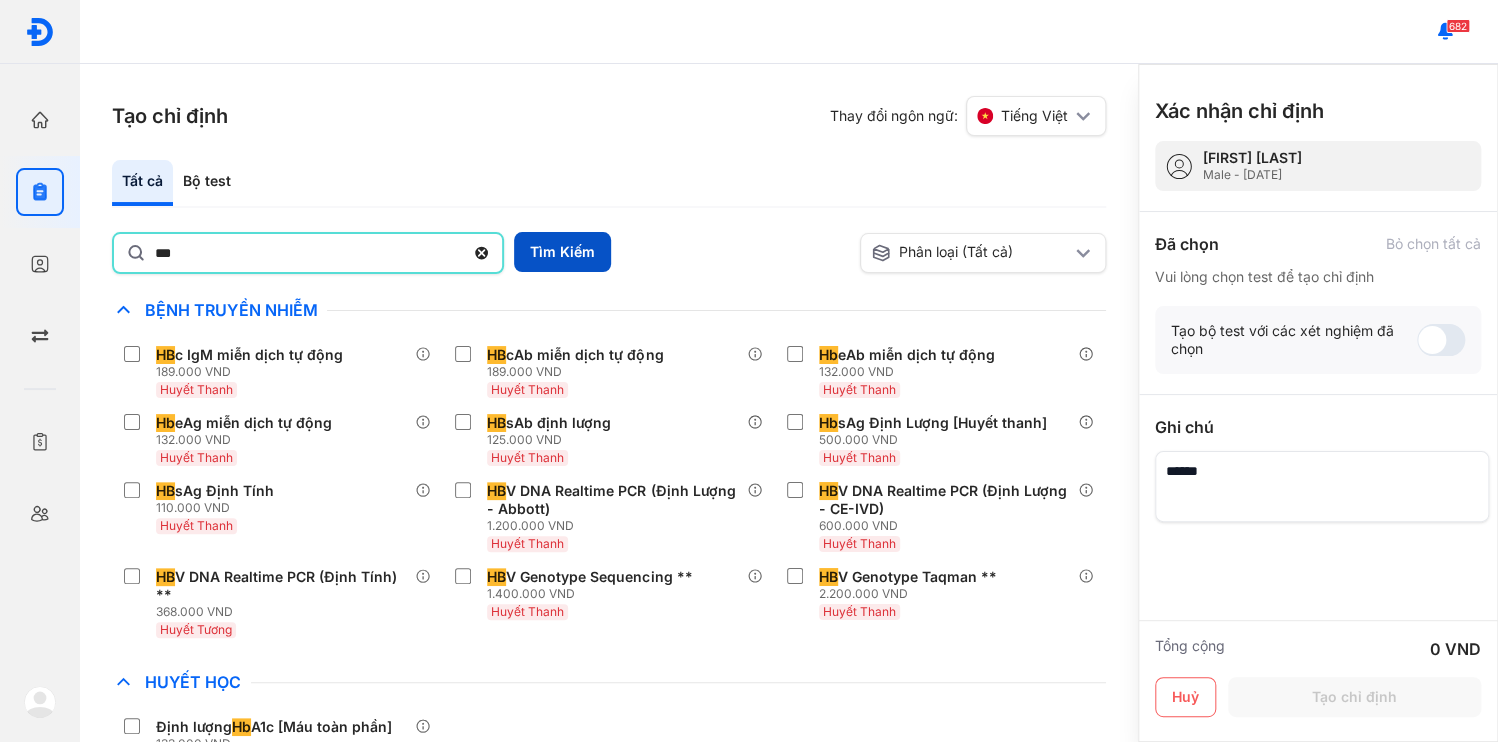 click on "Tìm Kiếm" at bounding box center (562, 252) 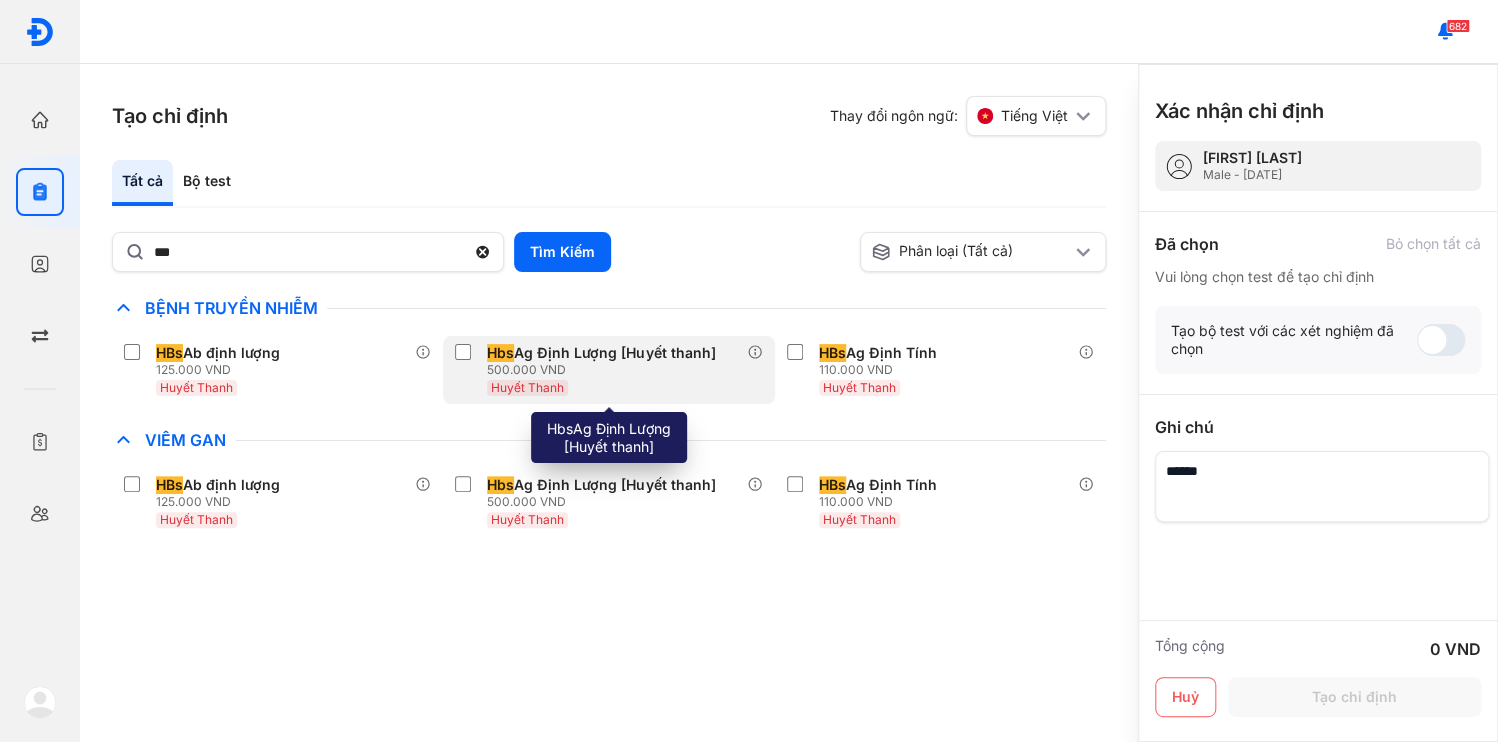 type 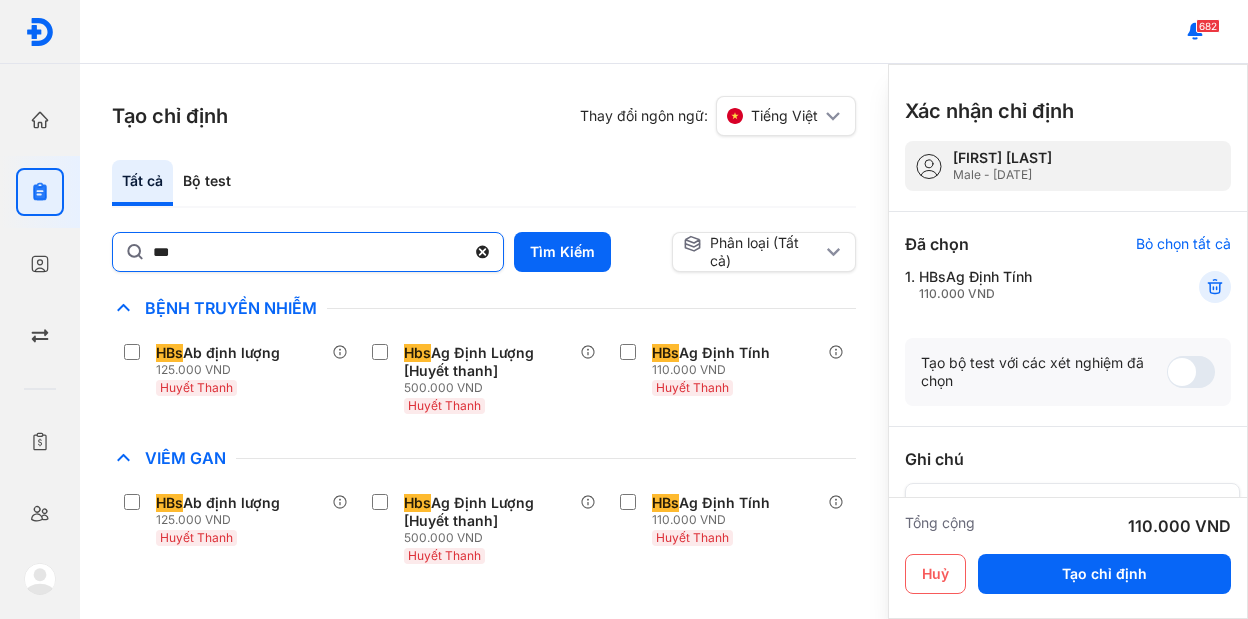 drag, startPoint x: 480, startPoint y: 228, endPoint x: 402, endPoint y: 228, distance: 78 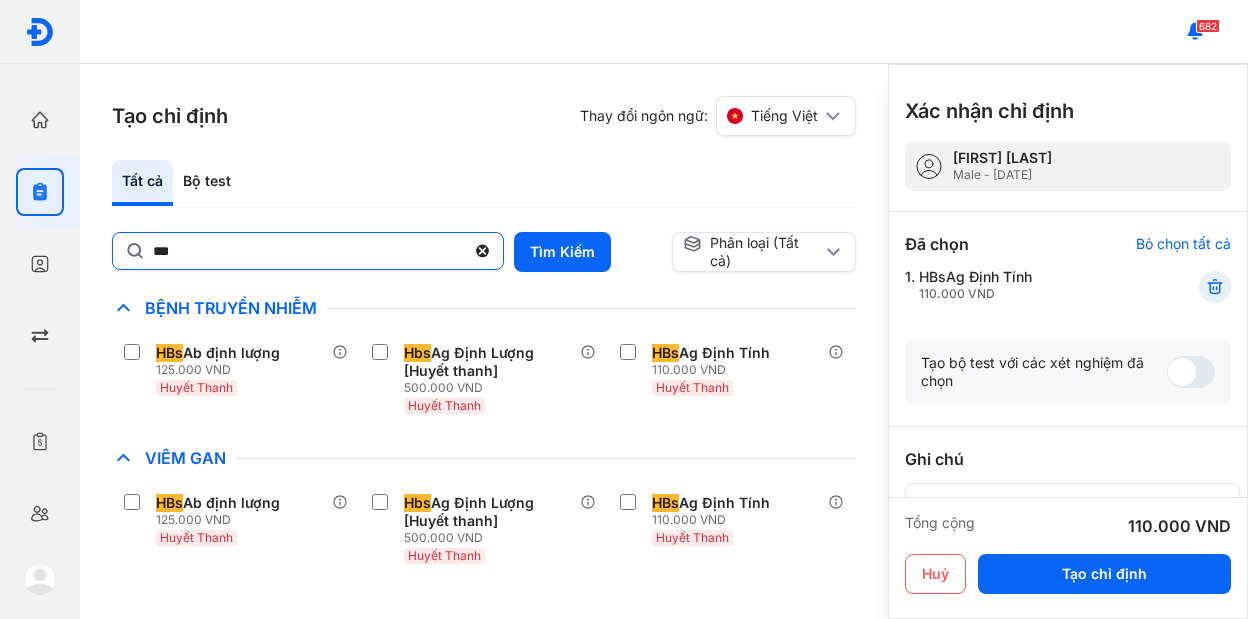 click on "***" 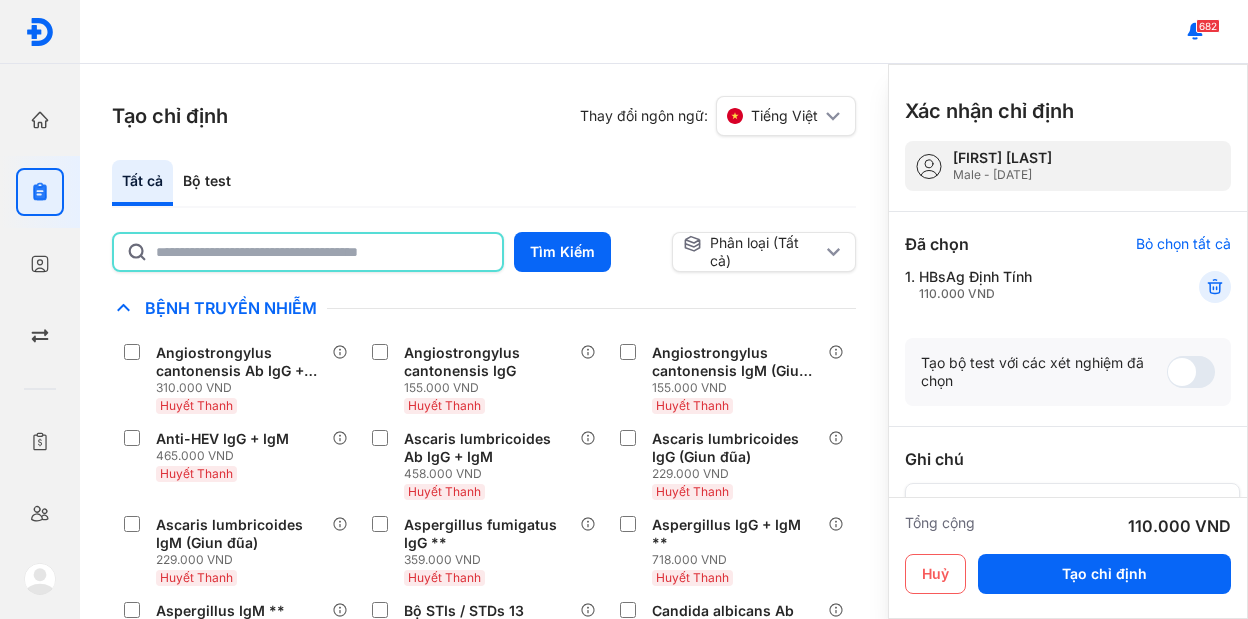 click 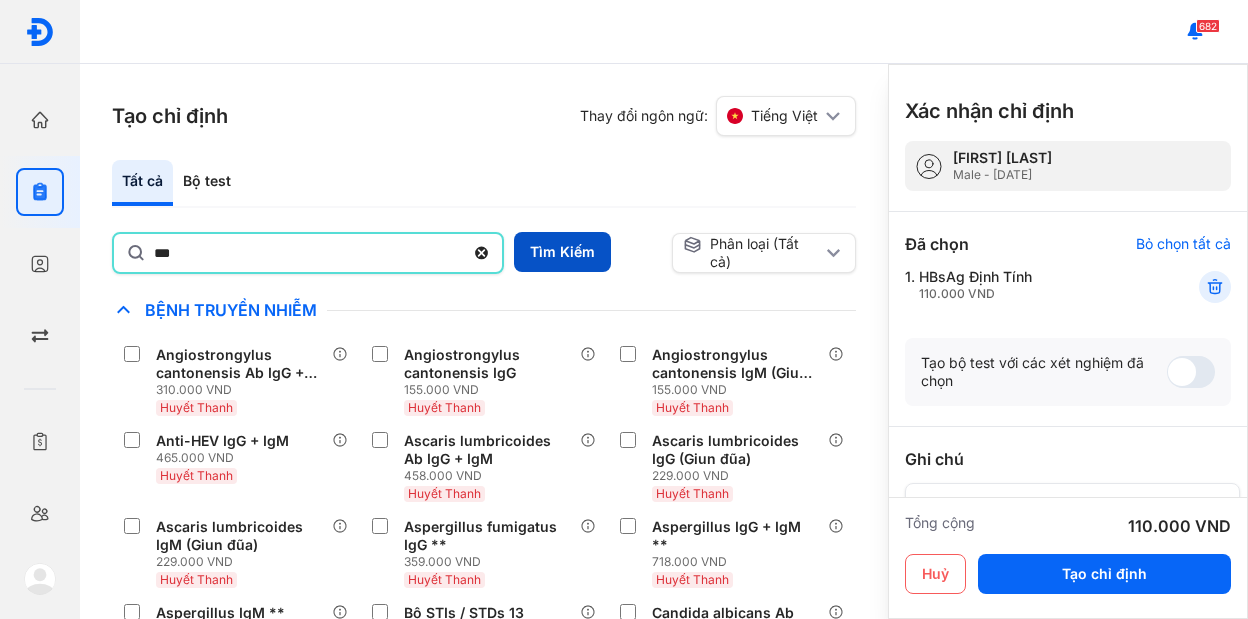 click on "Tìm Kiếm" at bounding box center (562, 252) 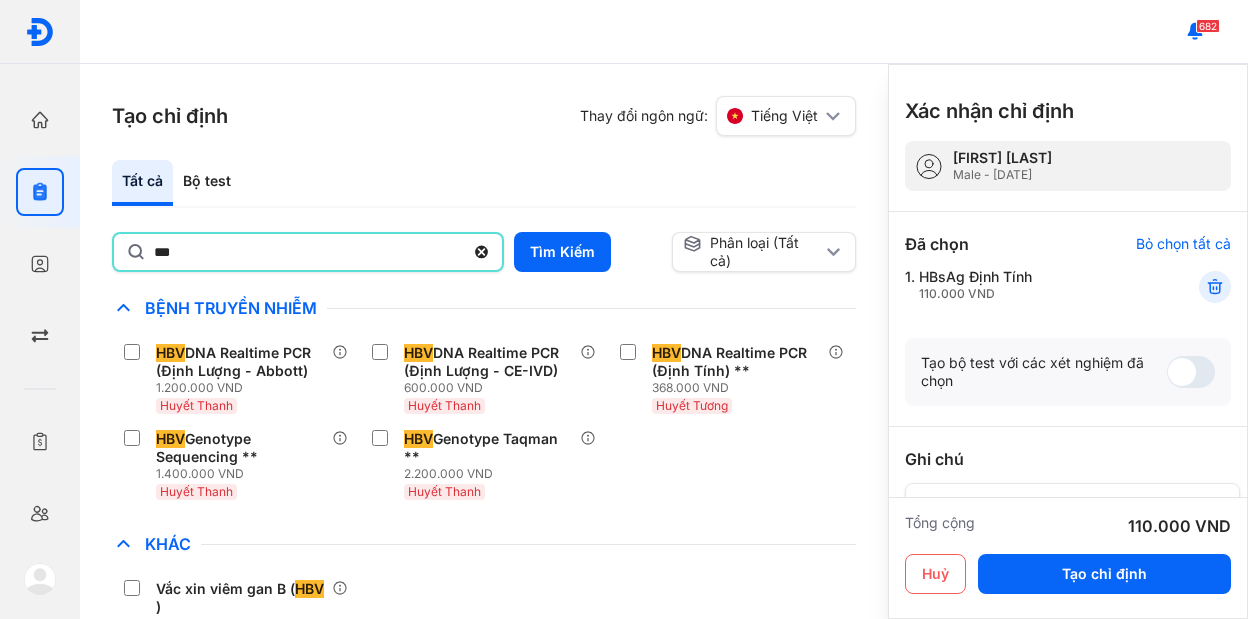 click on "***" 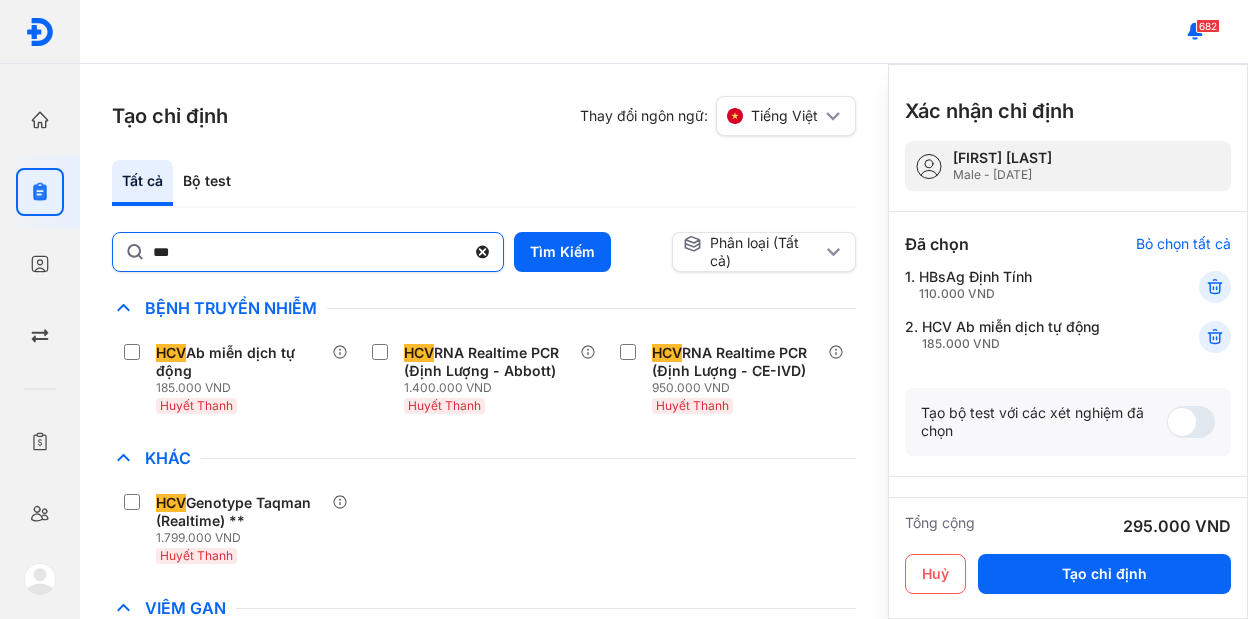 click 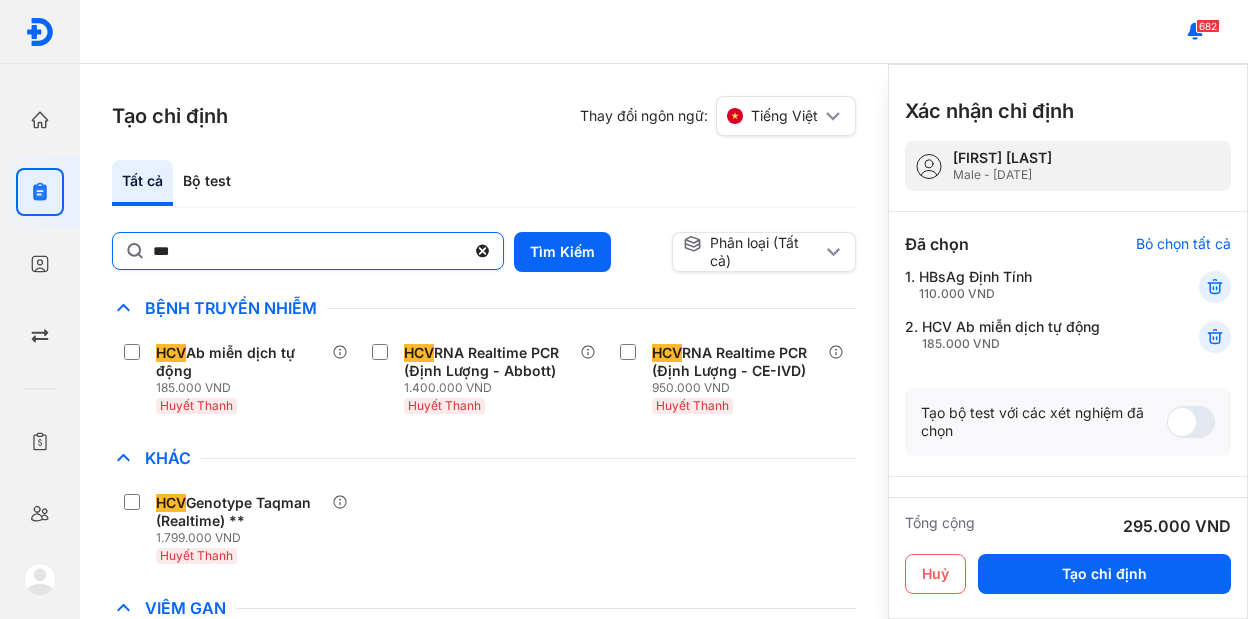 click on "***" 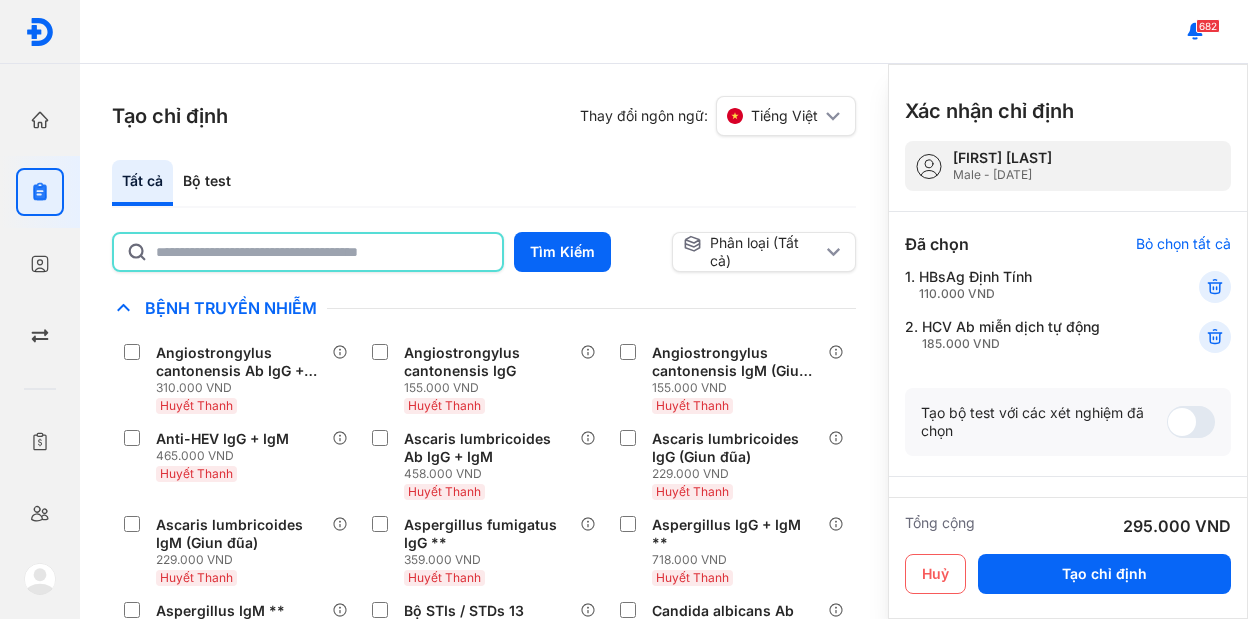 click 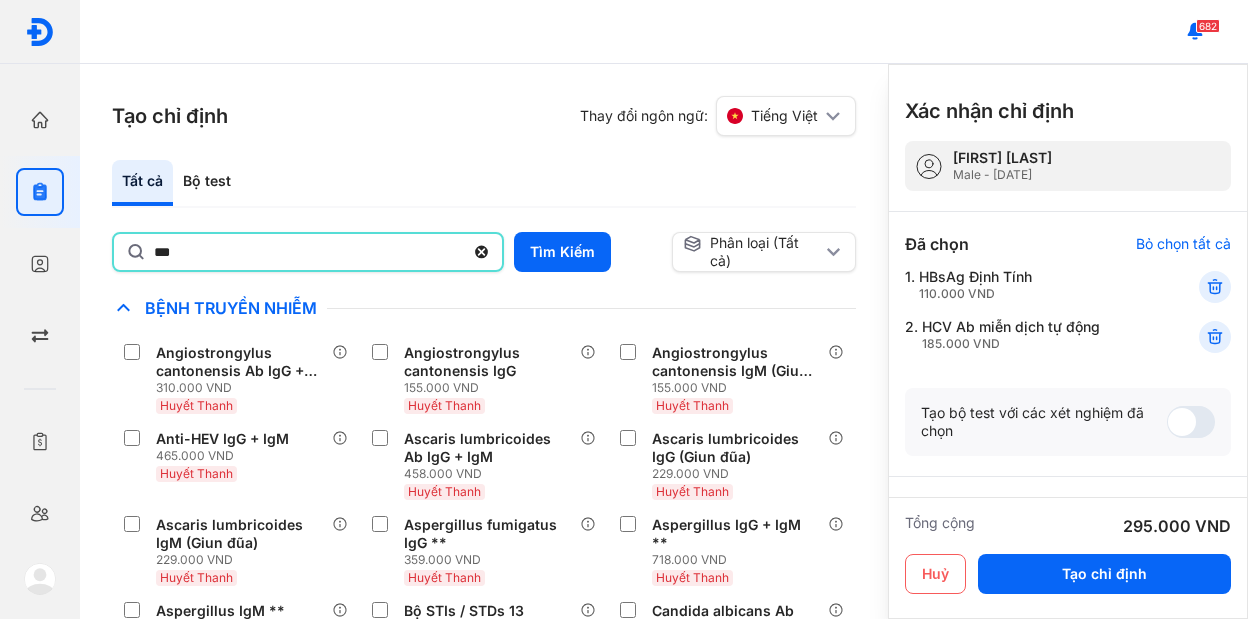 type on "***" 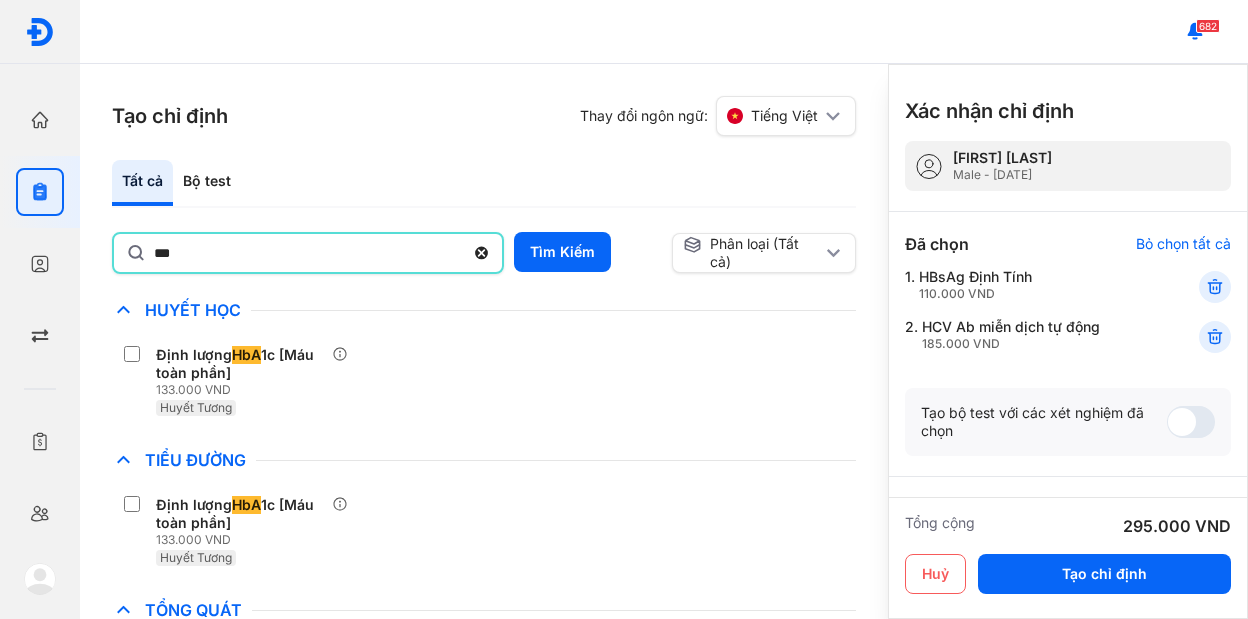 click on "Tổng Quát" at bounding box center (484, 610) 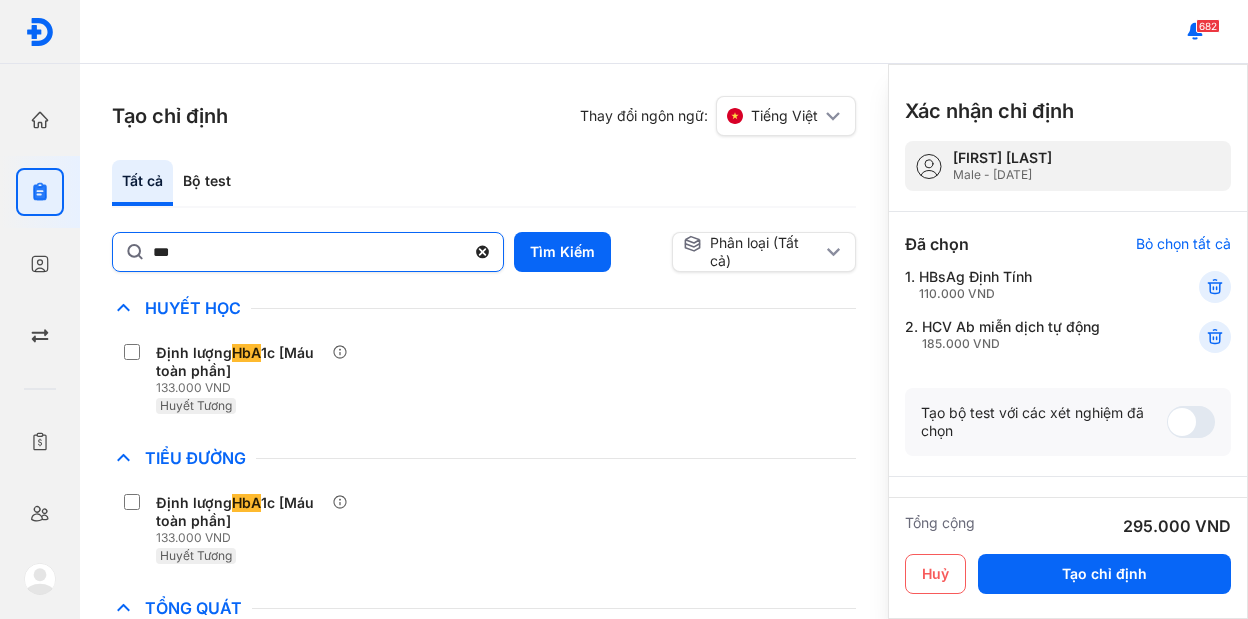 click 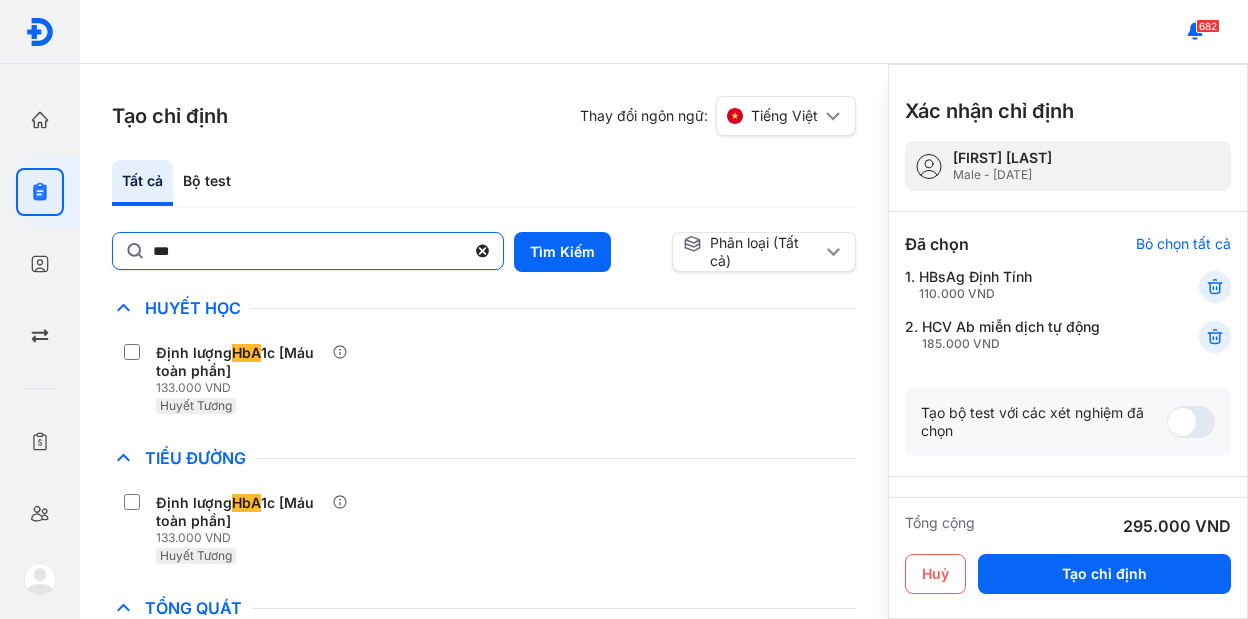 click on "***" 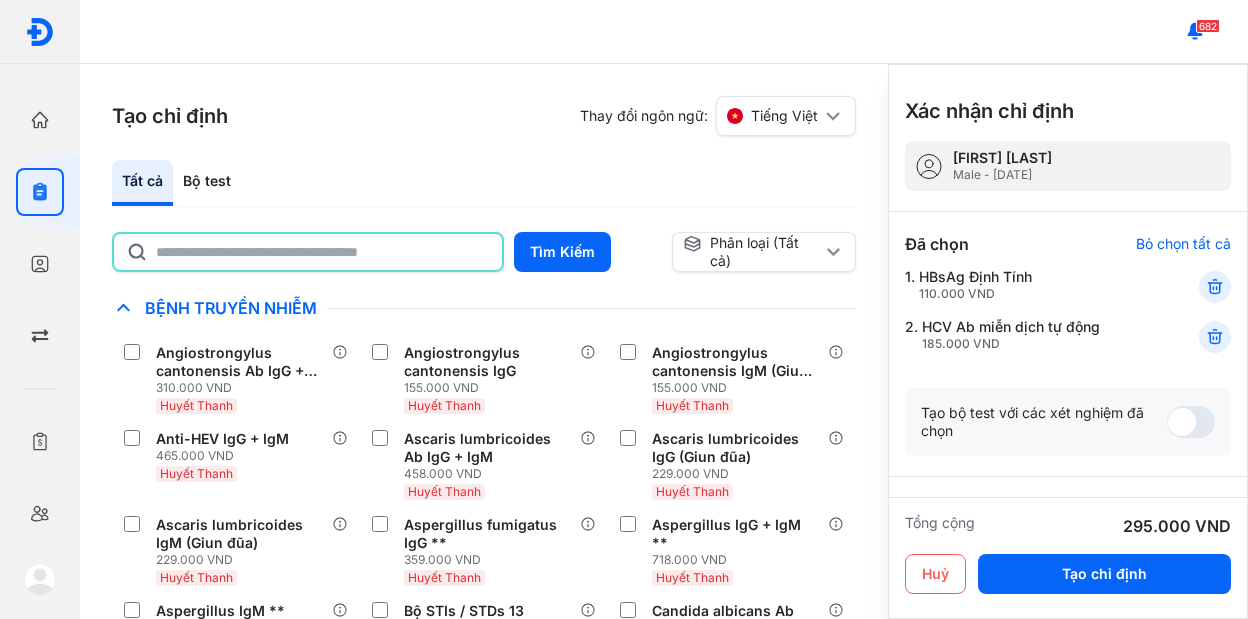 click 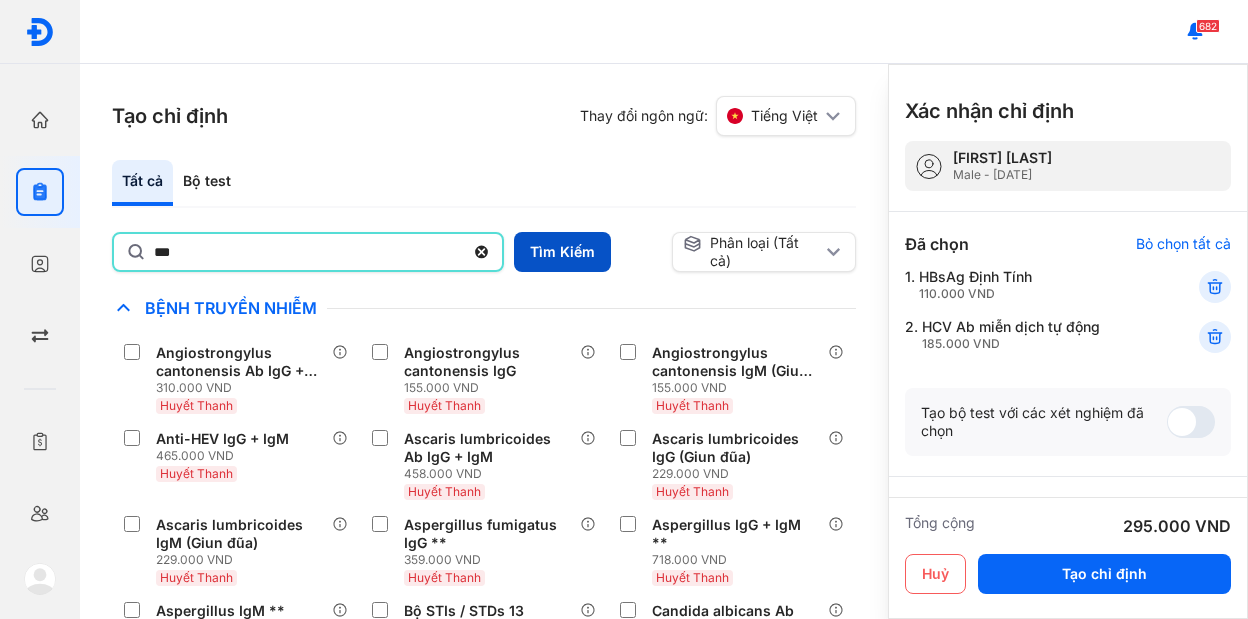 type on "***" 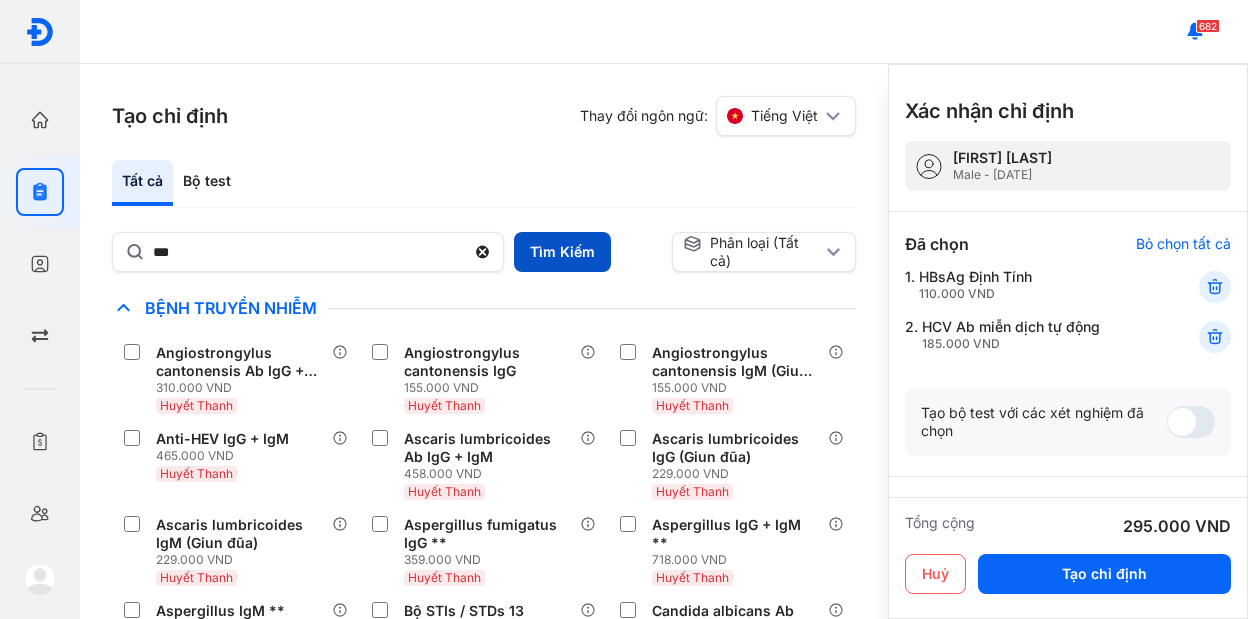 click on "Tìm Kiếm" at bounding box center (562, 252) 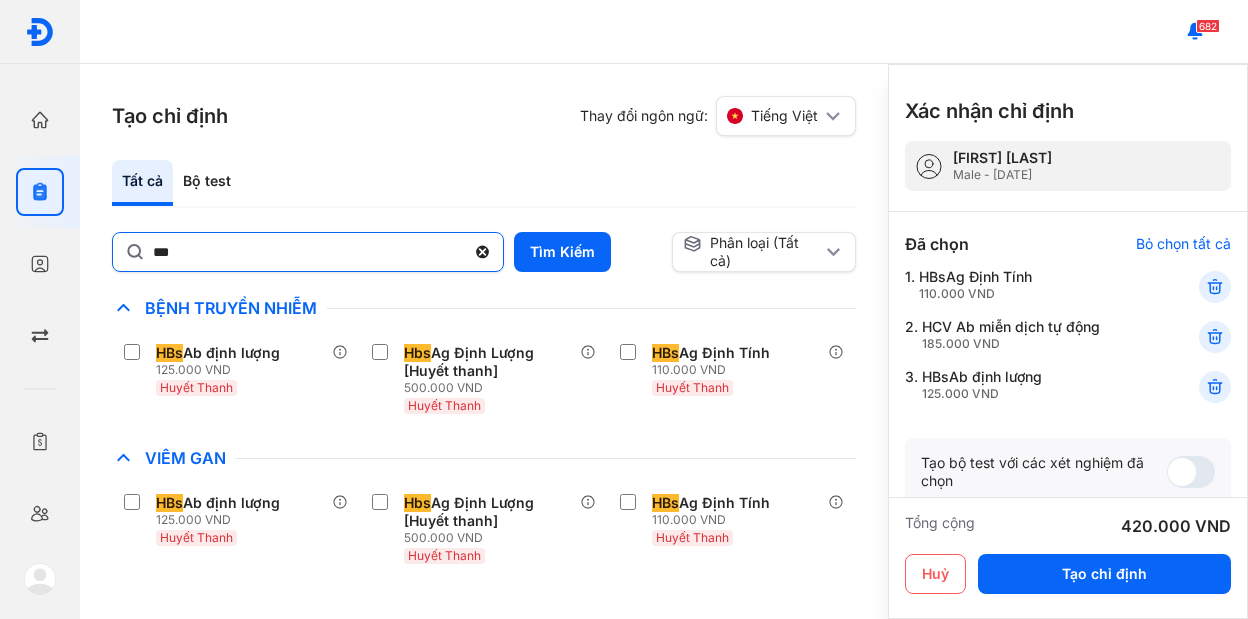 click 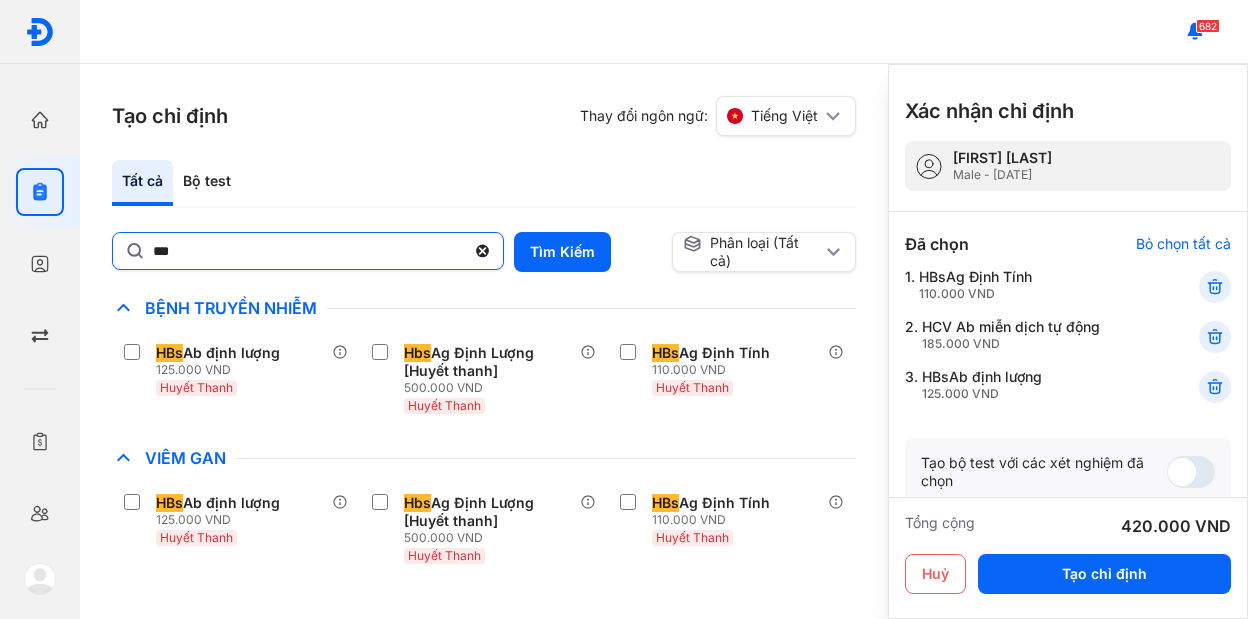 click on "***" 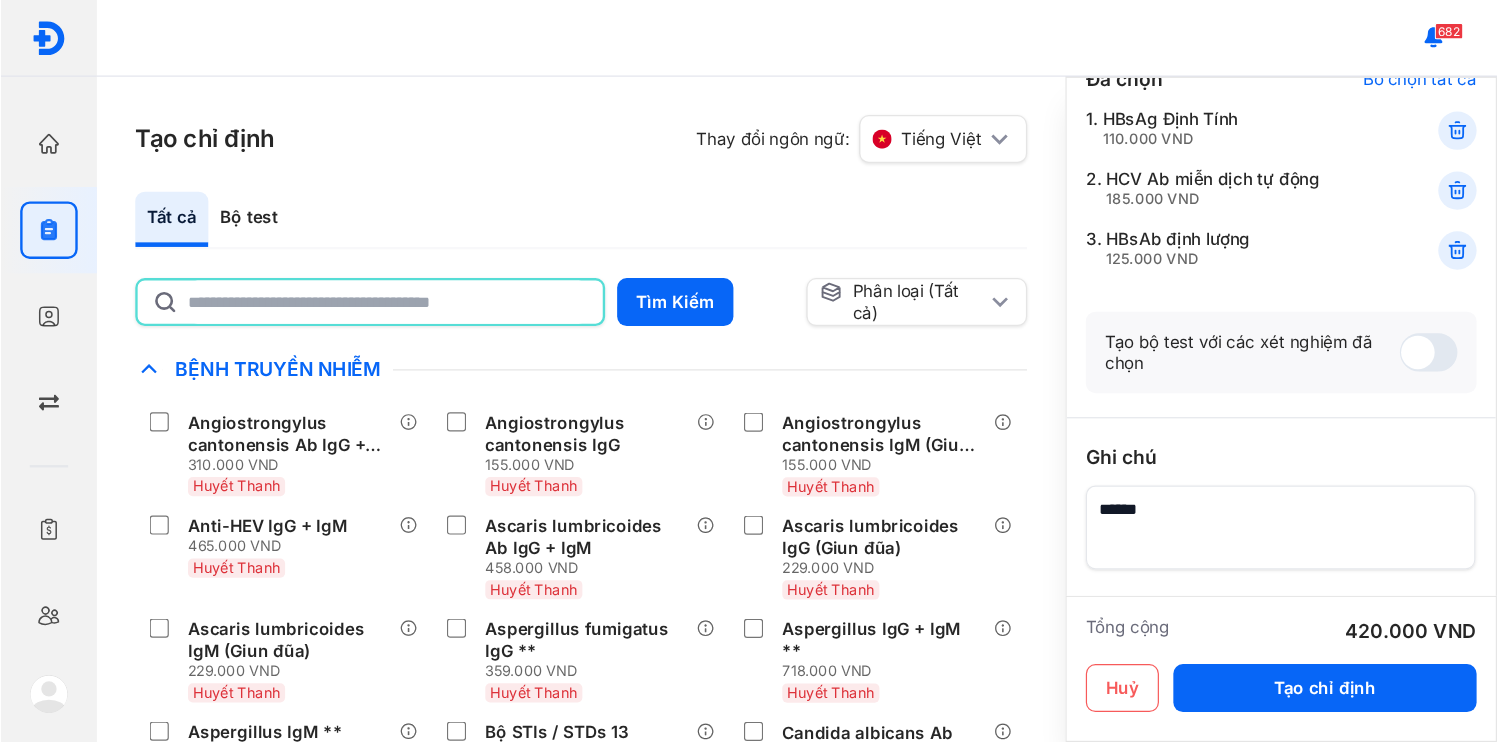 scroll, scrollTop: 197, scrollLeft: 0, axis: vertical 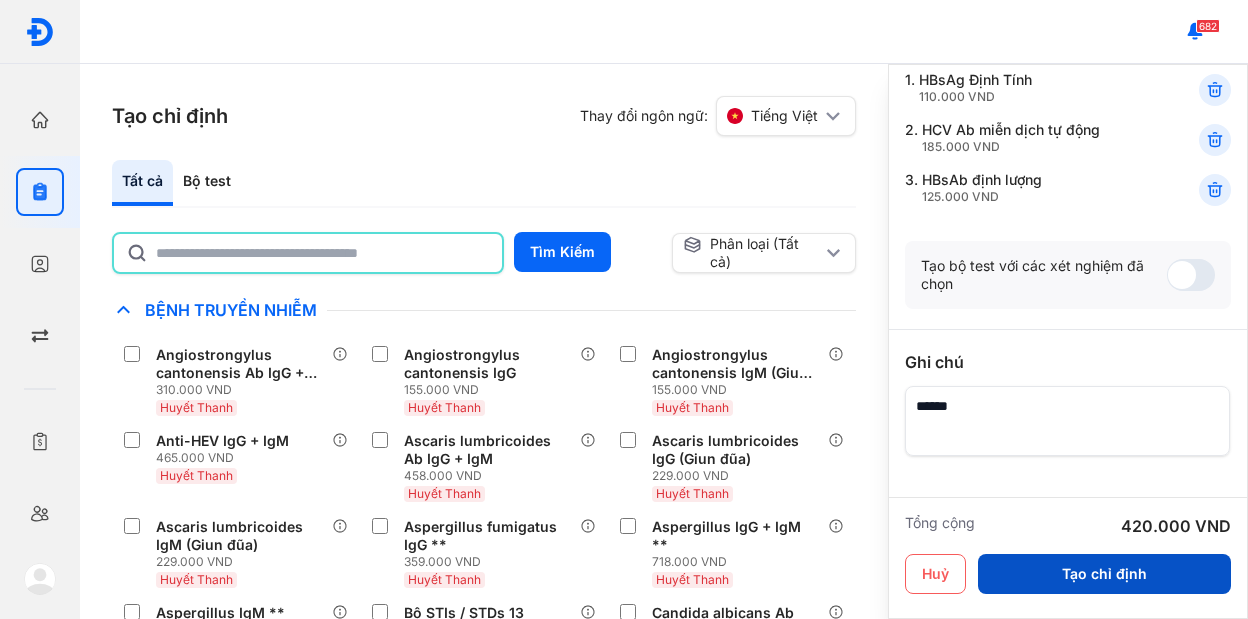 click on "Tạo chỉ định" at bounding box center (1104, 574) 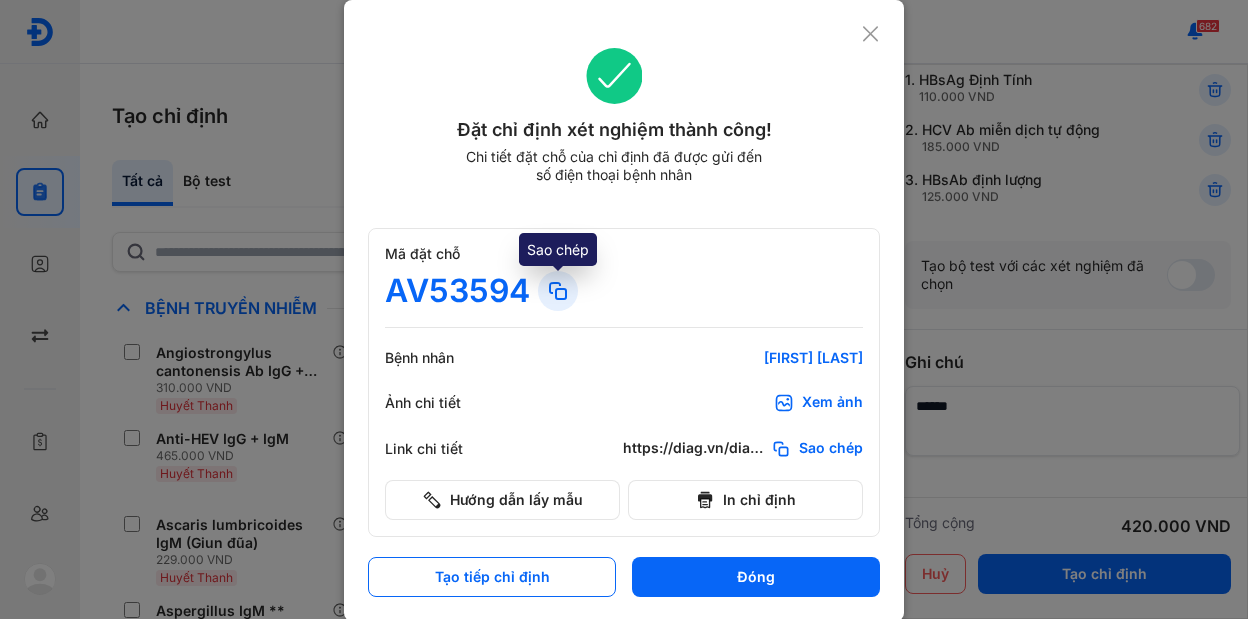 click 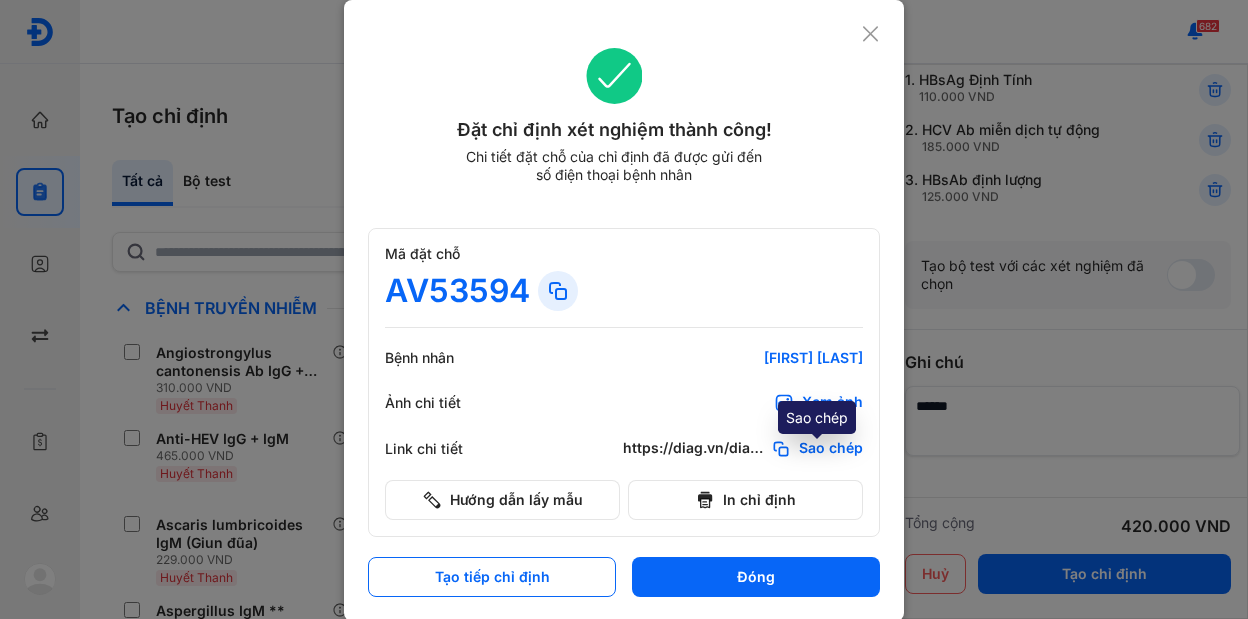 click on "Sao chép" 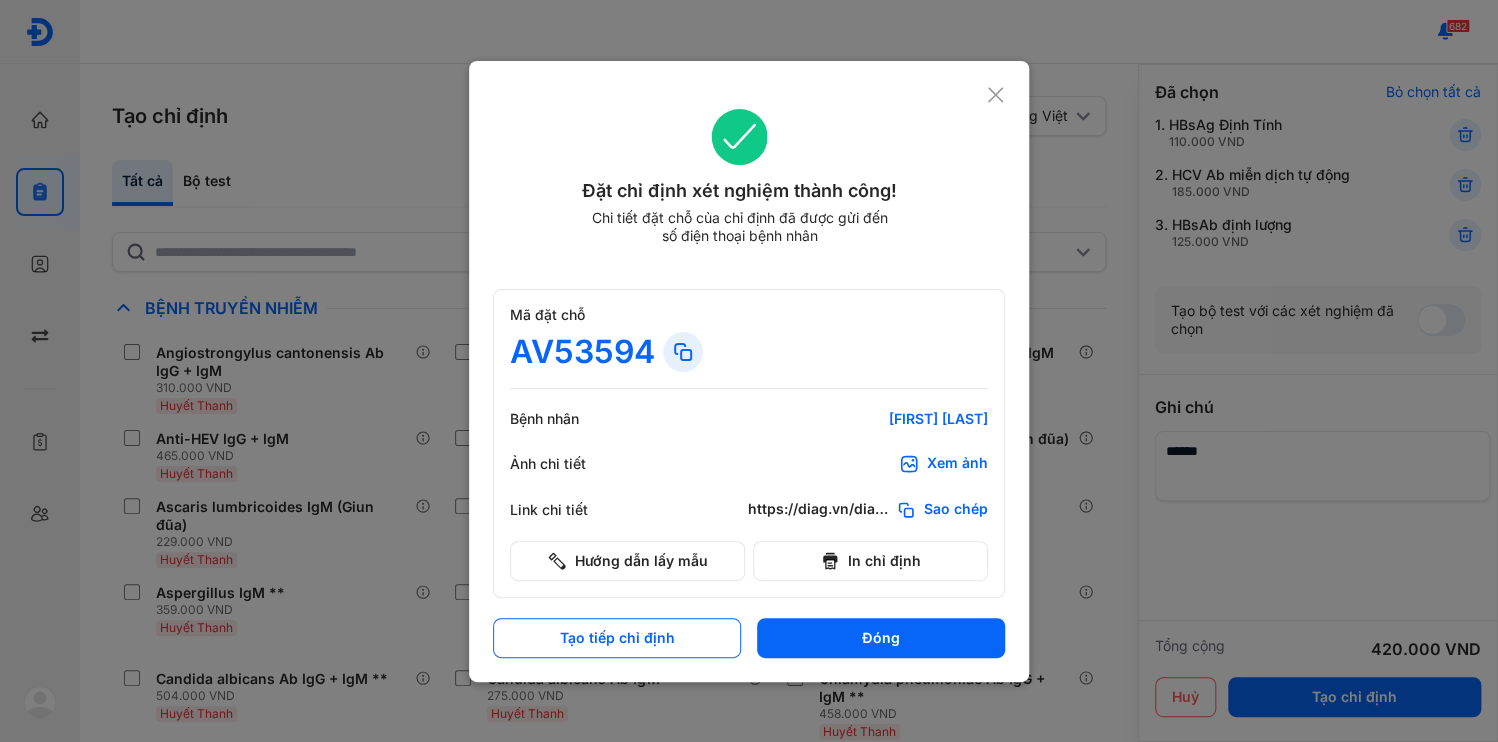 scroll, scrollTop: 76, scrollLeft: 0, axis: vertical 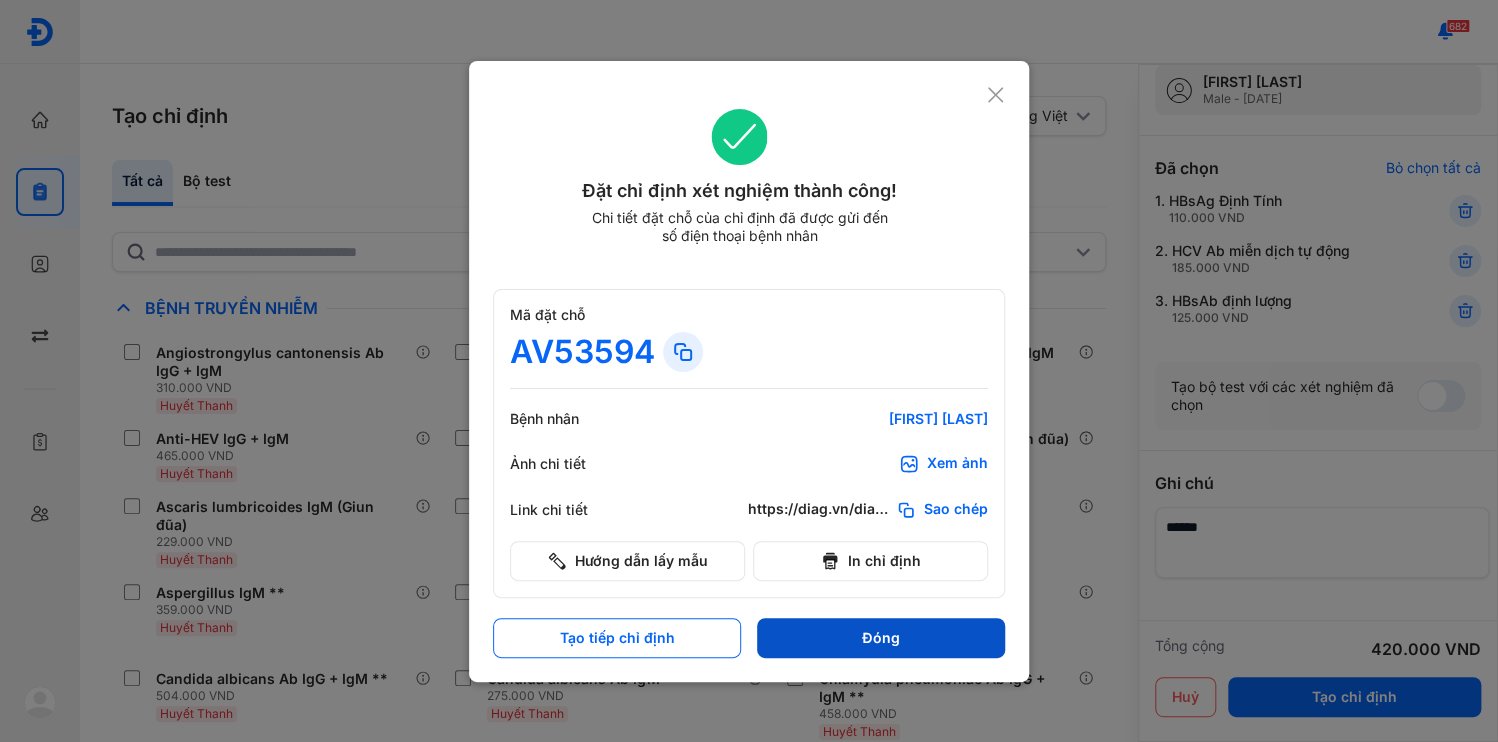click on "Đóng" at bounding box center [881, 638] 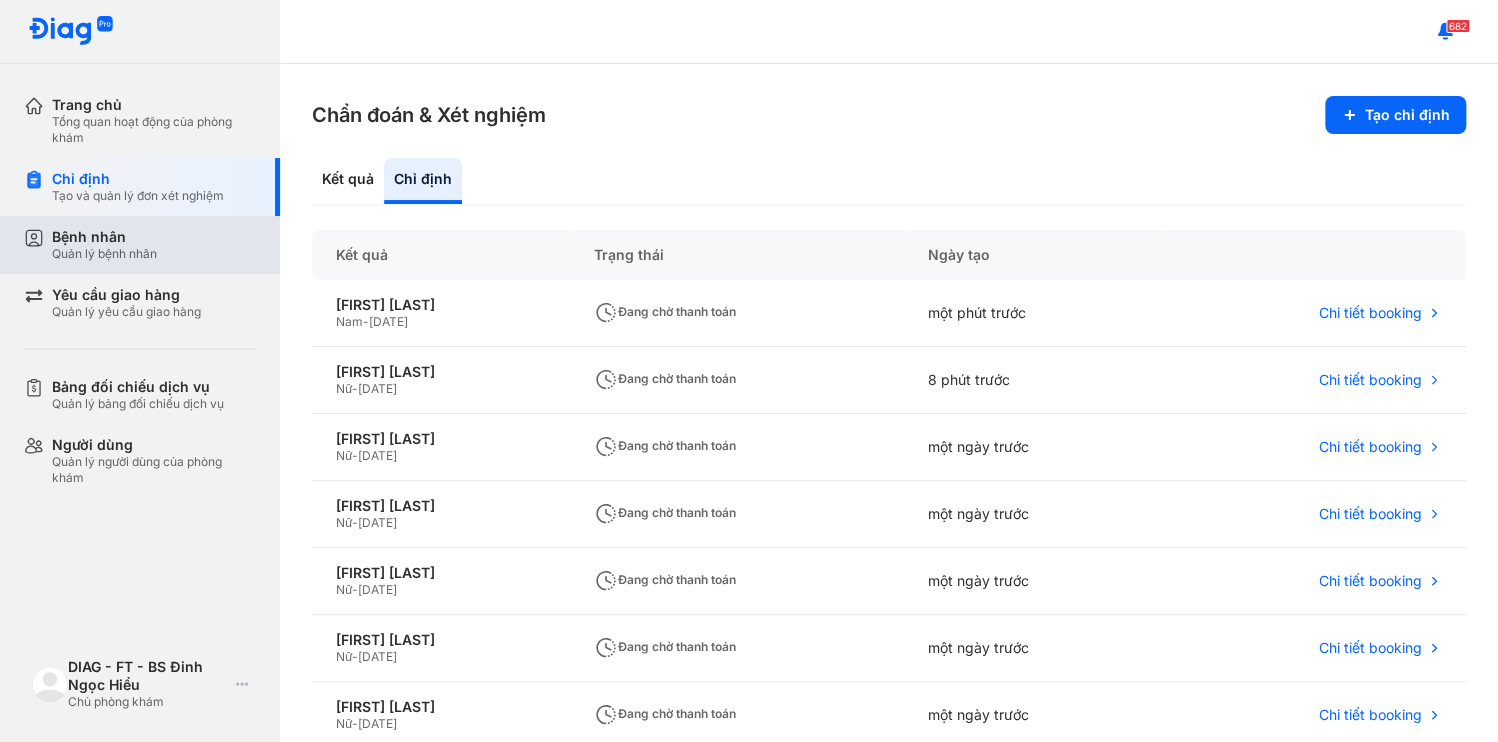 click on "Bệnh nhân Quản lý bệnh nhân" at bounding box center [154, 245] 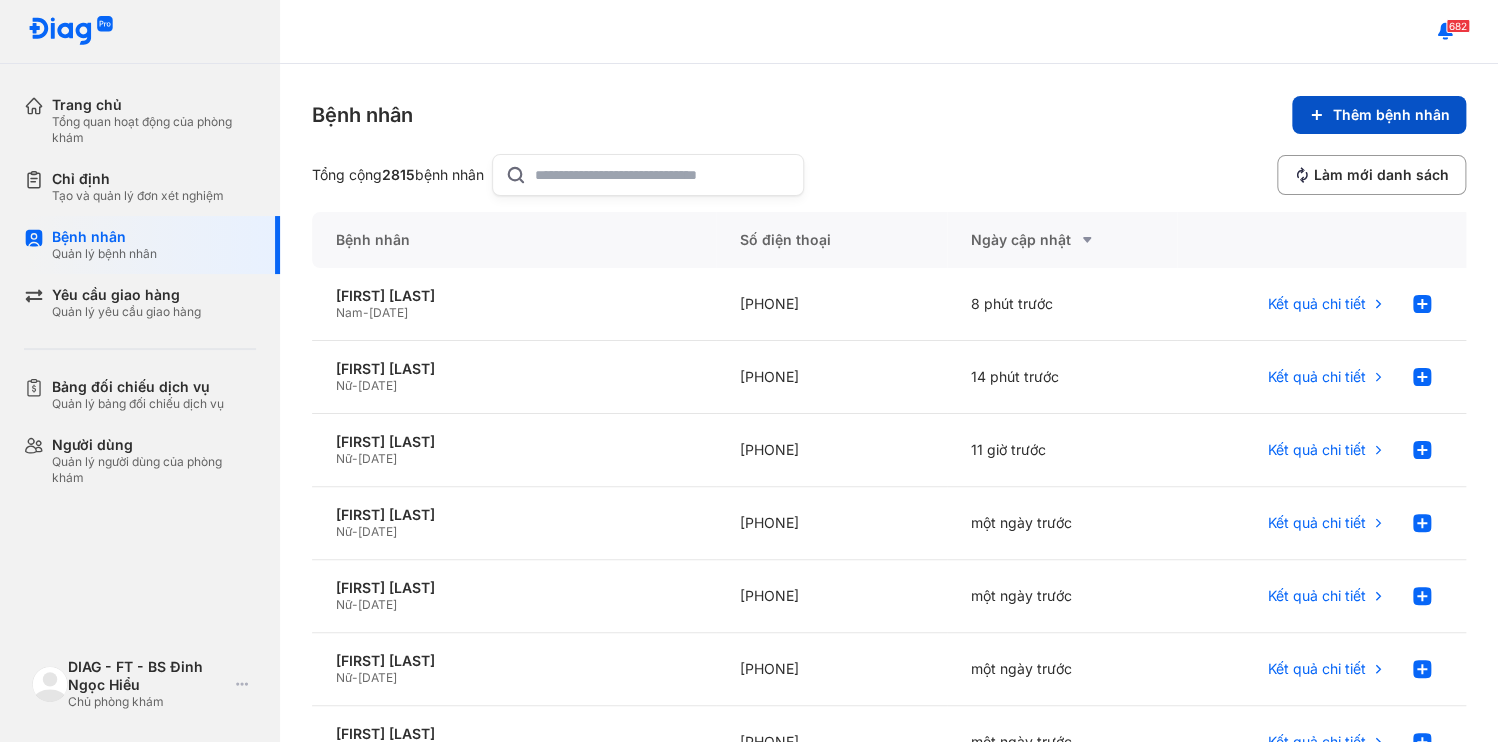 click on "Thêm bệnh nhân" at bounding box center (1379, 115) 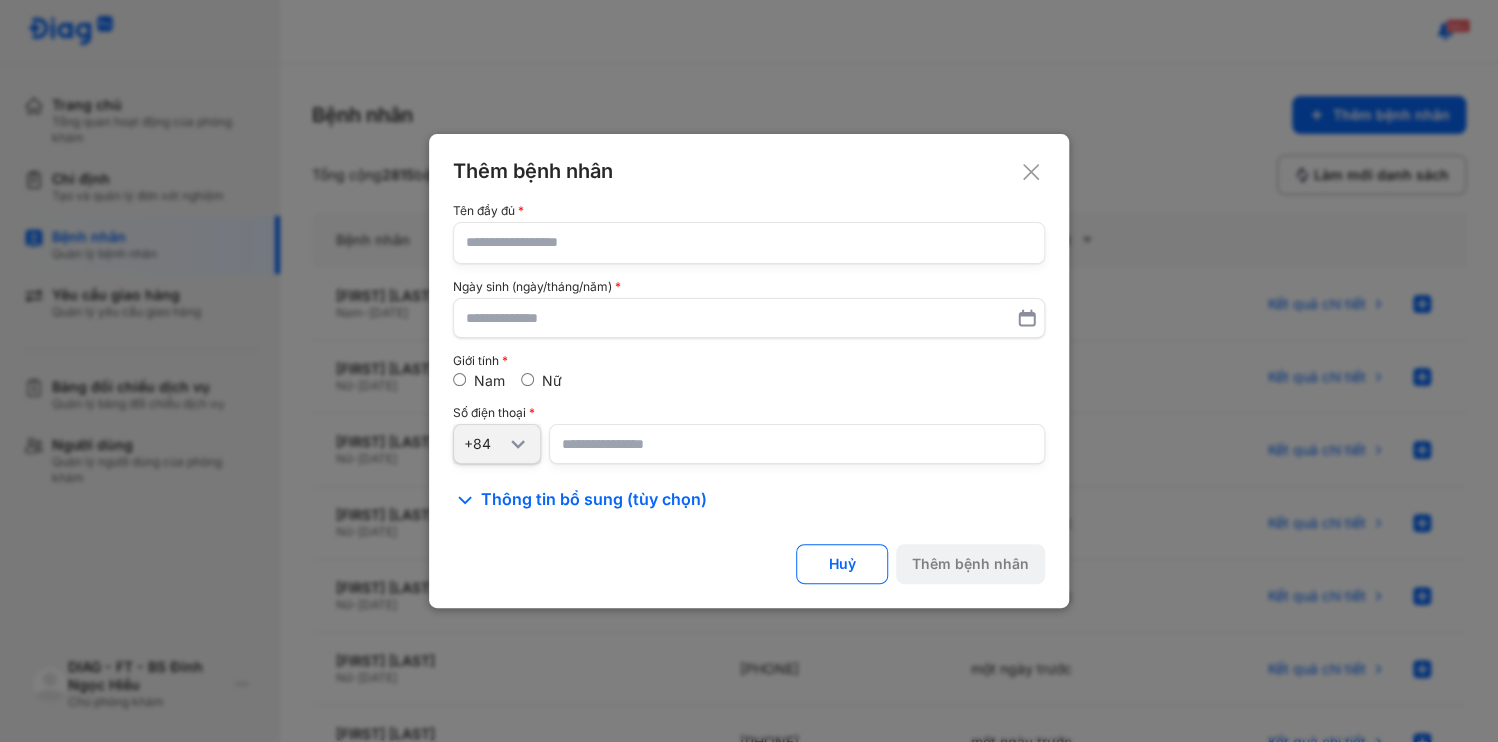 click 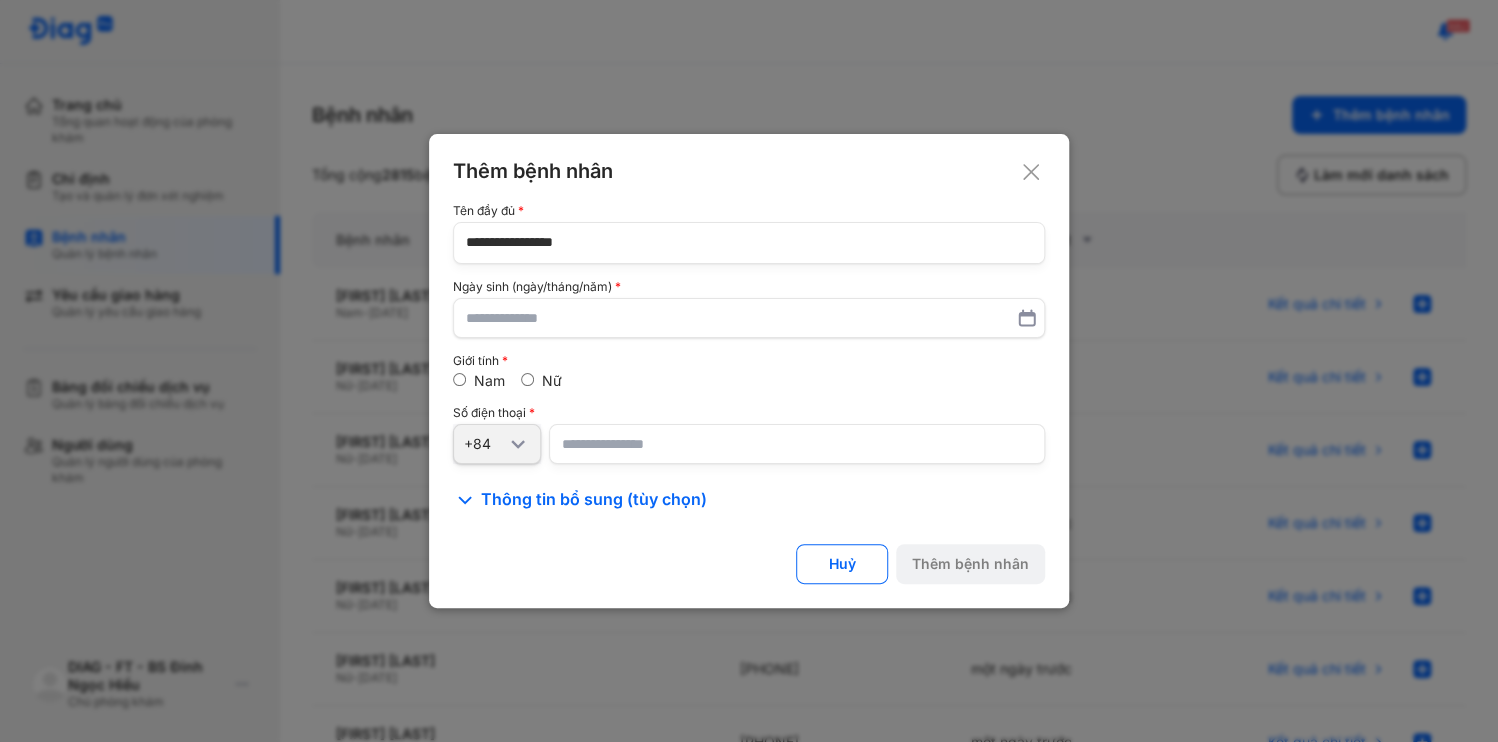 type on "**********" 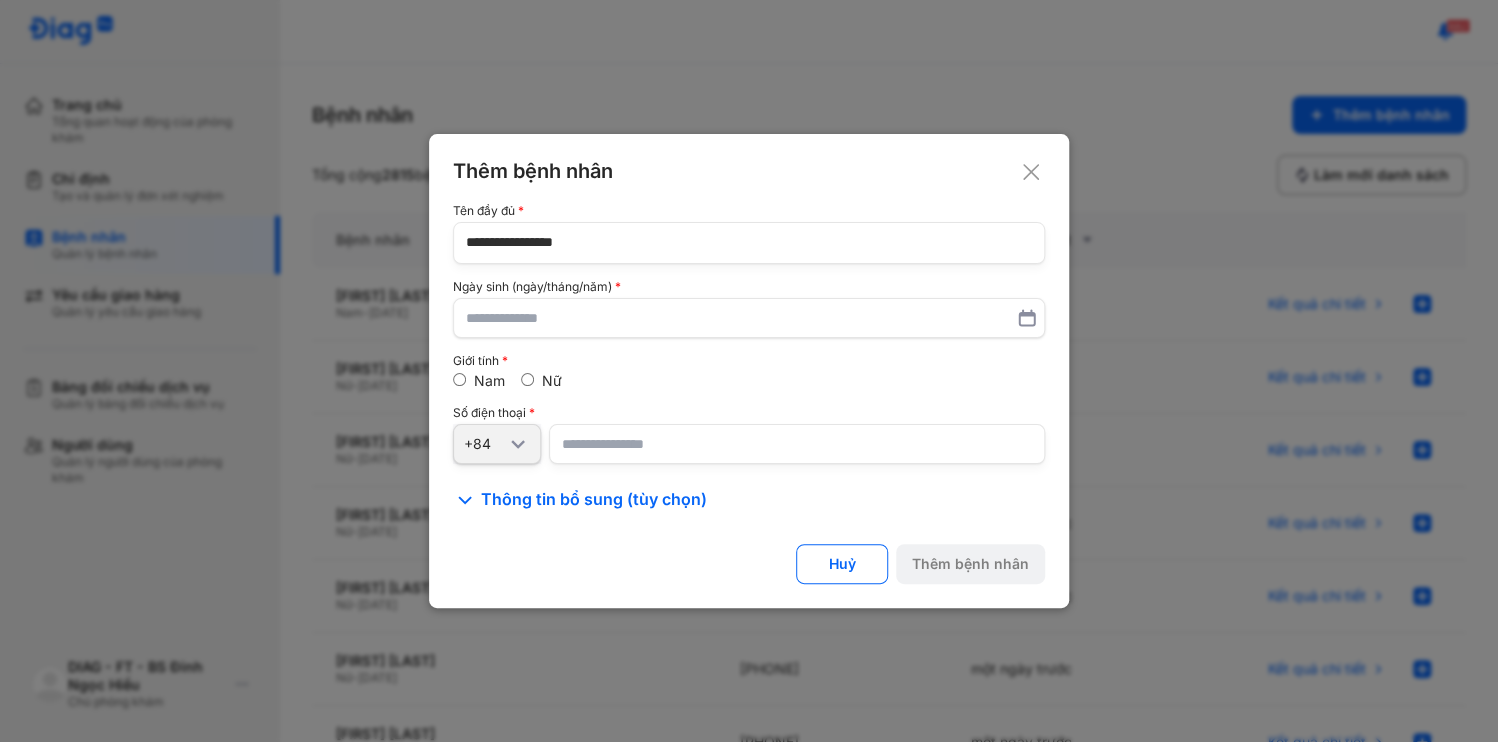 click at bounding box center [797, 444] 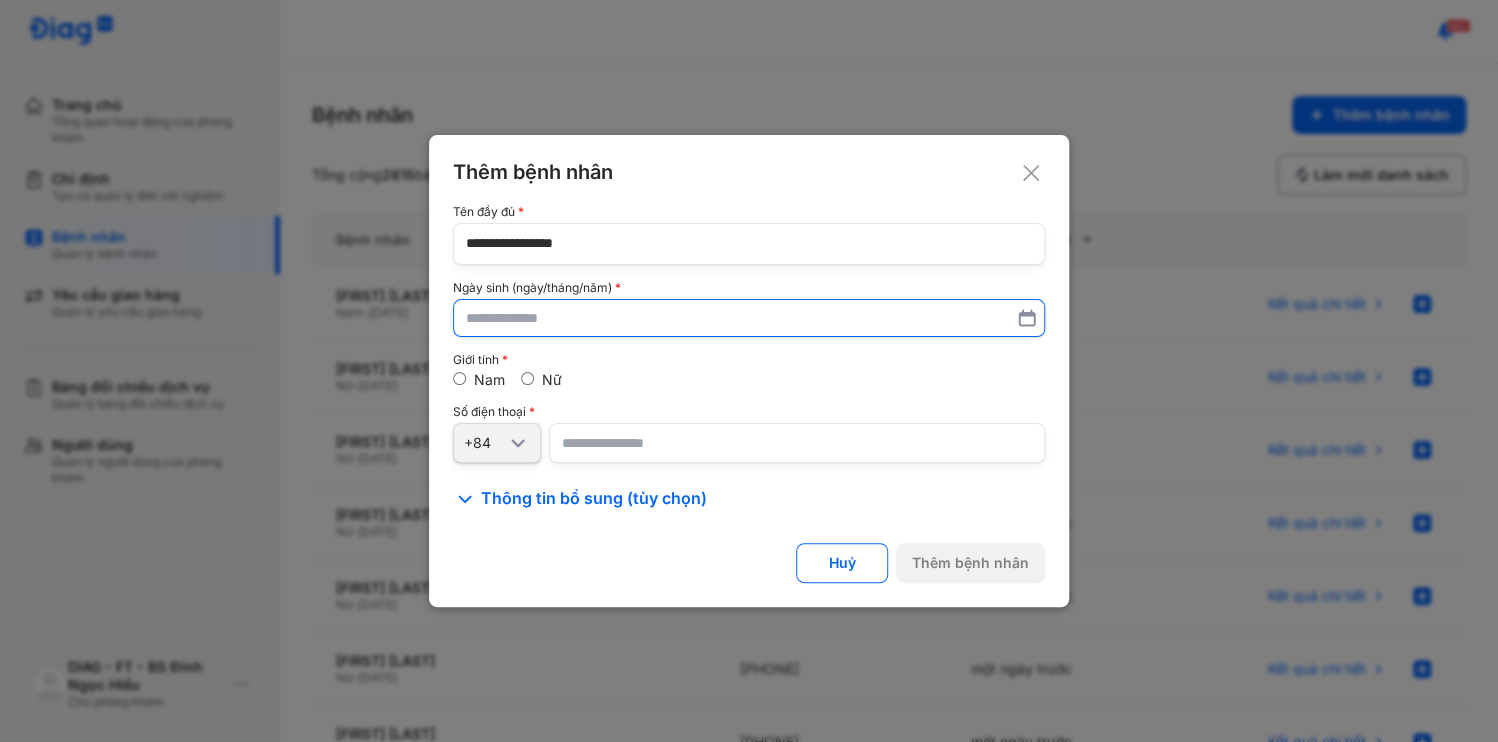 paste on "**********" 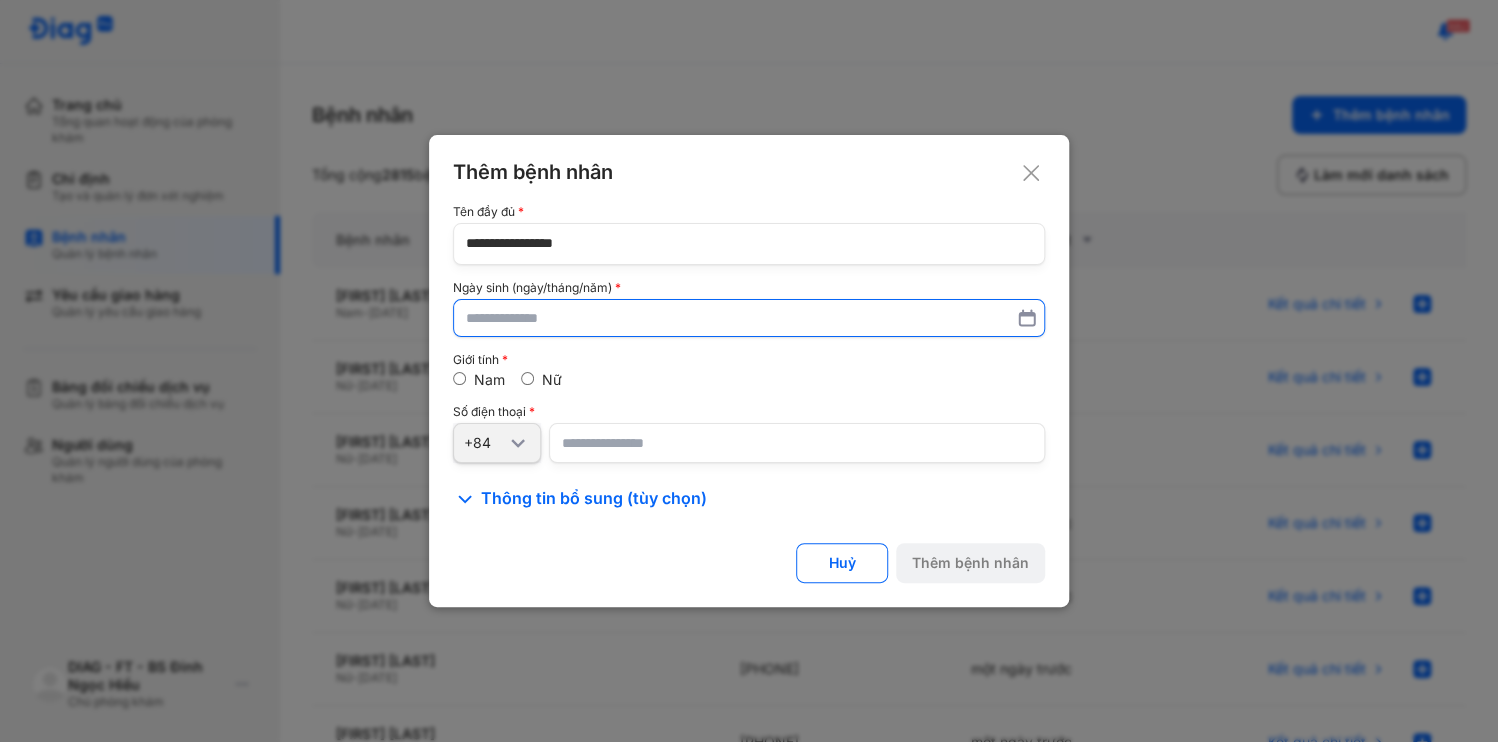 click at bounding box center (749, 318) 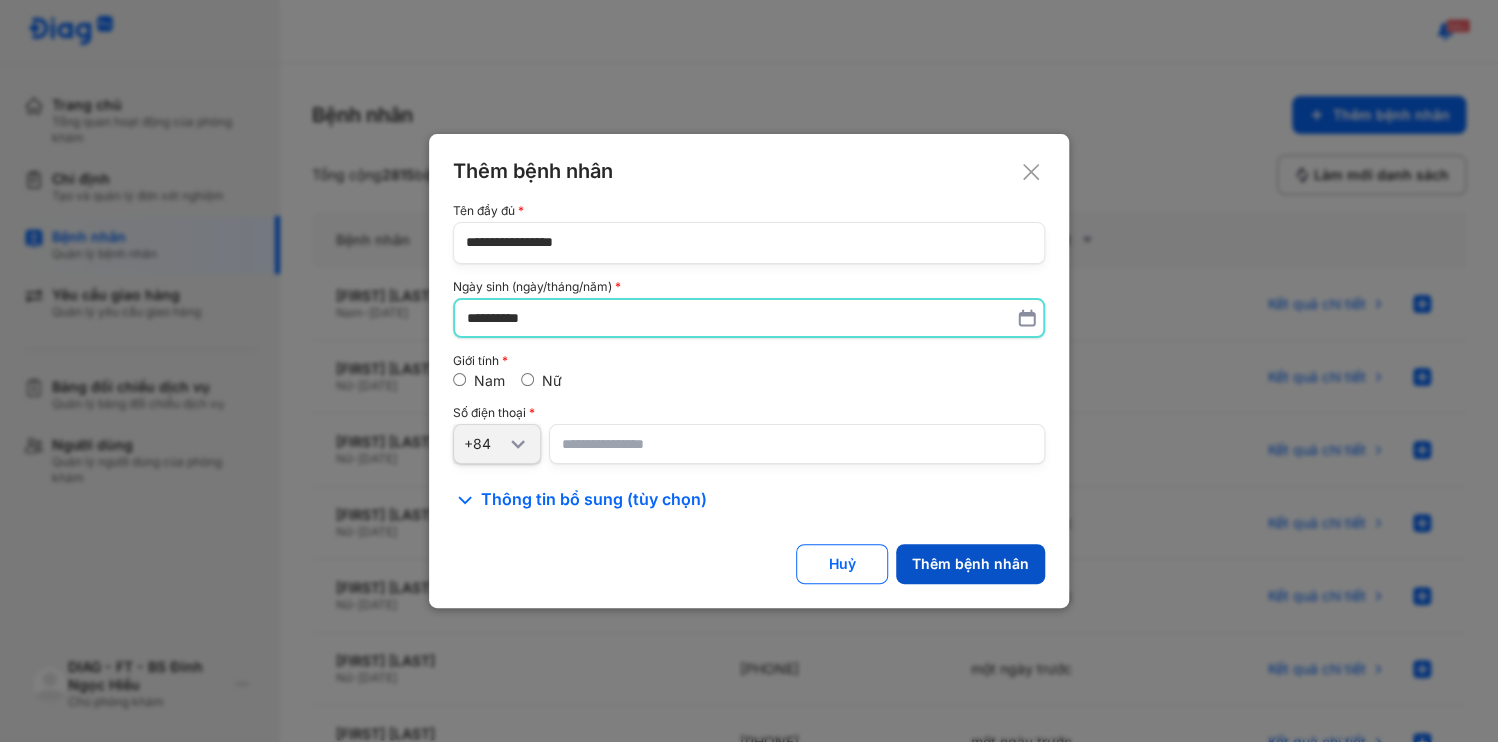 type on "**********" 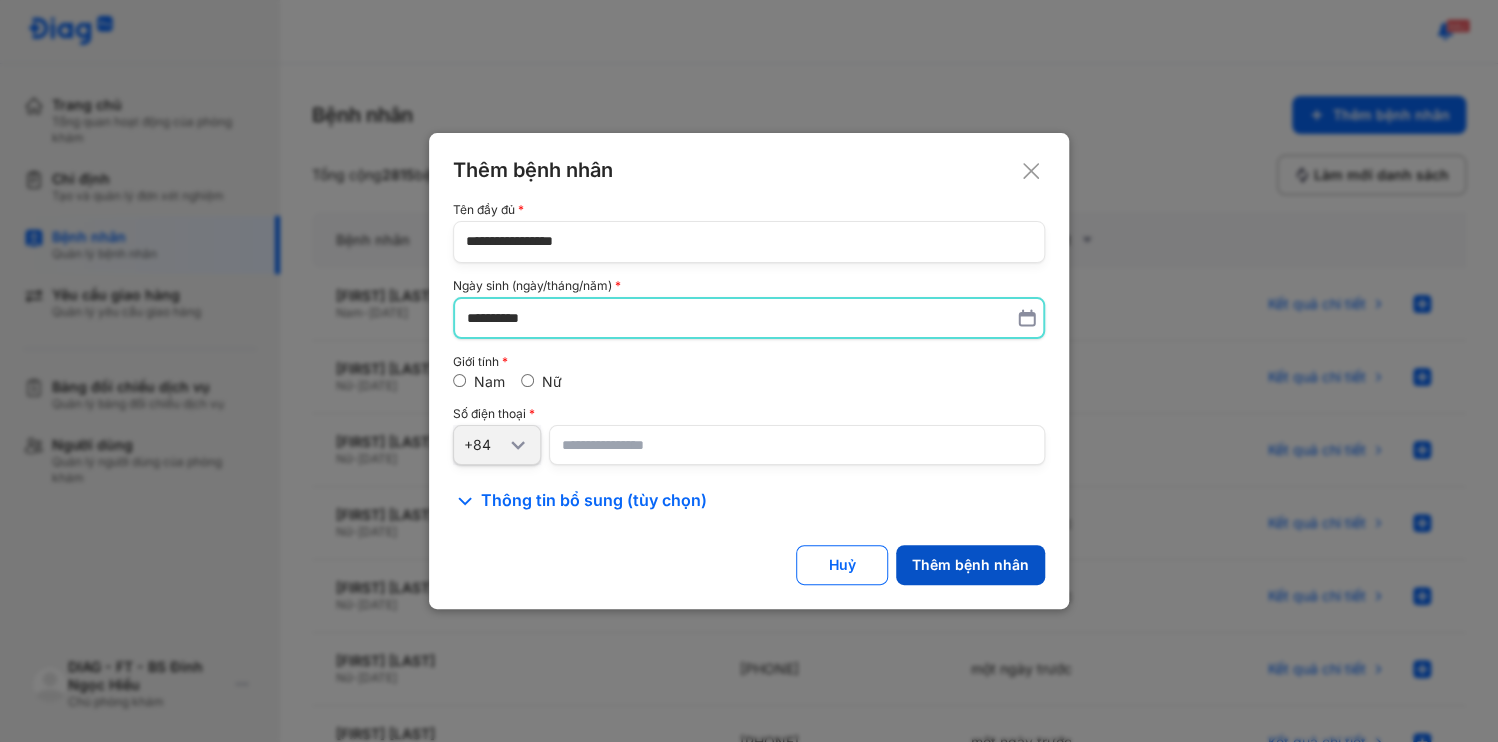 click on "Thêm bệnh nhân" 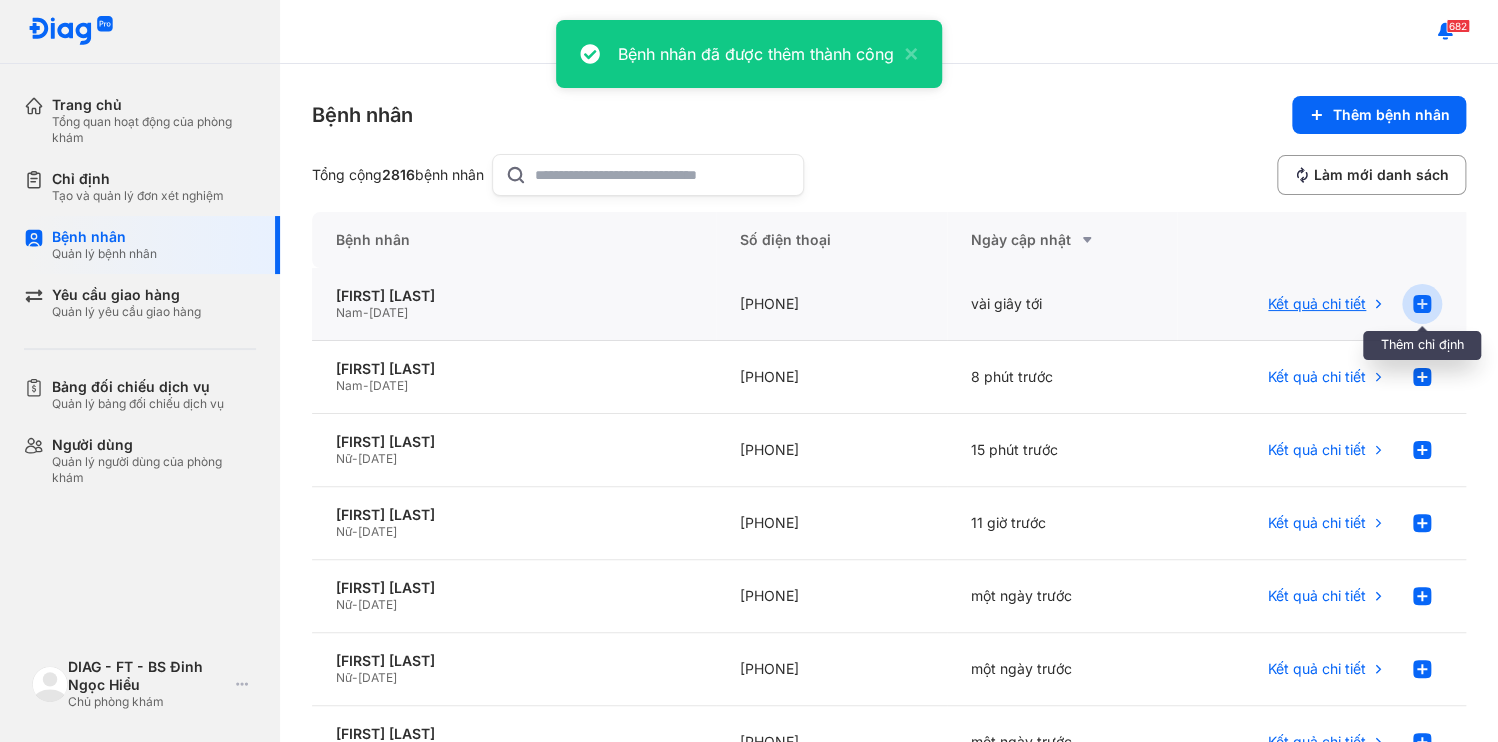 click 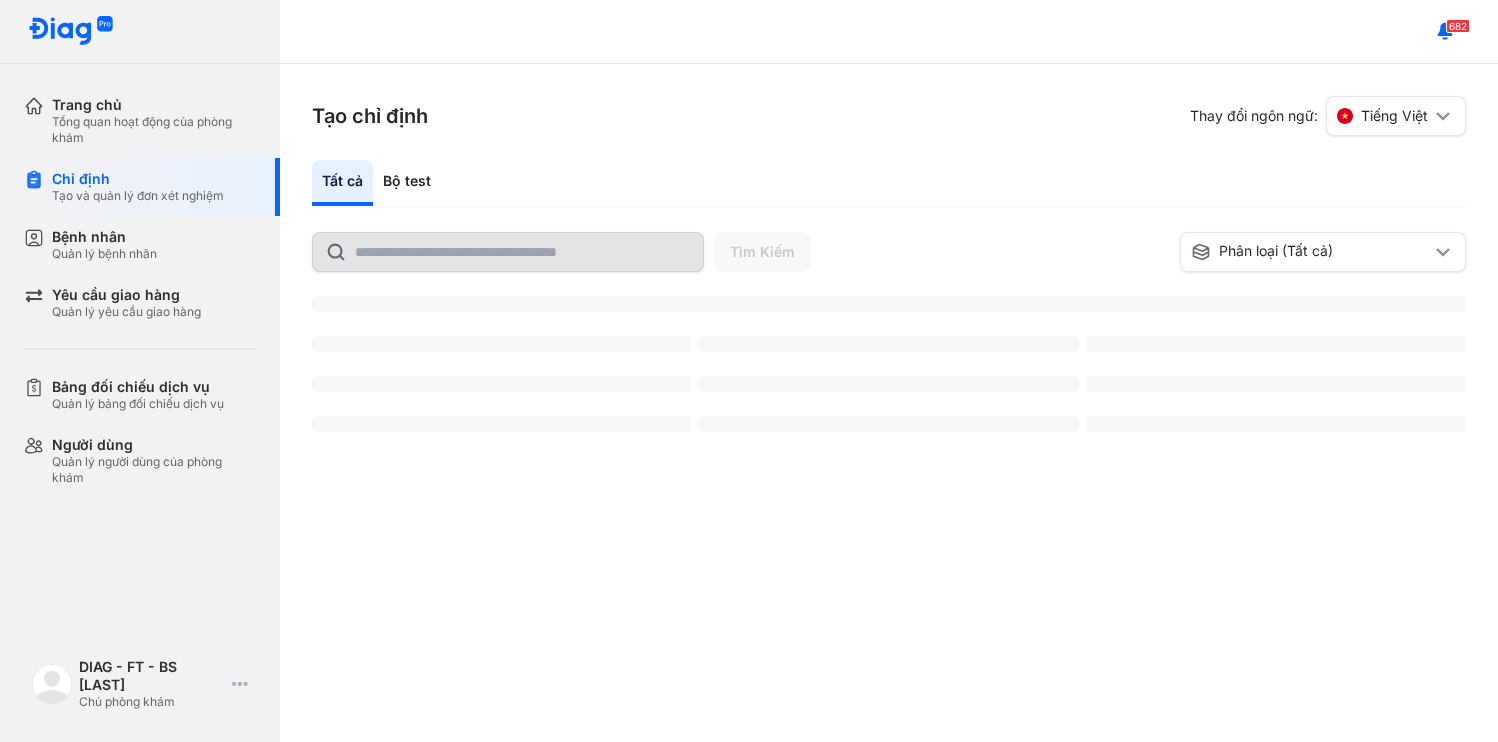 scroll, scrollTop: 0, scrollLeft: 0, axis: both 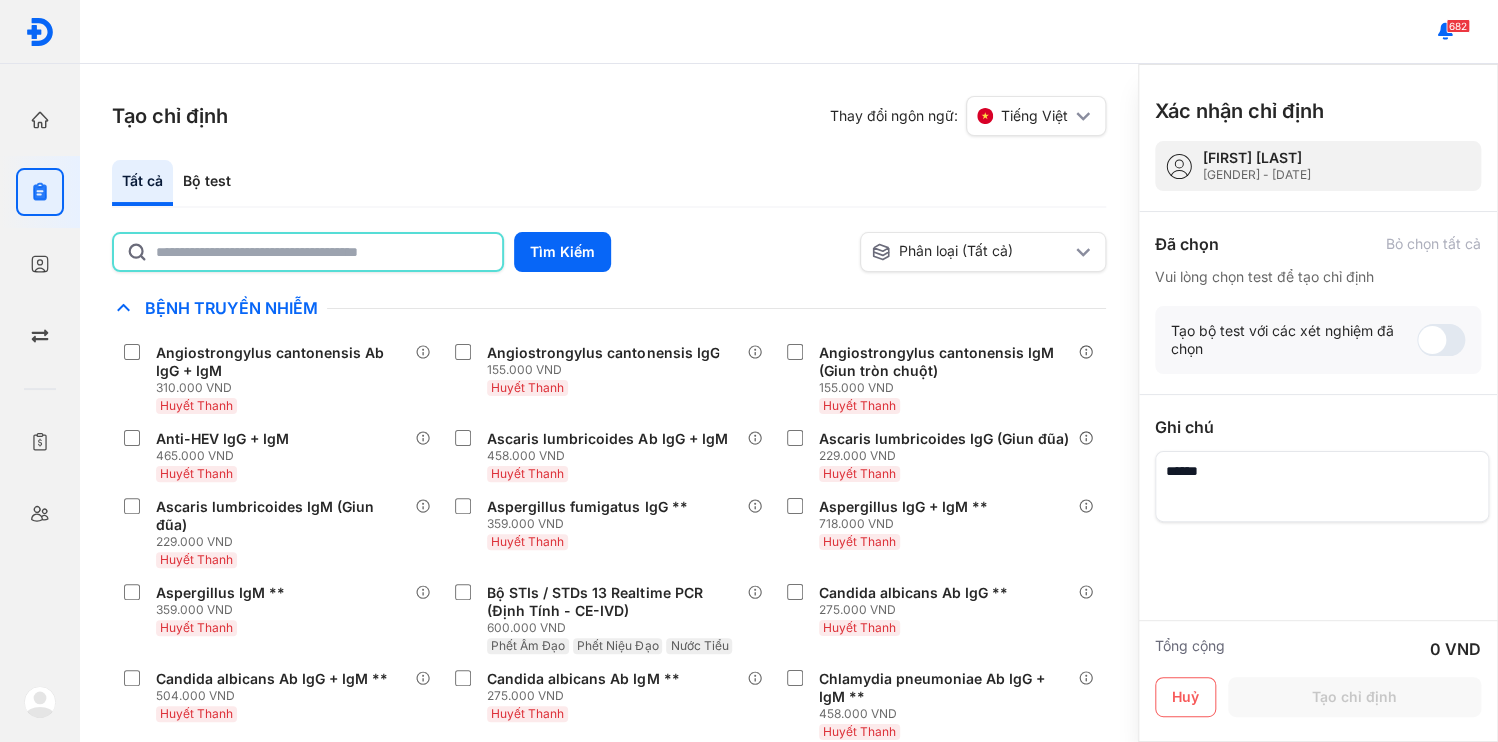 click 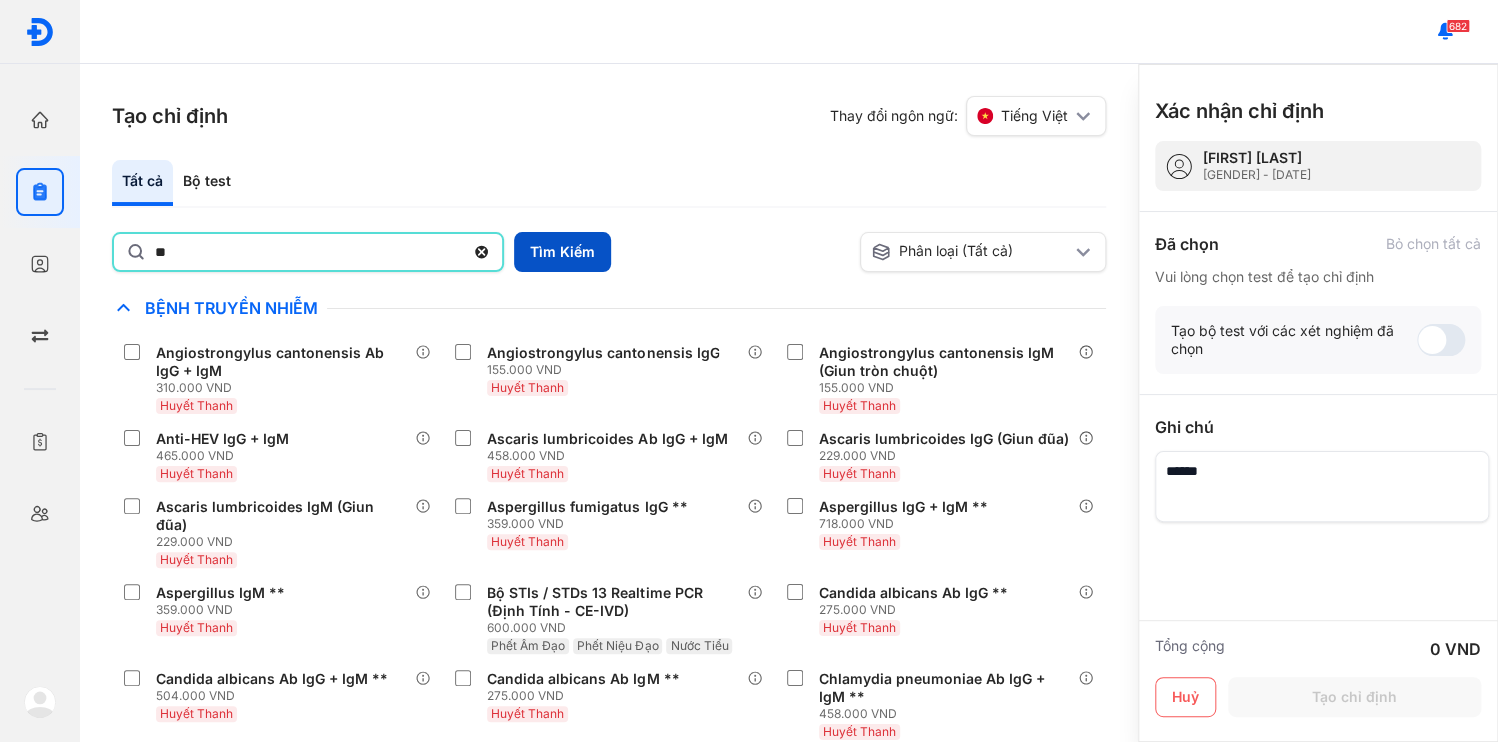 type on "**" 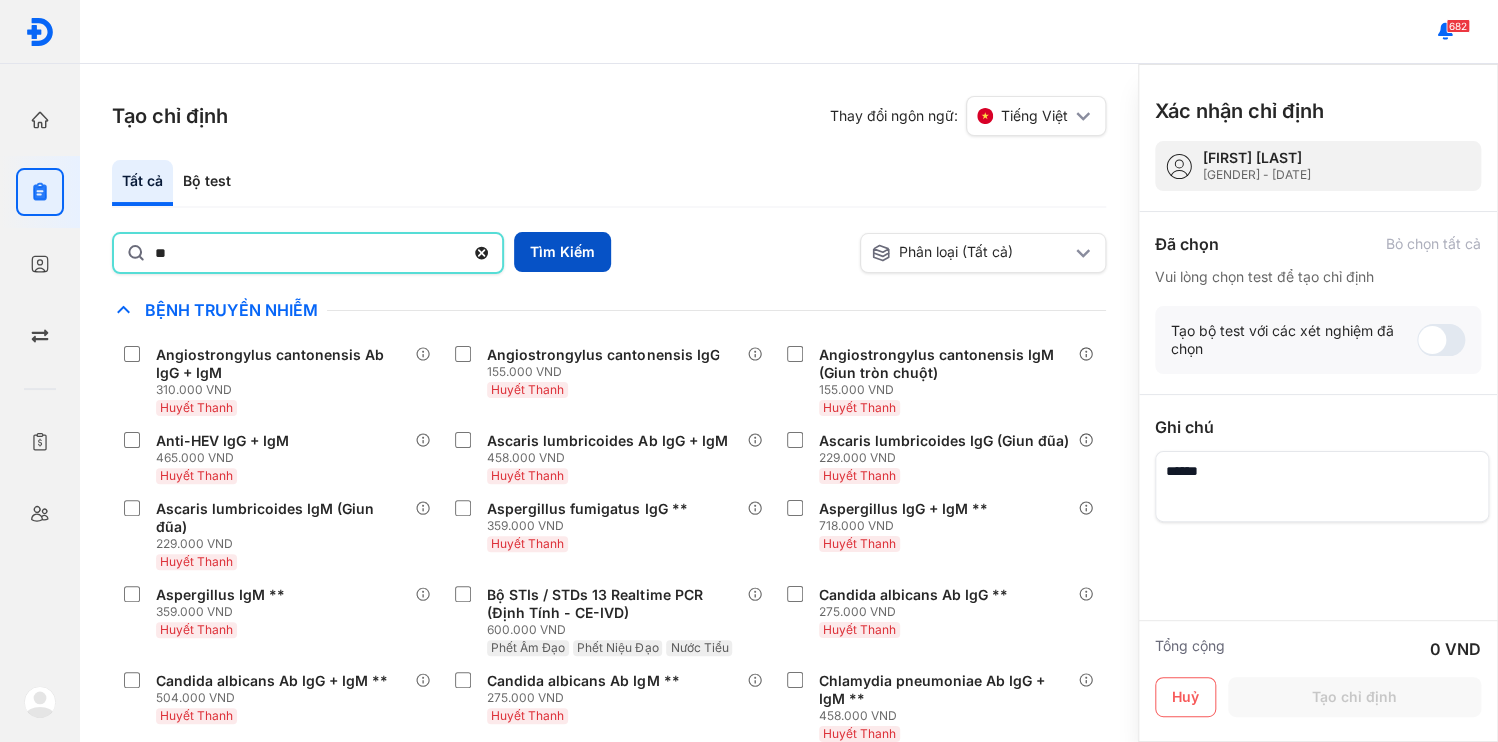 click on "Tìm Kiếm" at bounding box center [562, 252] 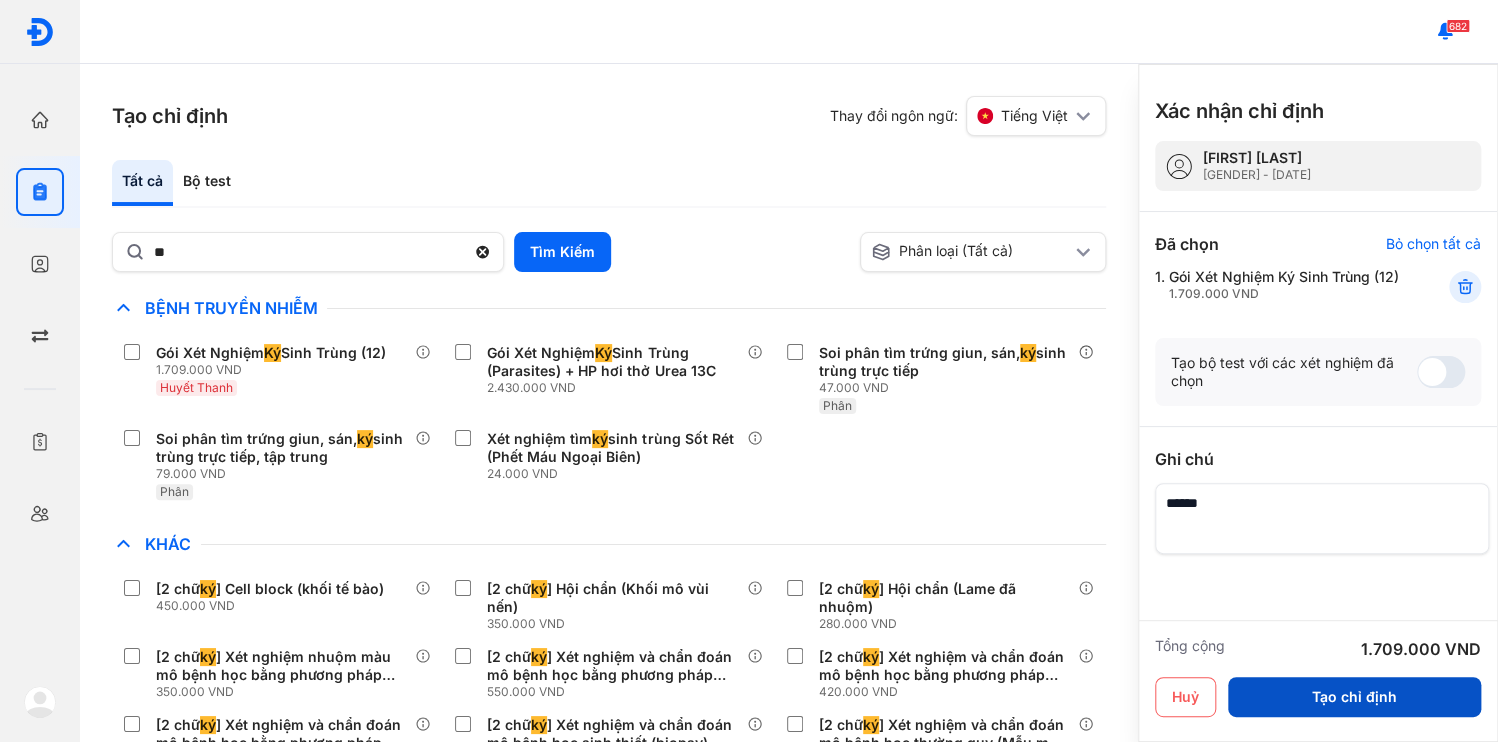 click on "Tạo chỉ định" at bounding box center (1354, 697) 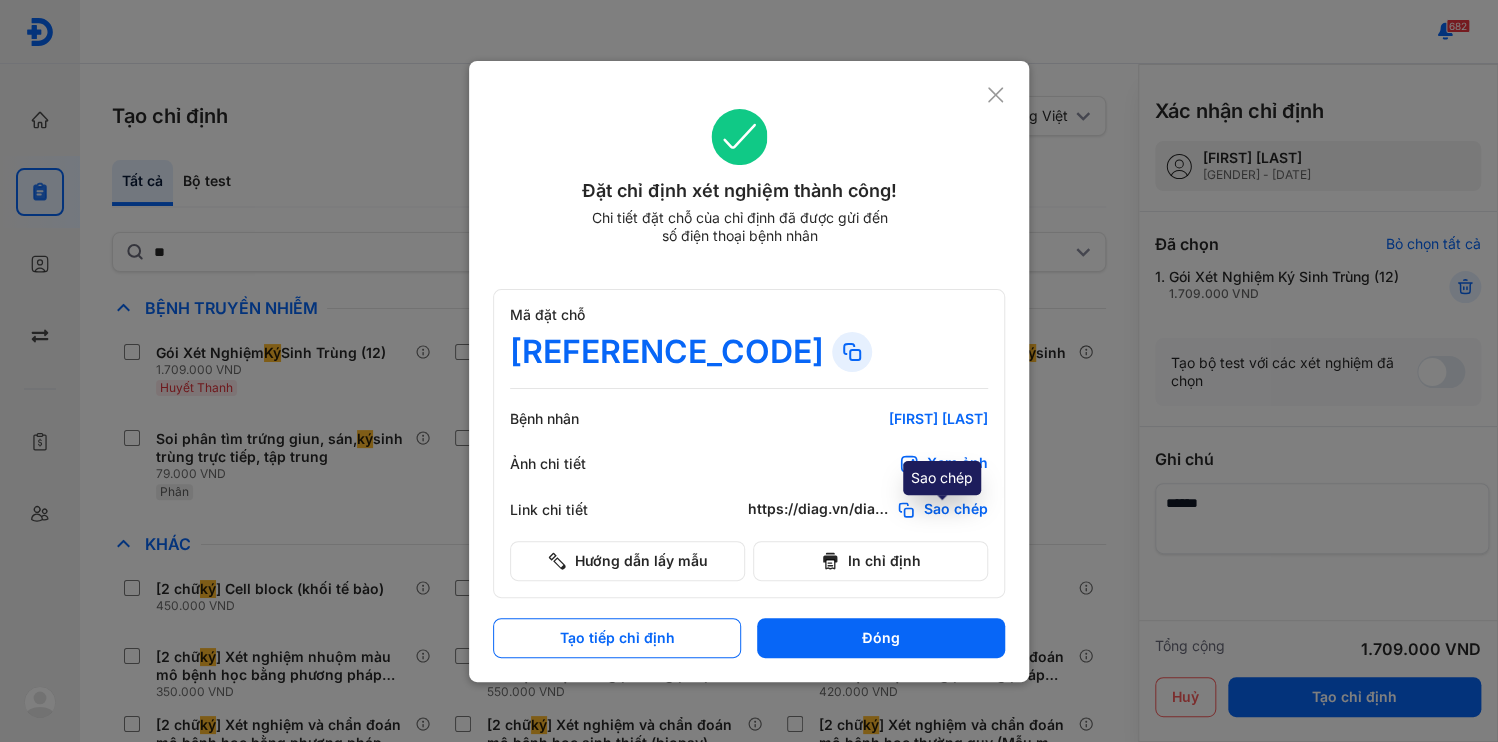 click on "Sao chép" 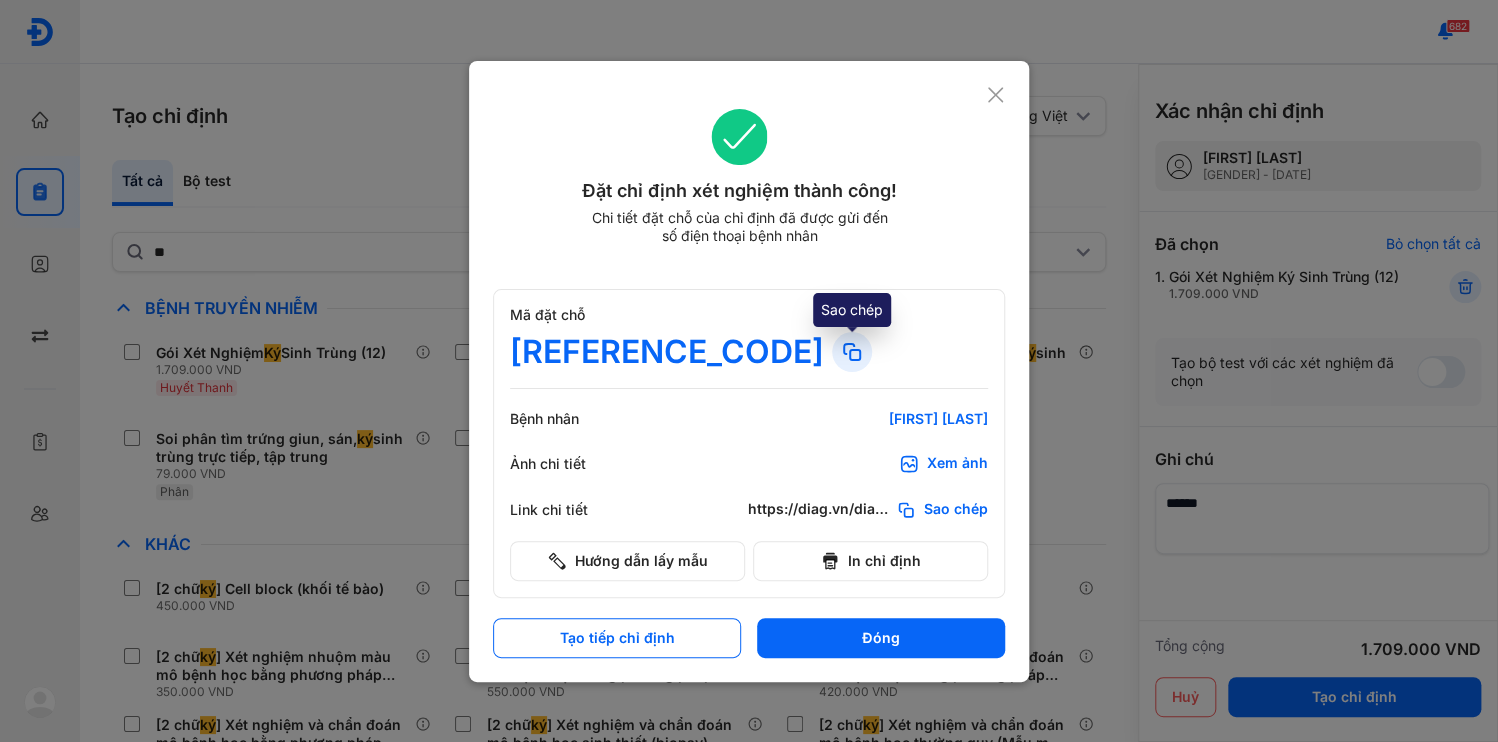 click 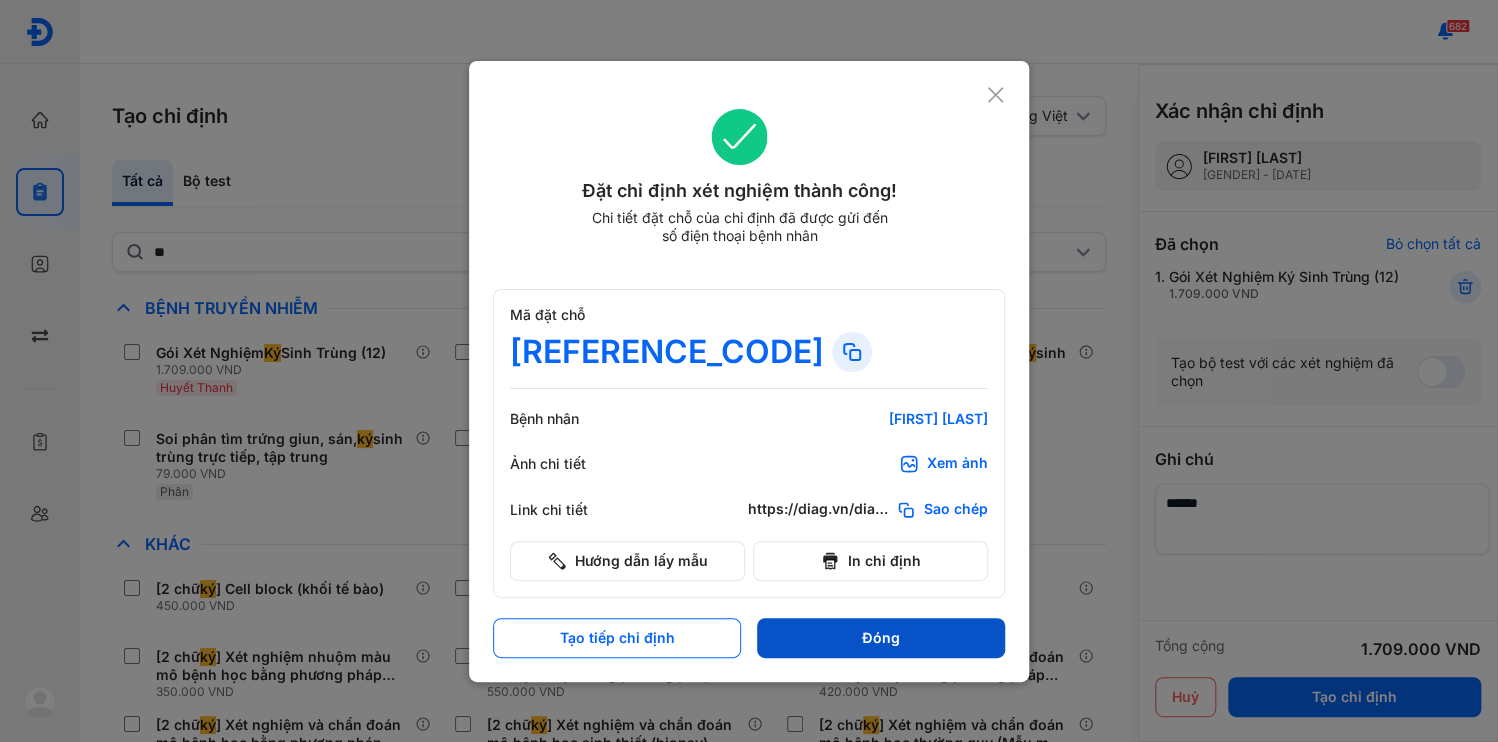 click on "Đóng" at bounding box center (881, 638) 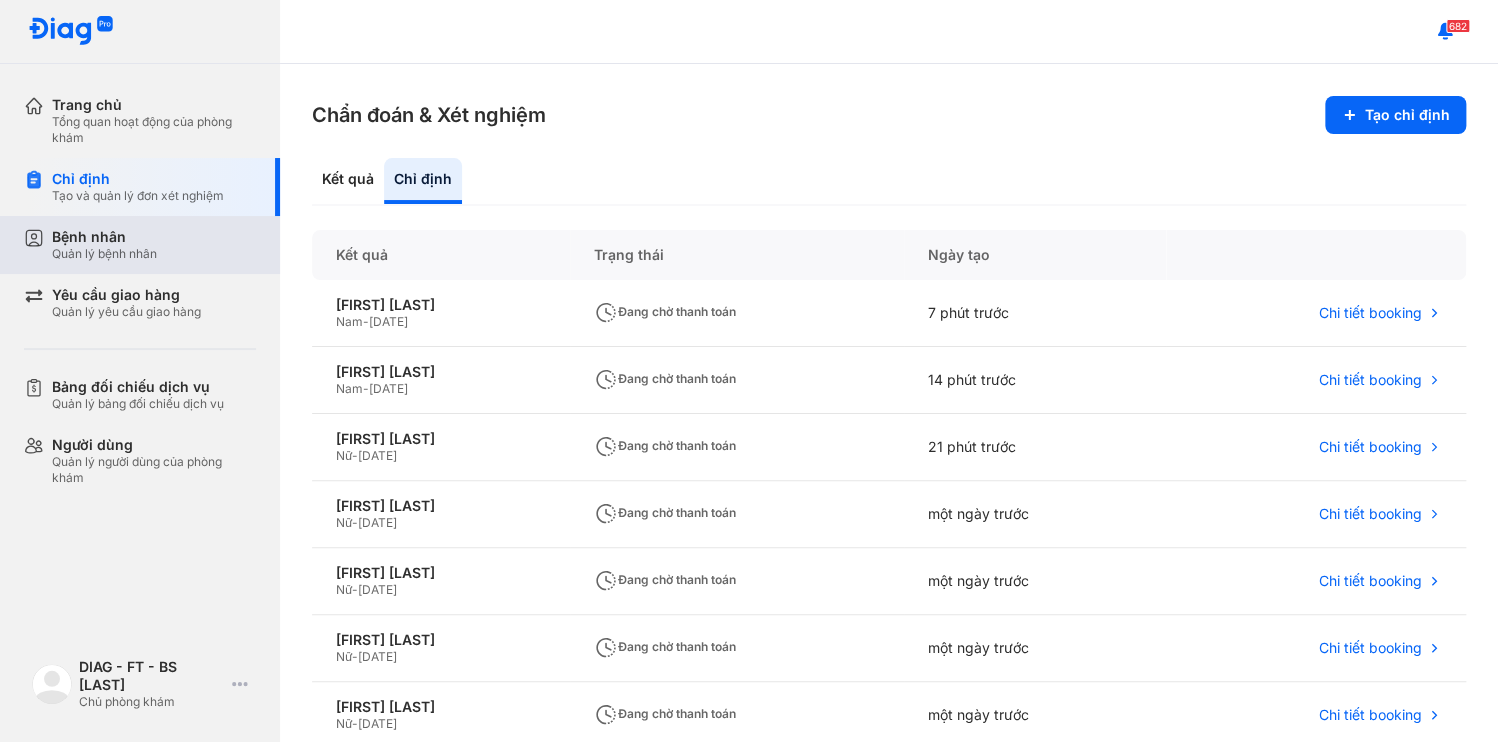 click on "Quản lý bệnh nhân" at bounding box center [104, 254] 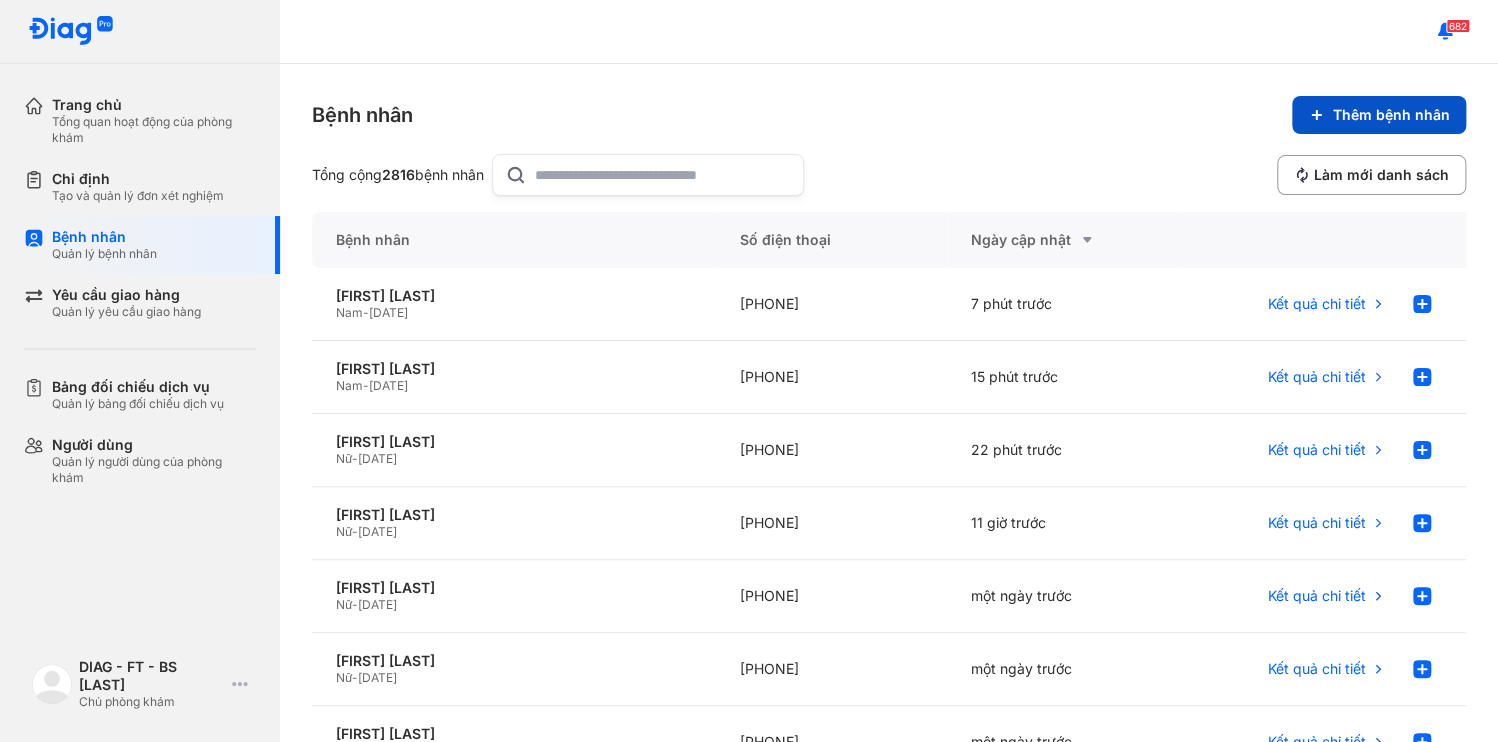 click on "Thêm bệnh nhân" 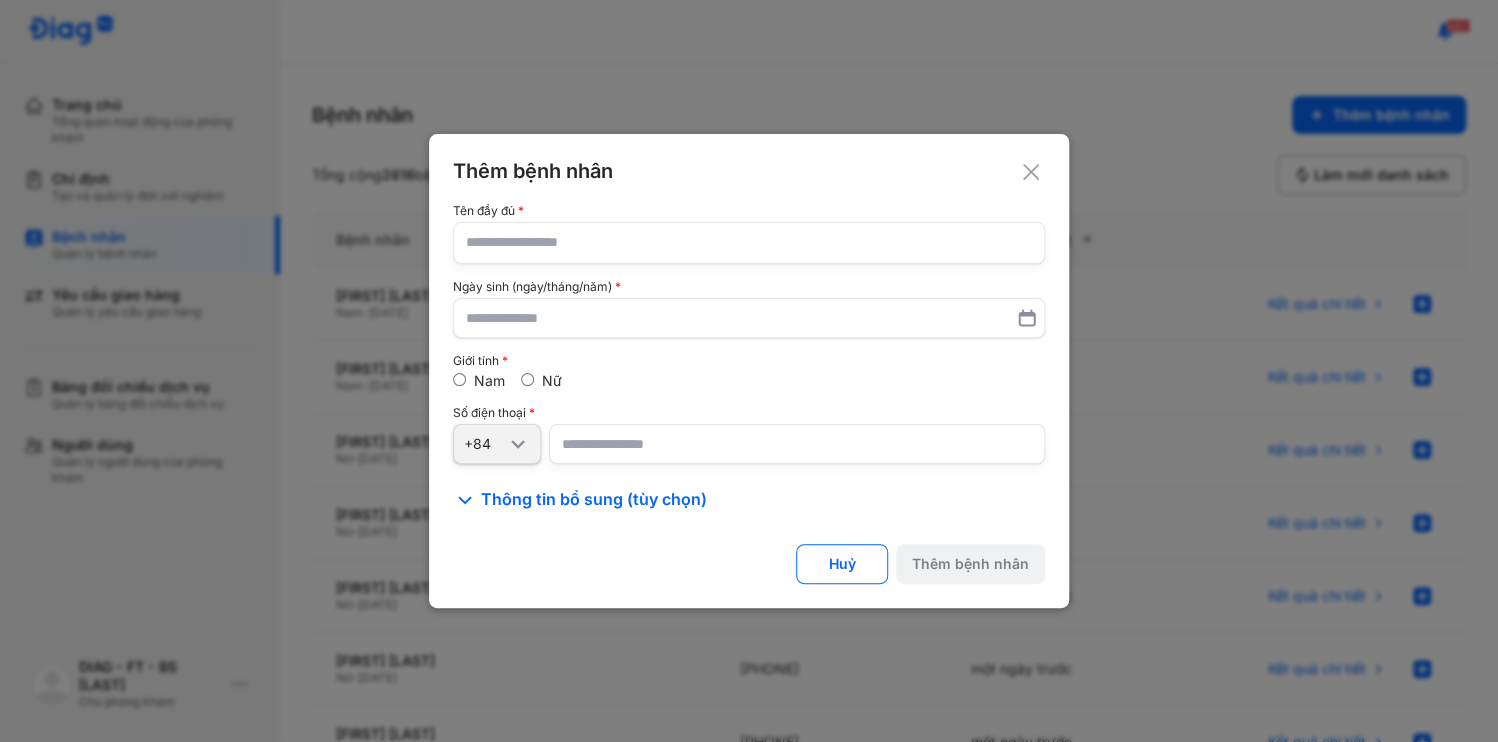 type 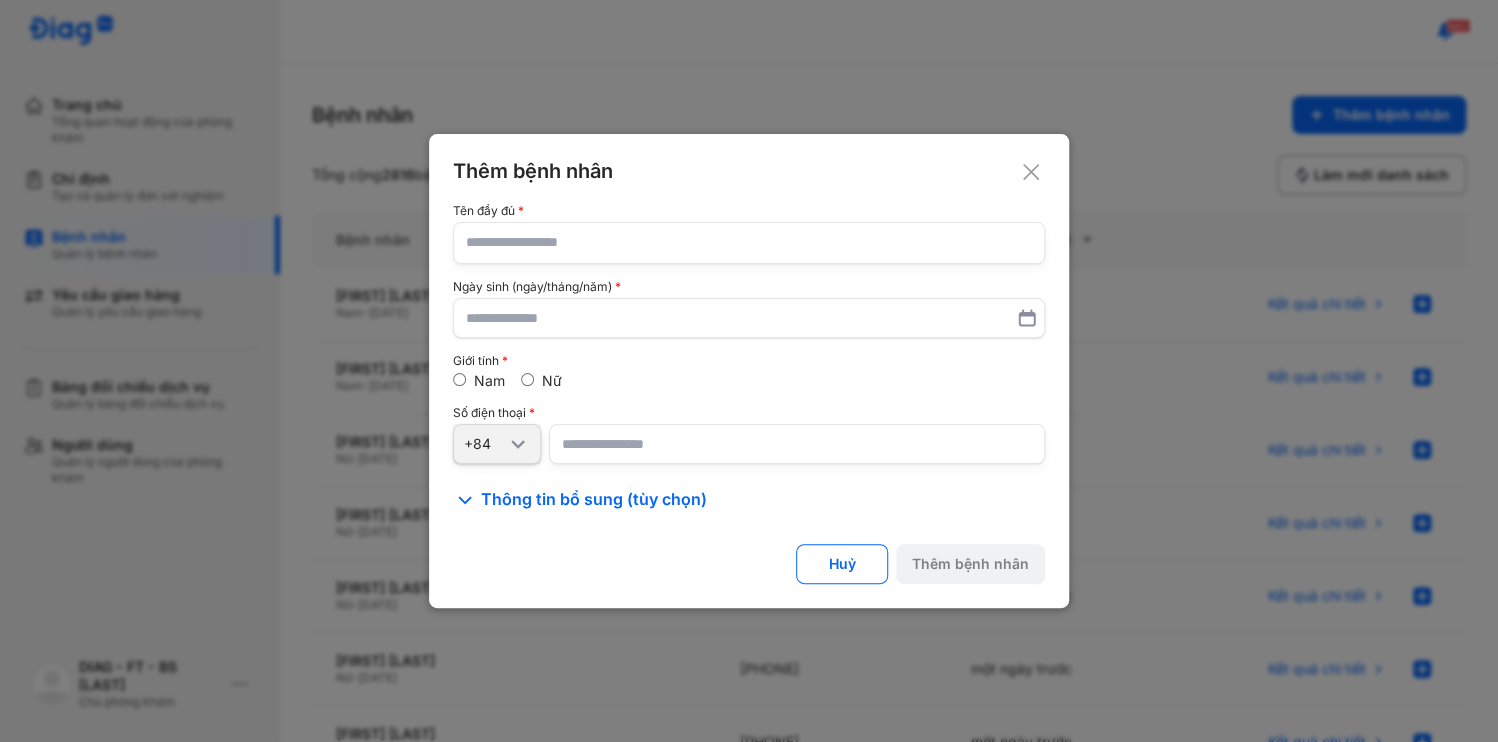 click 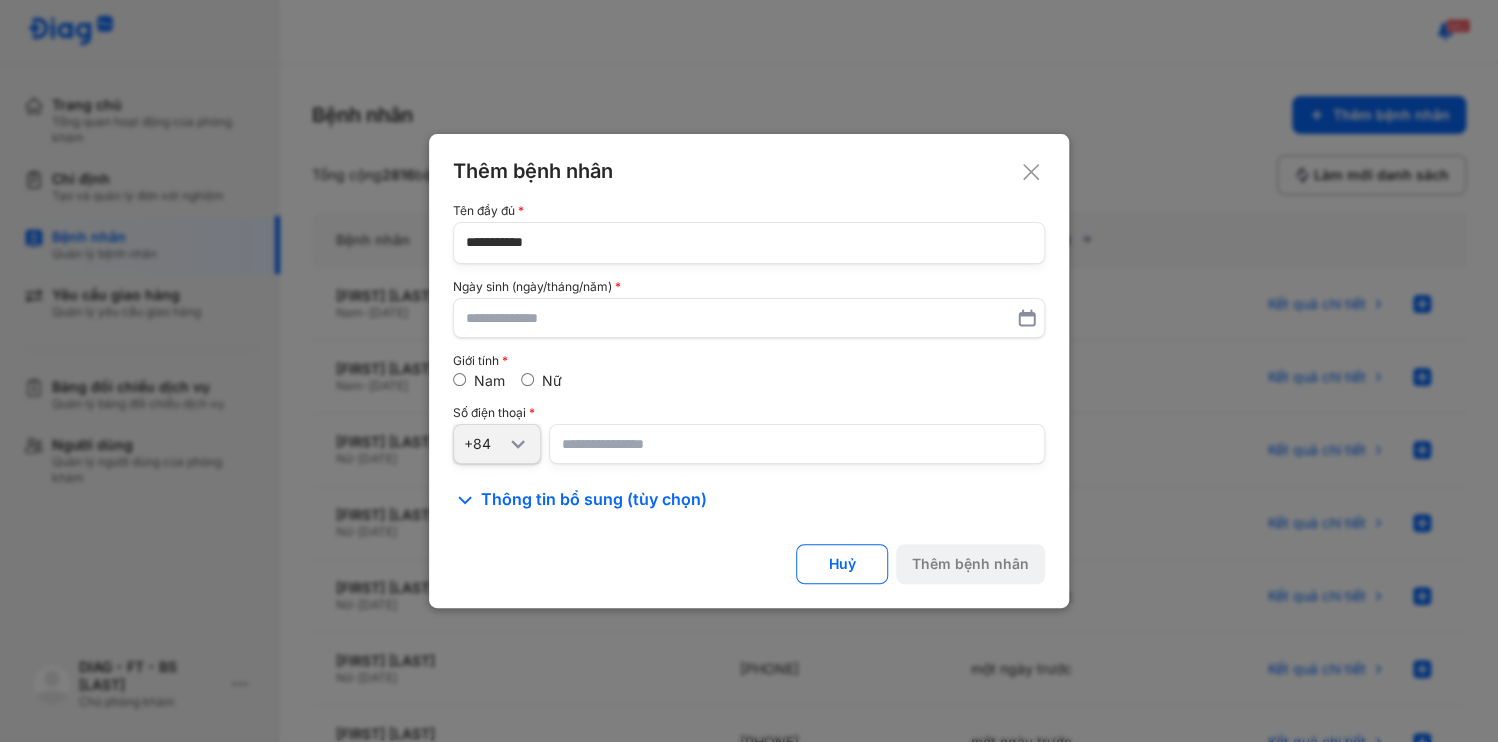 type on "**********" 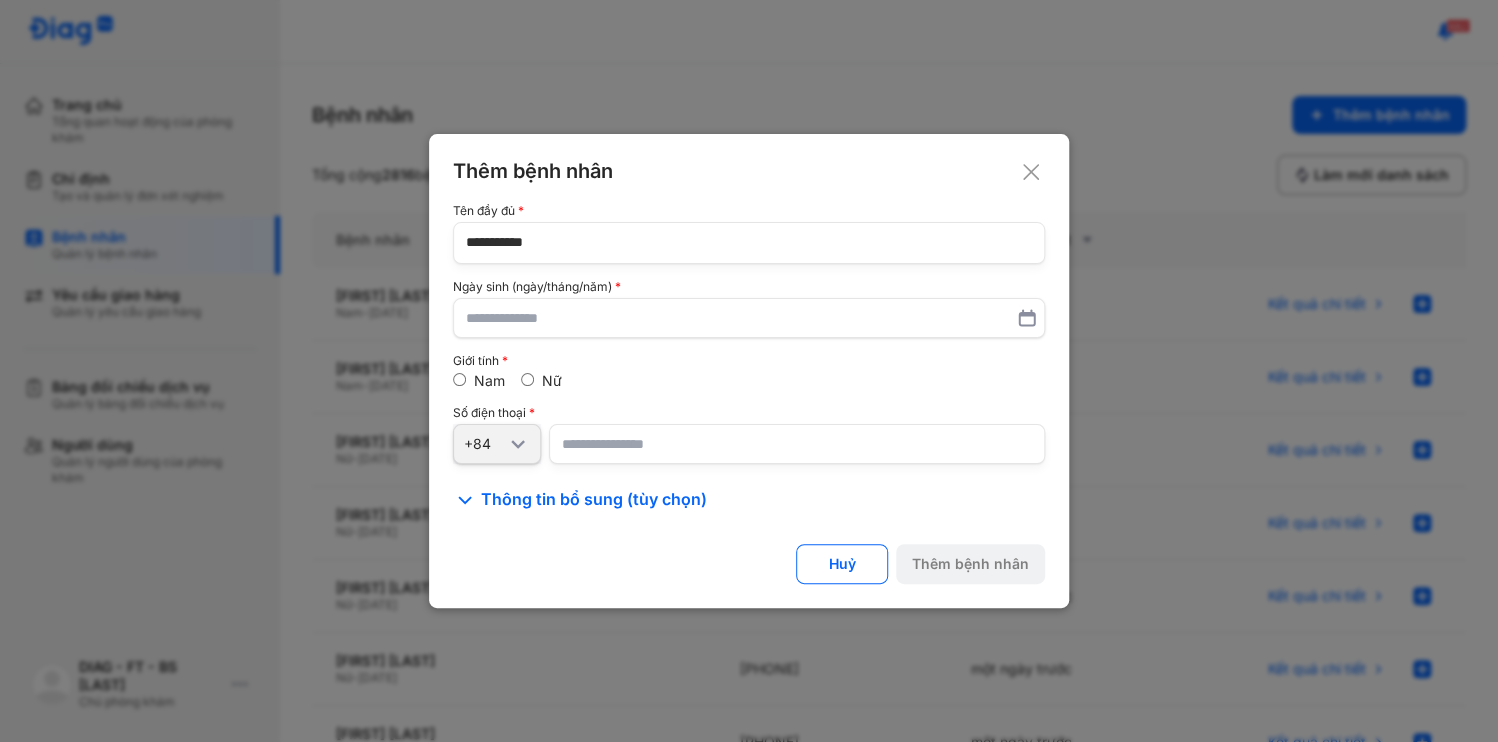 click at bounding box center [797, 444] 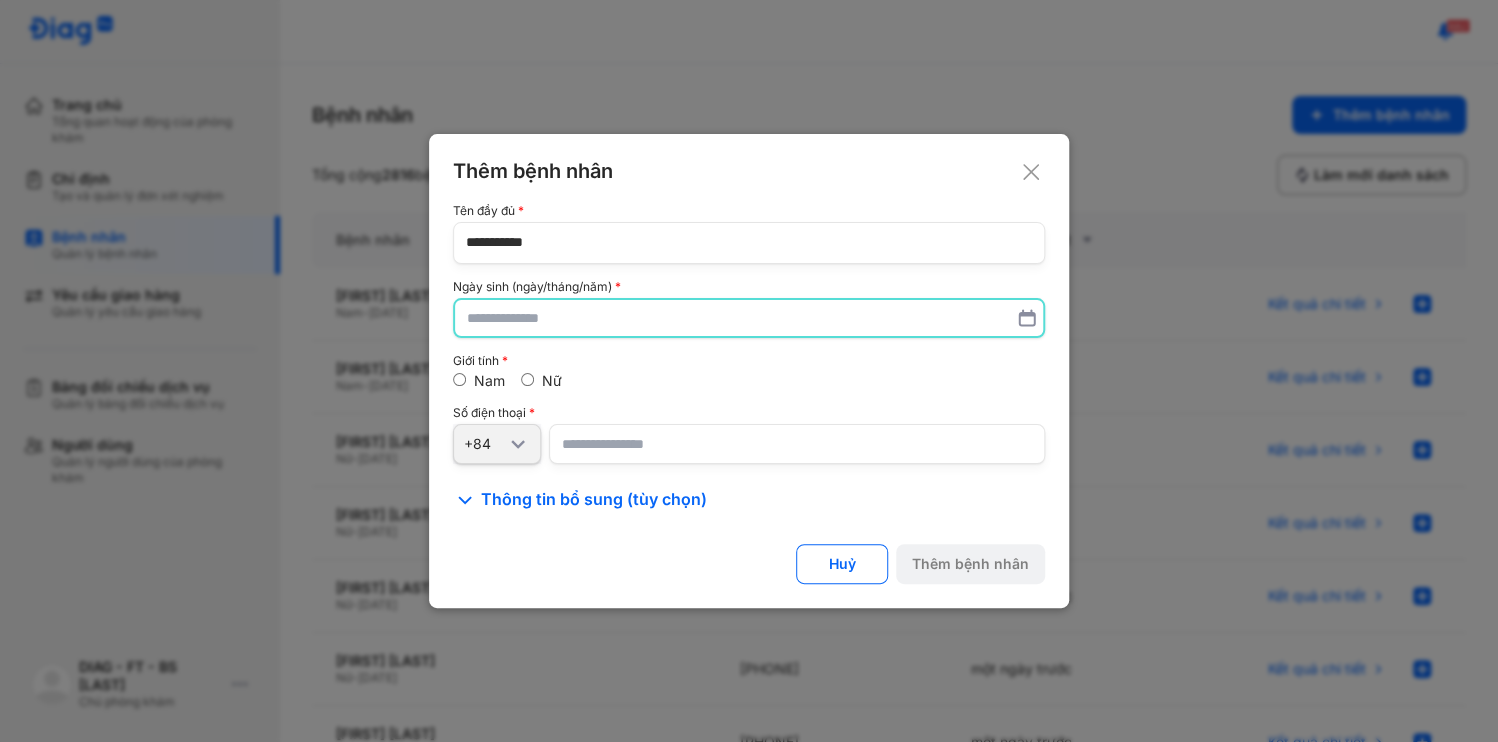 paste on "**********" 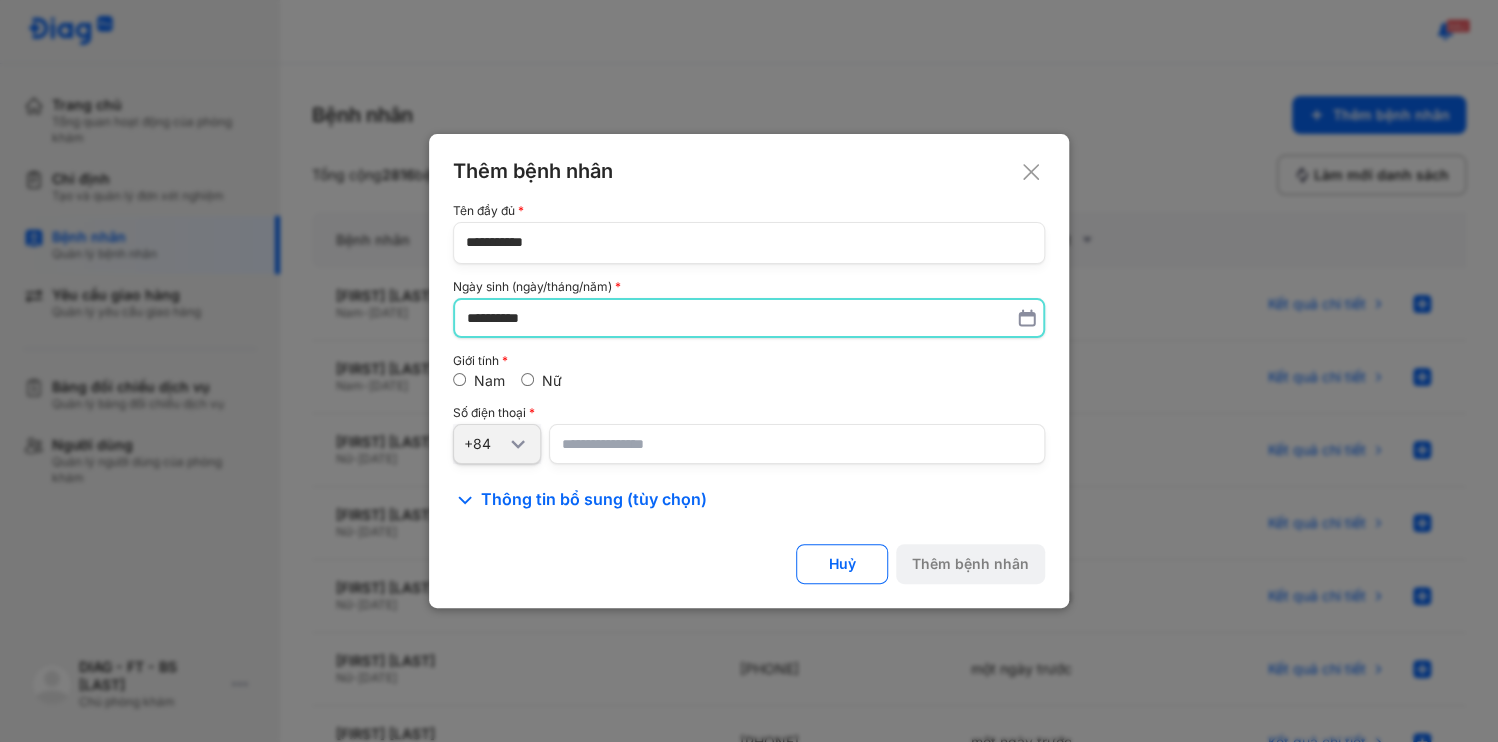 click on "**********" at bounding box center (749, 318) 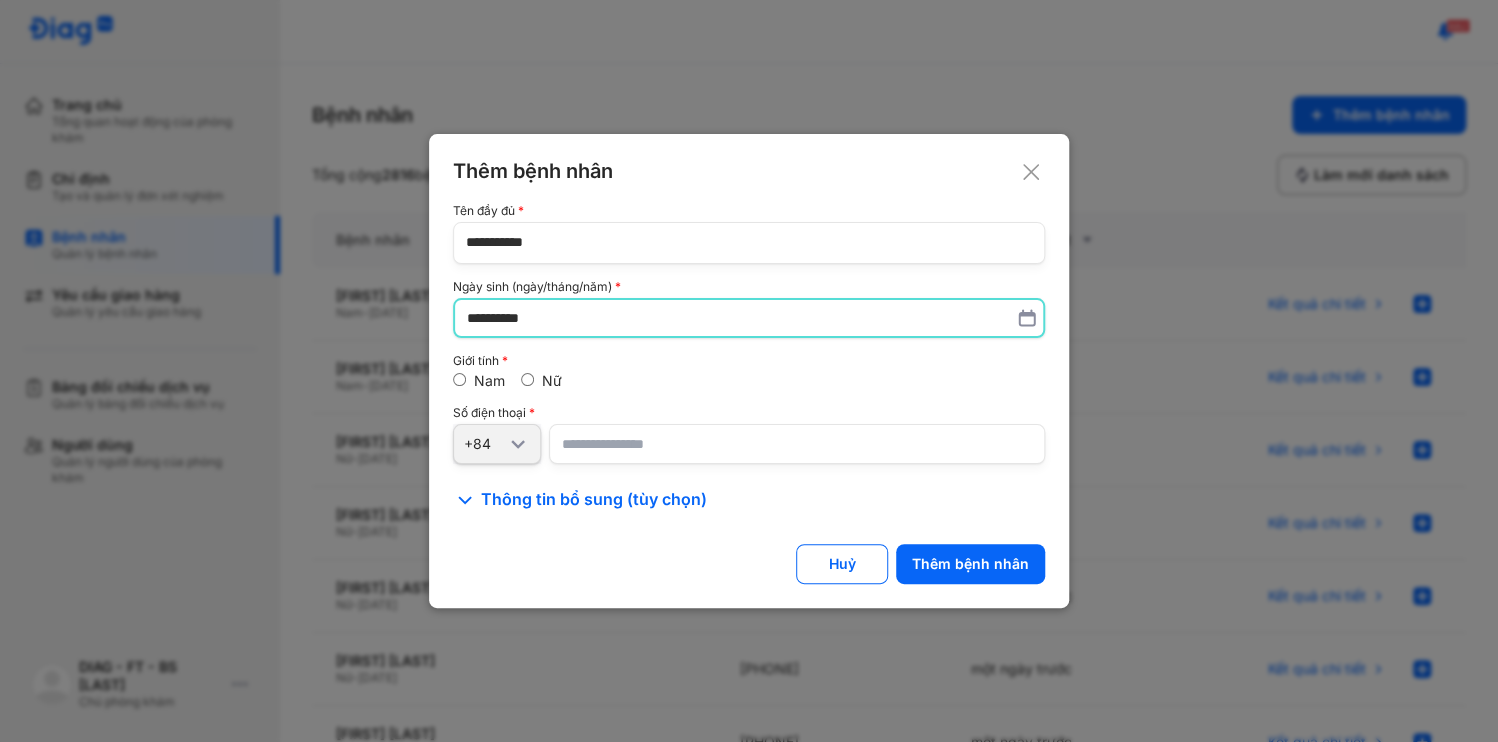 type on "**********" 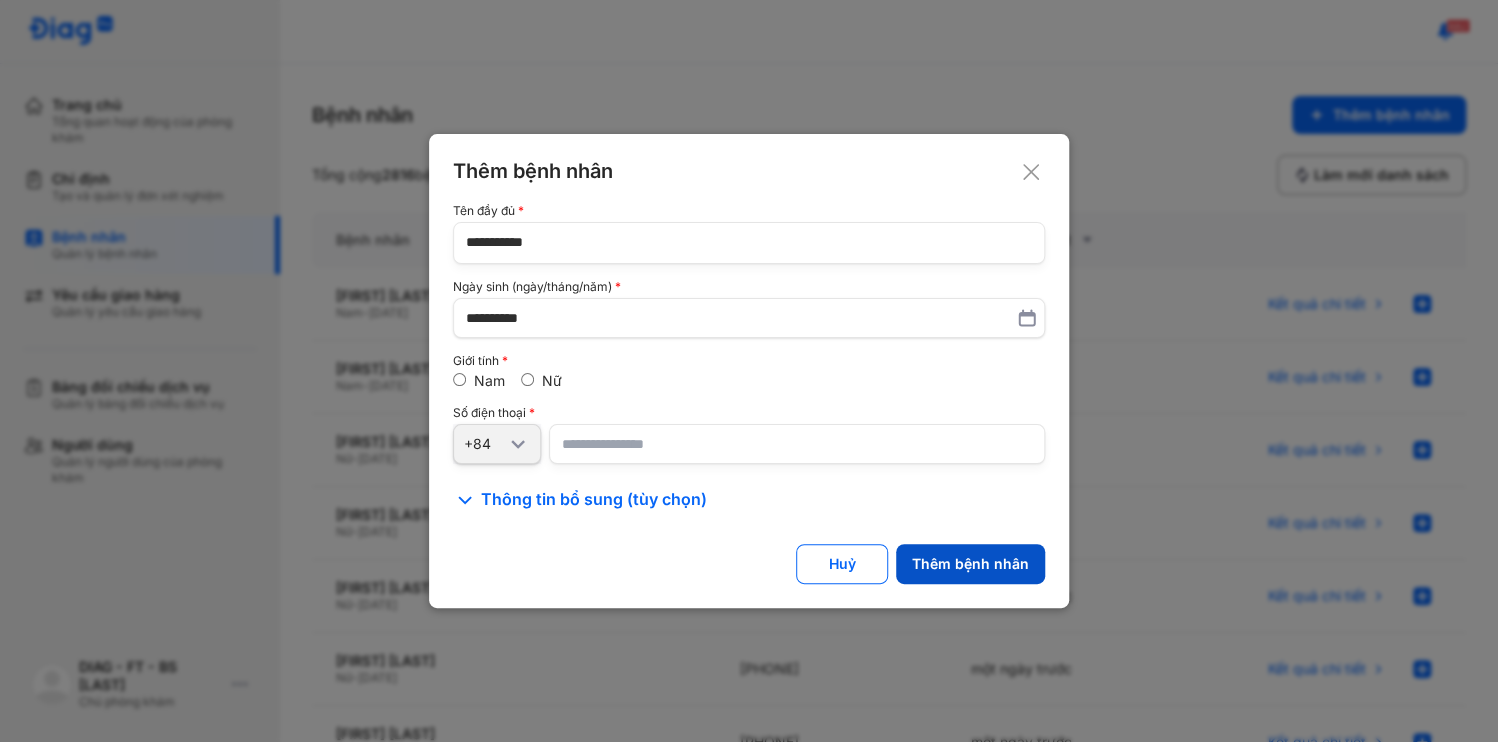 click on "Thêm bệnh nhân" 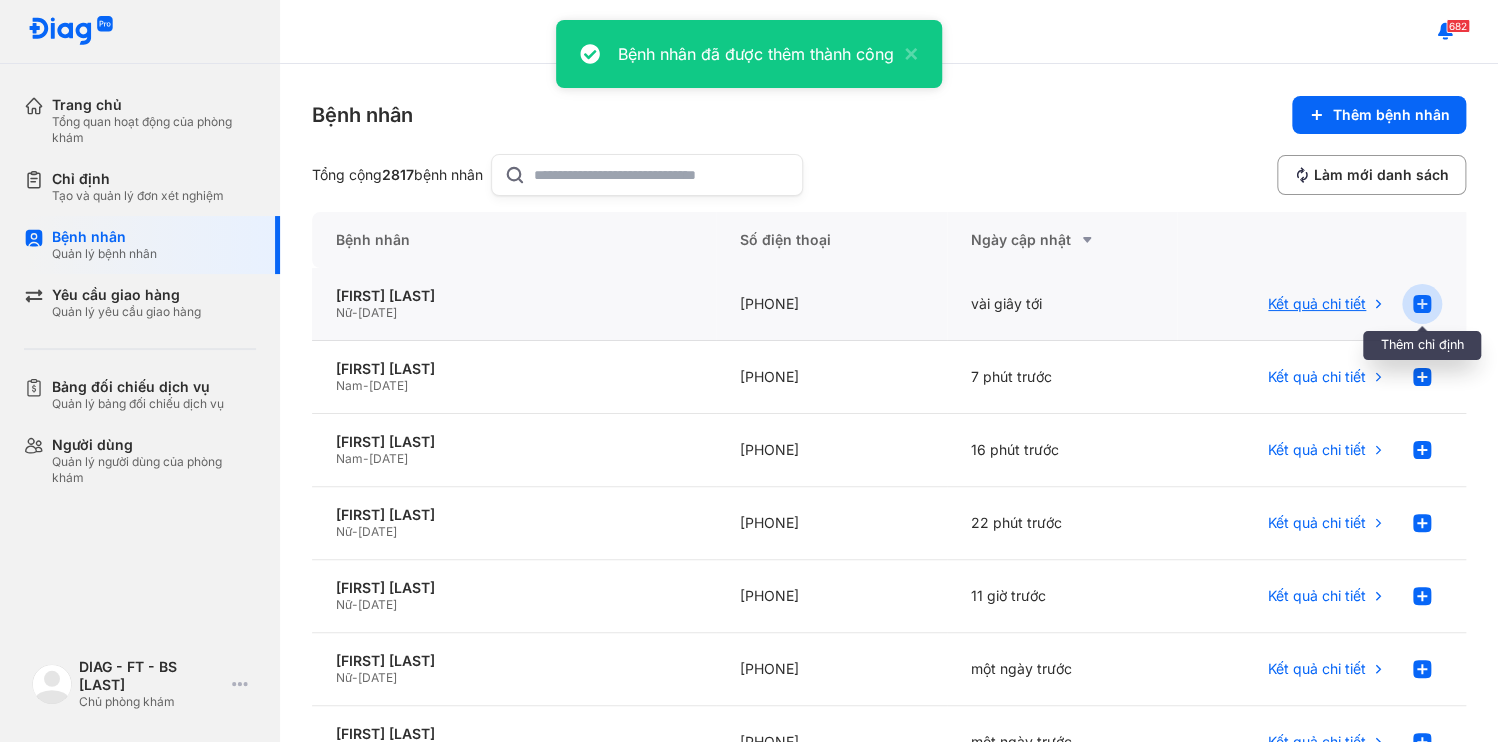 click 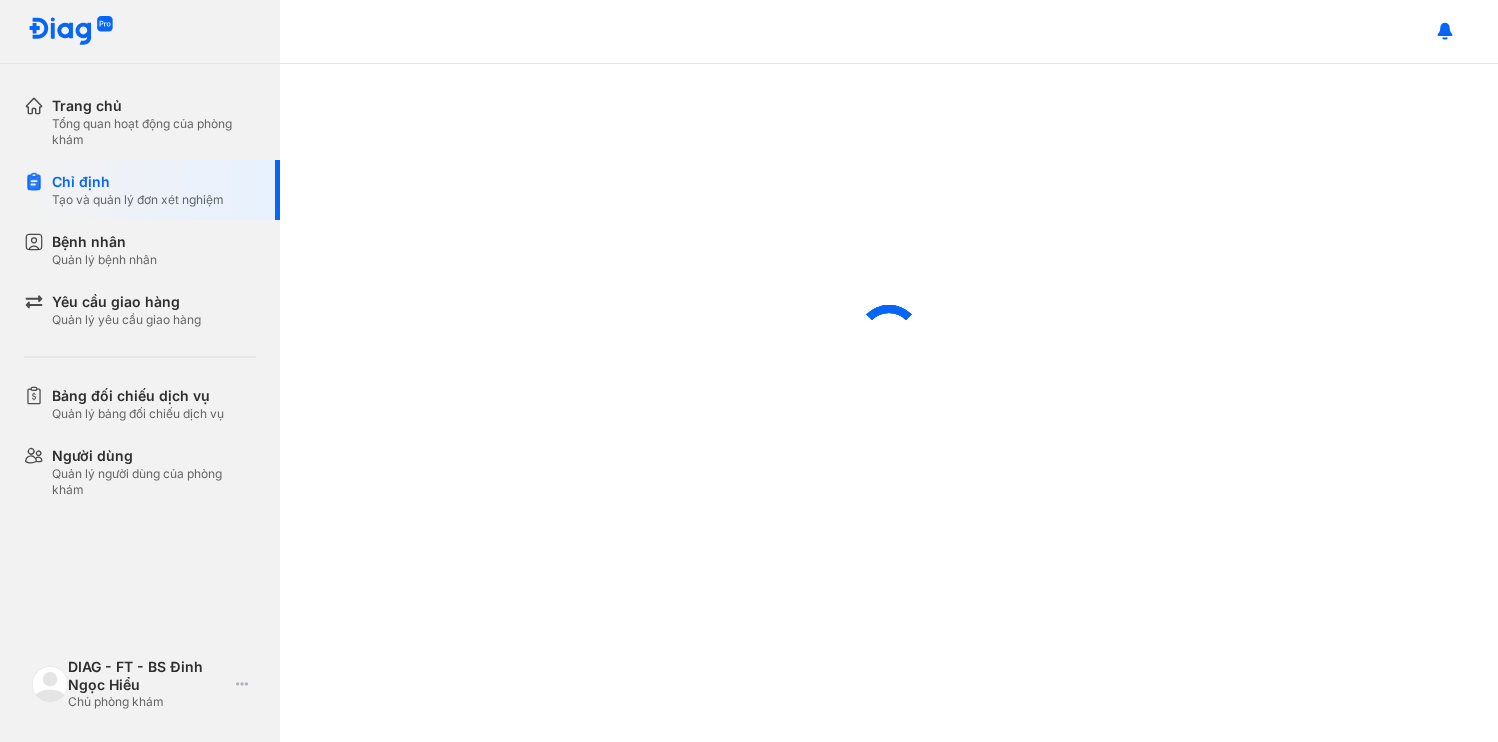 scroll, scrollTop: 0, scrollLeft: 0, axis: both 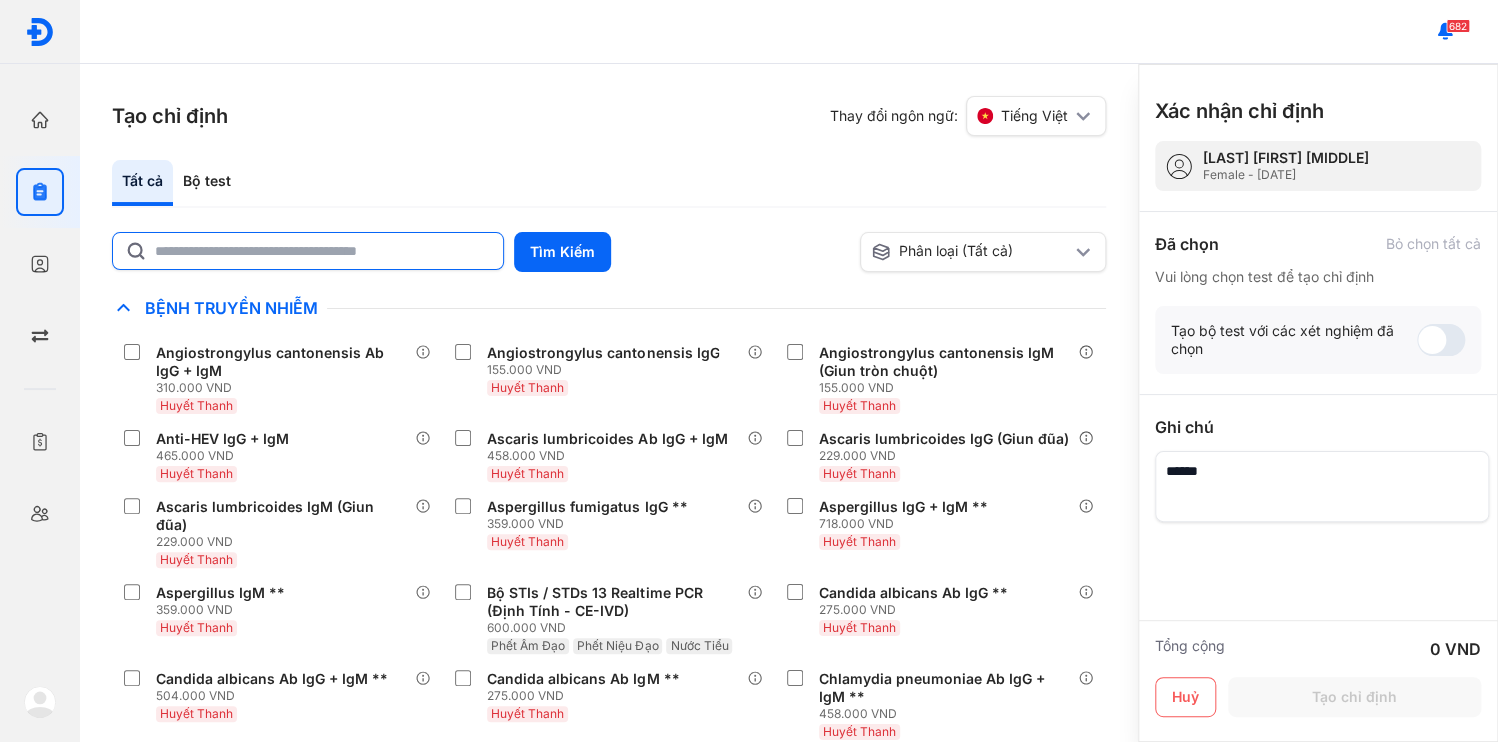 click 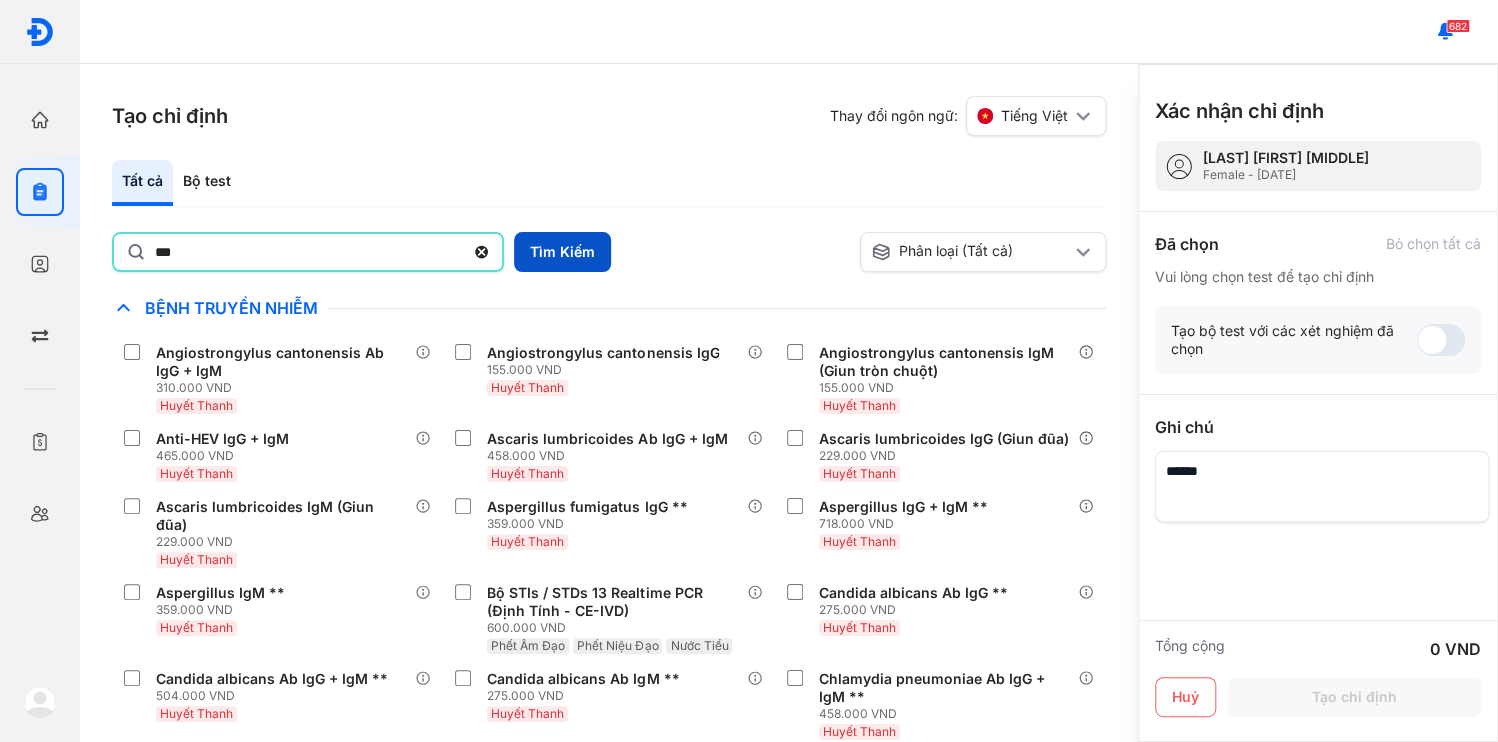 type on "***" 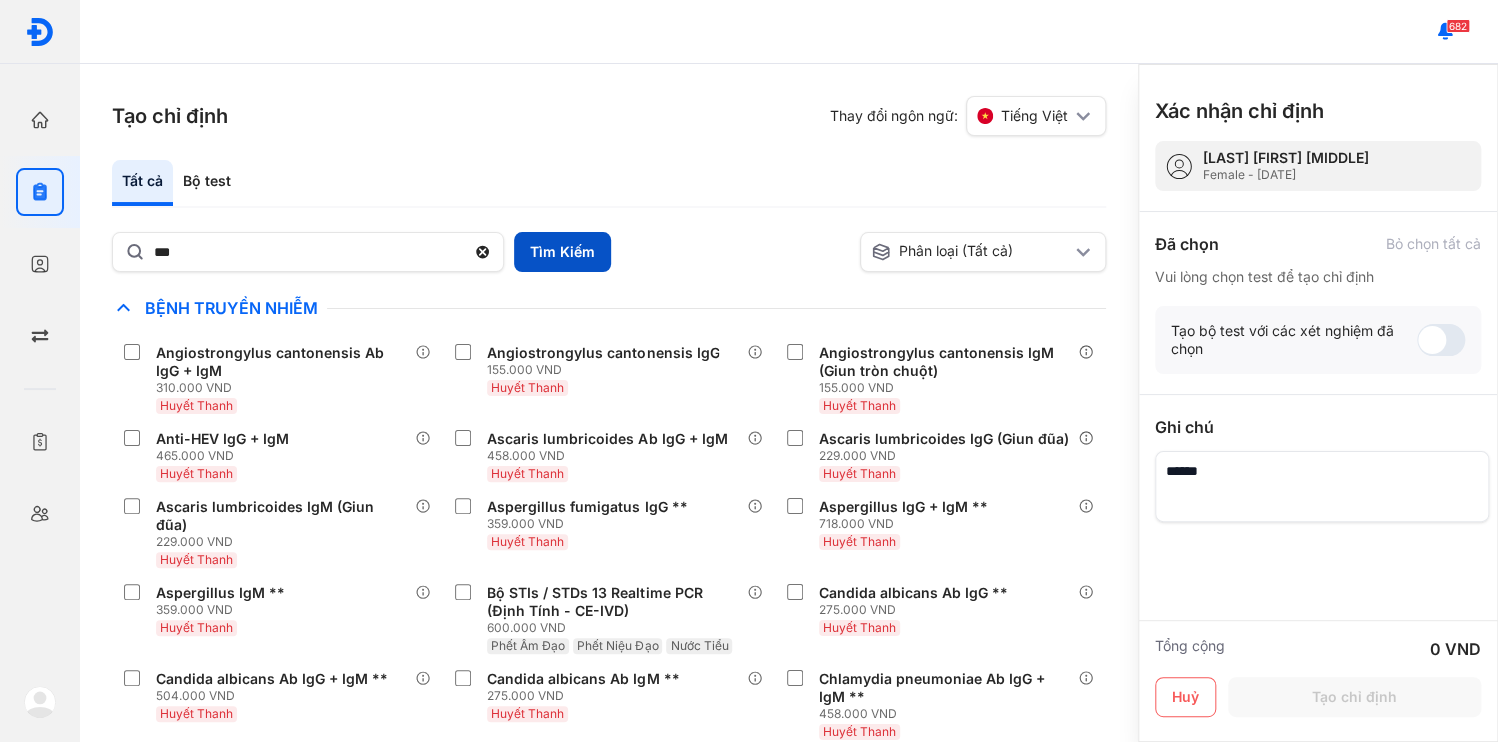 click on "Tìm Kiếm" at bounding box center (562, 252) 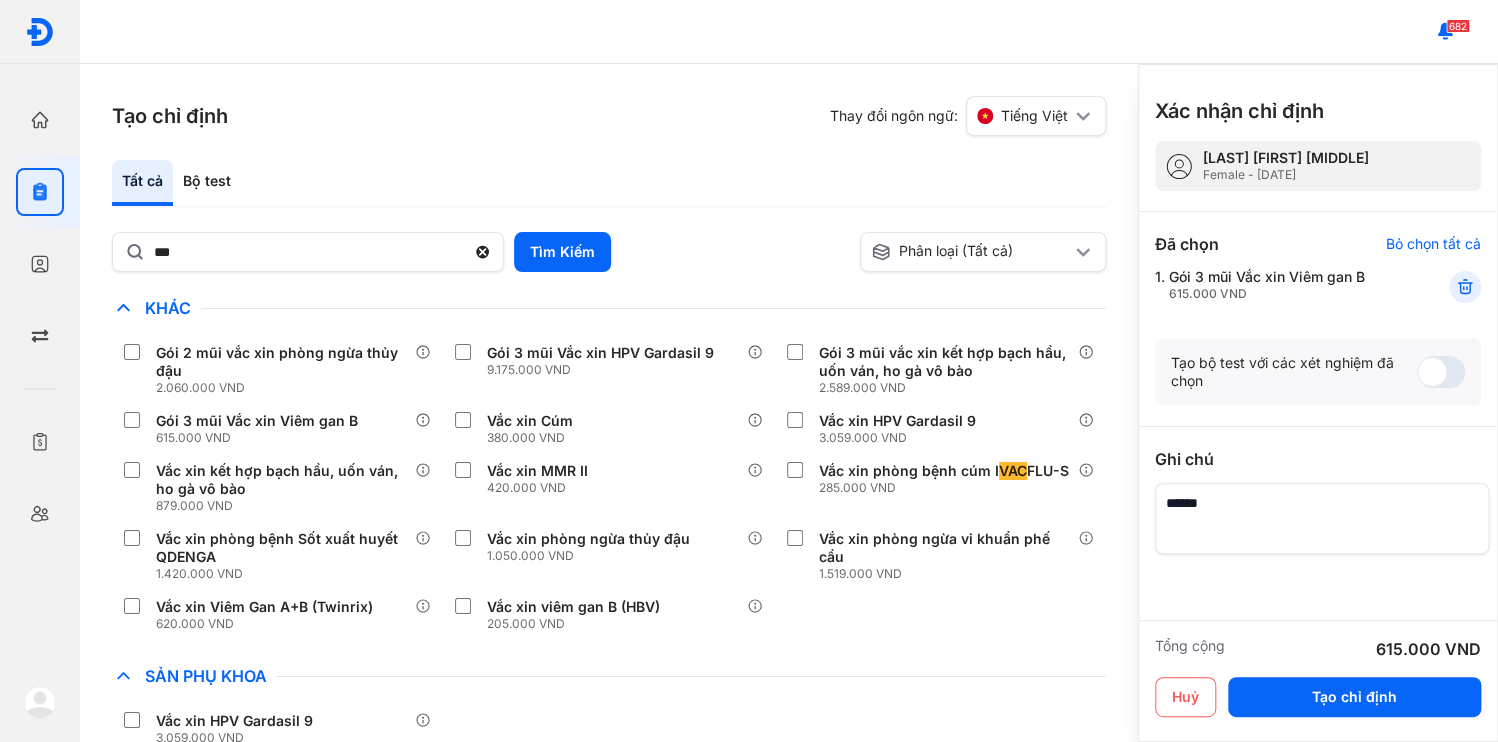 click at bounding box center (1322, 518) 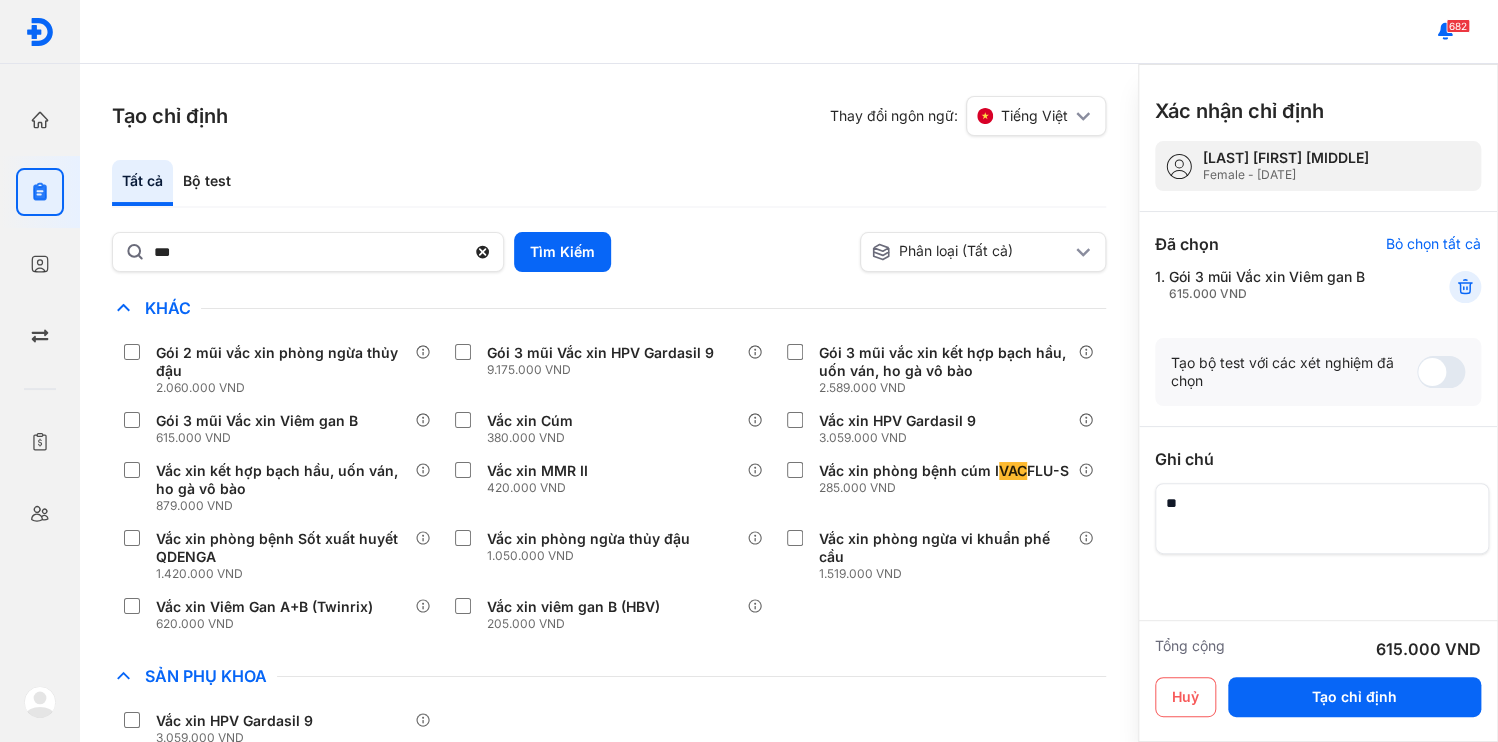 type on "*" 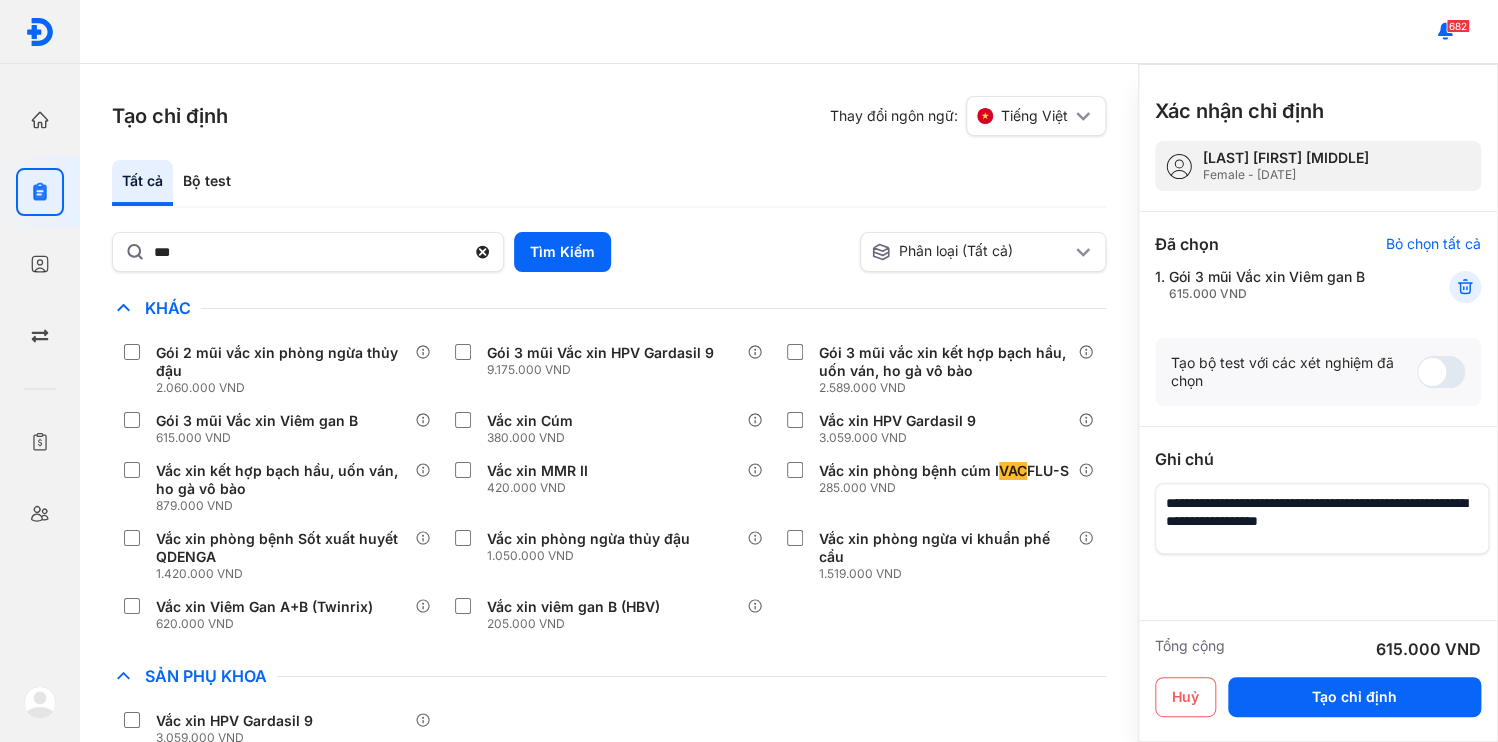click at bounding box center (1322, 518) 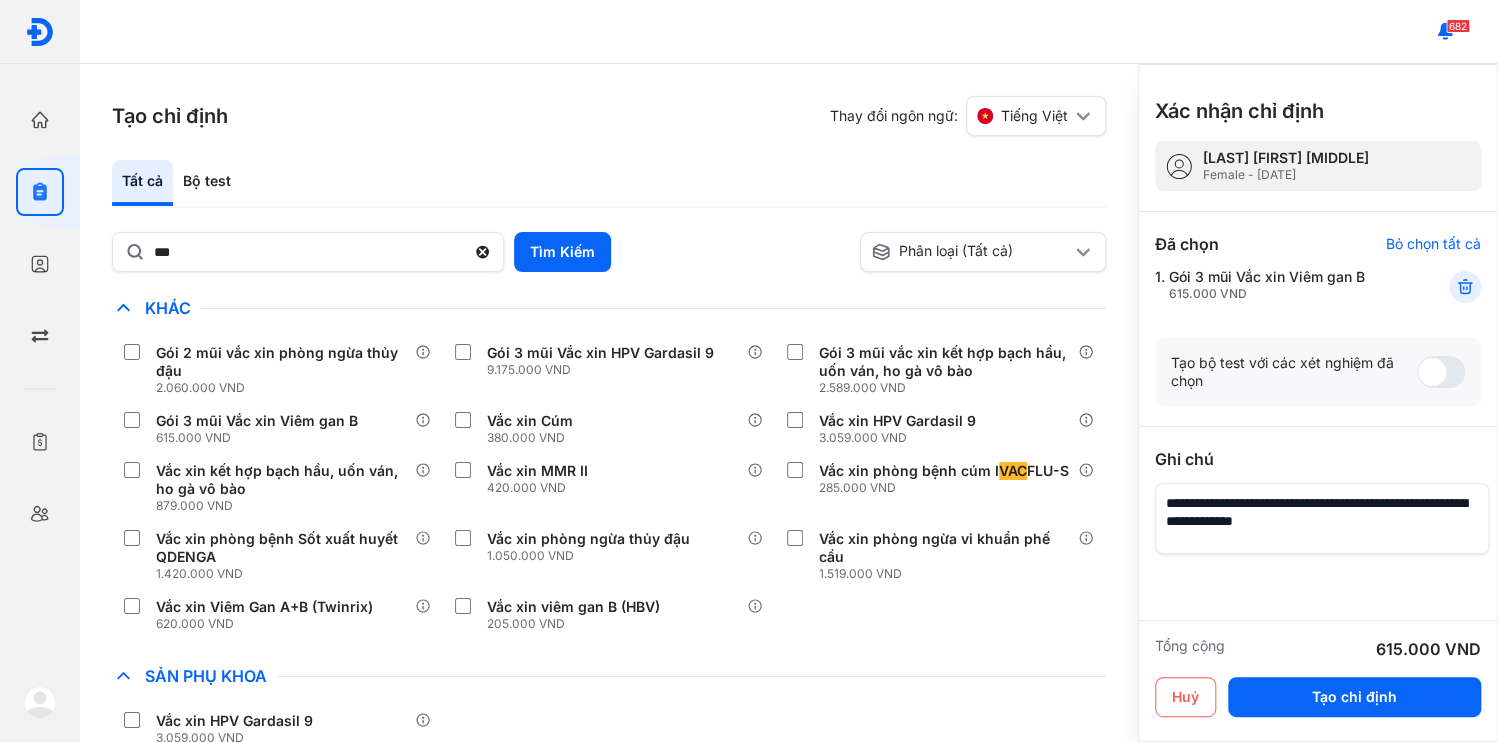 scroll, scrollTop: 0, scrollLeft: 4, axis: horizontal 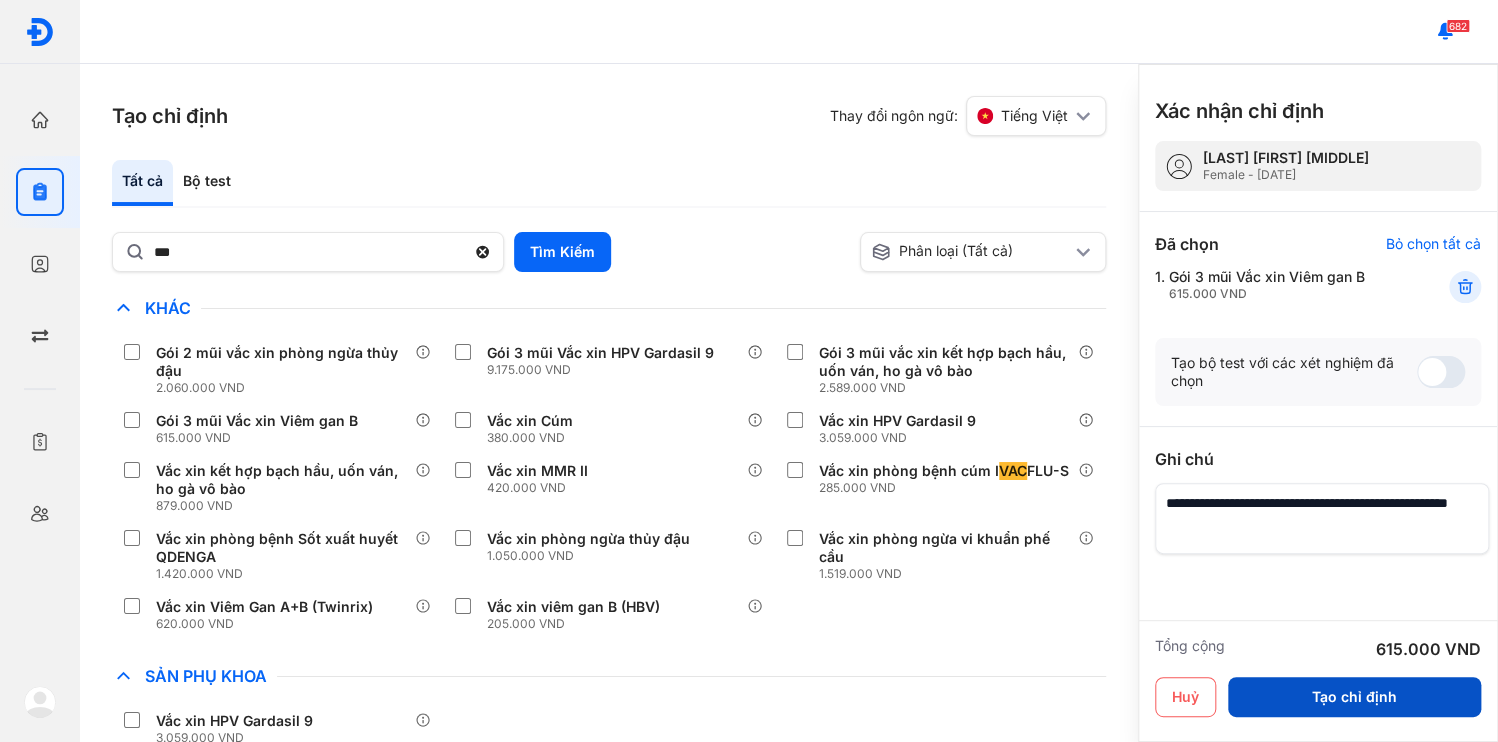 type on "**********" 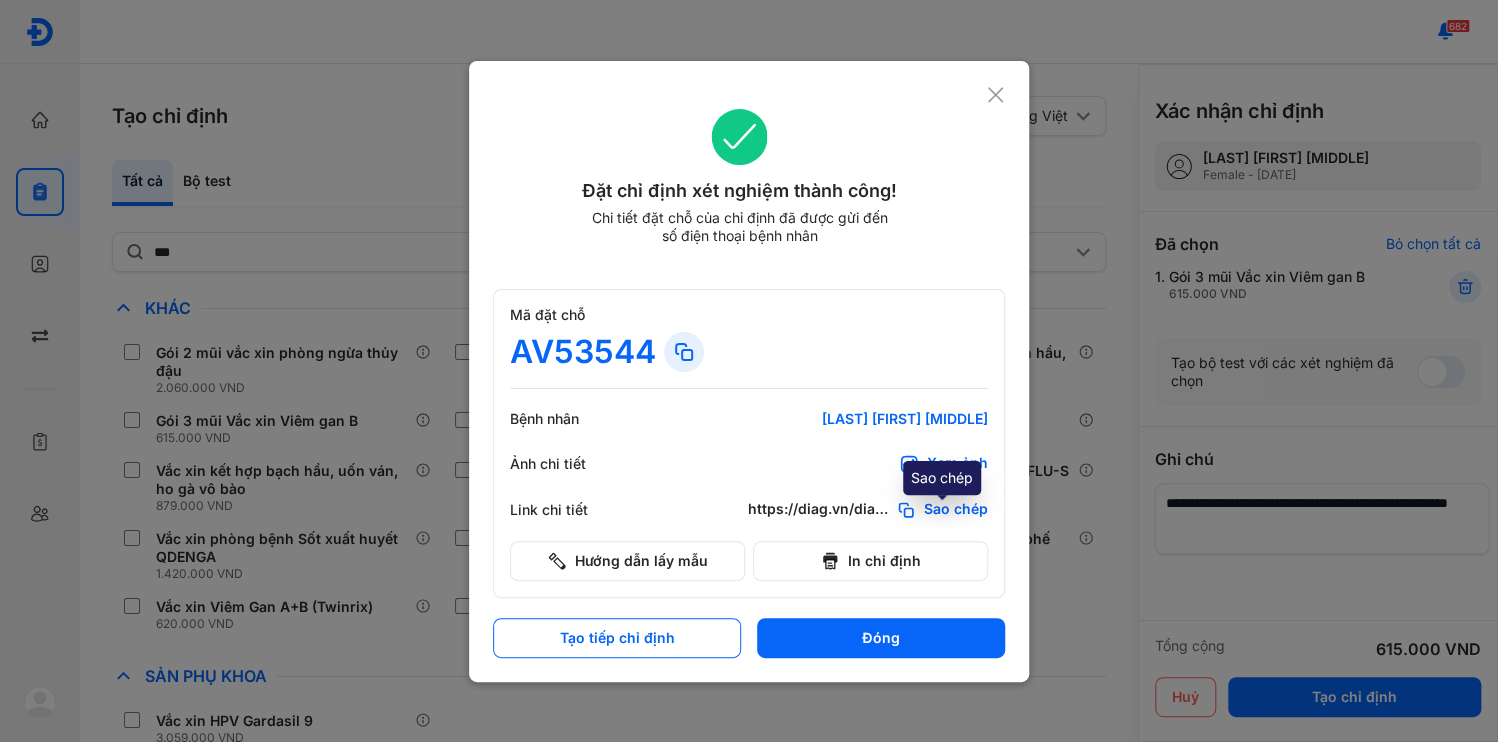 click on "Sao chép" 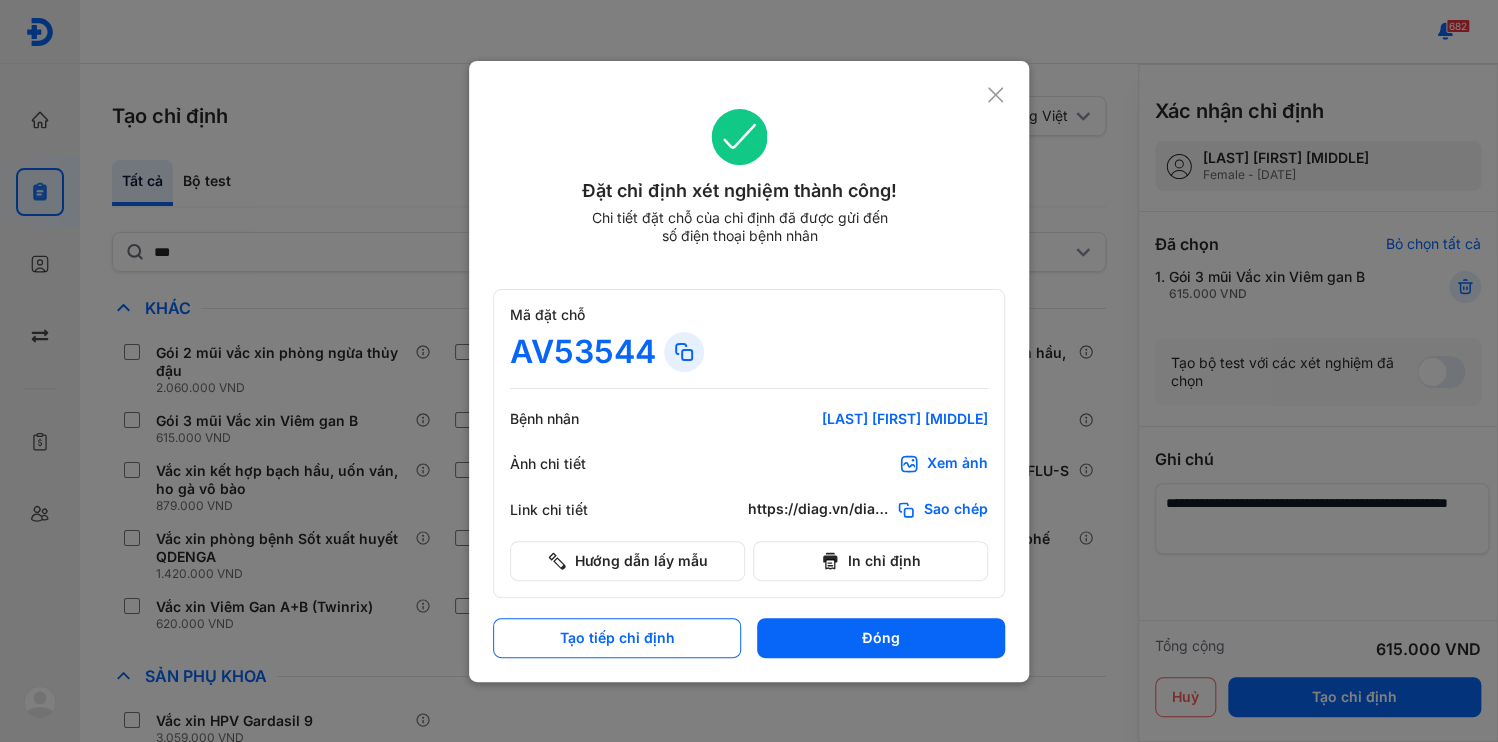 drag, startPoint x: 908, startPoint y: 629, endPoint x: 884, endPoint y: 592, distance: 44.102154 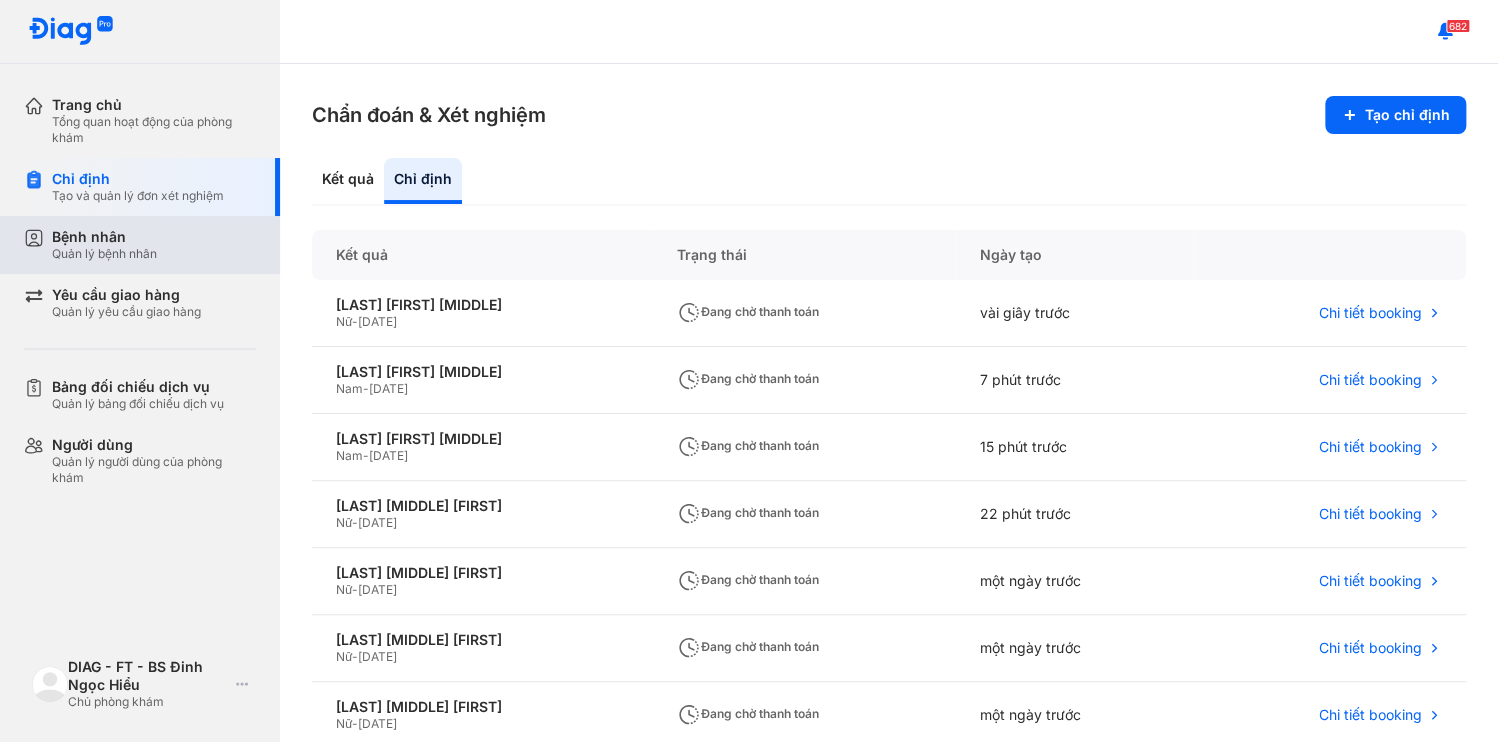 click on "Quản lý bệnh nhân" at bounding box center (104, 254) 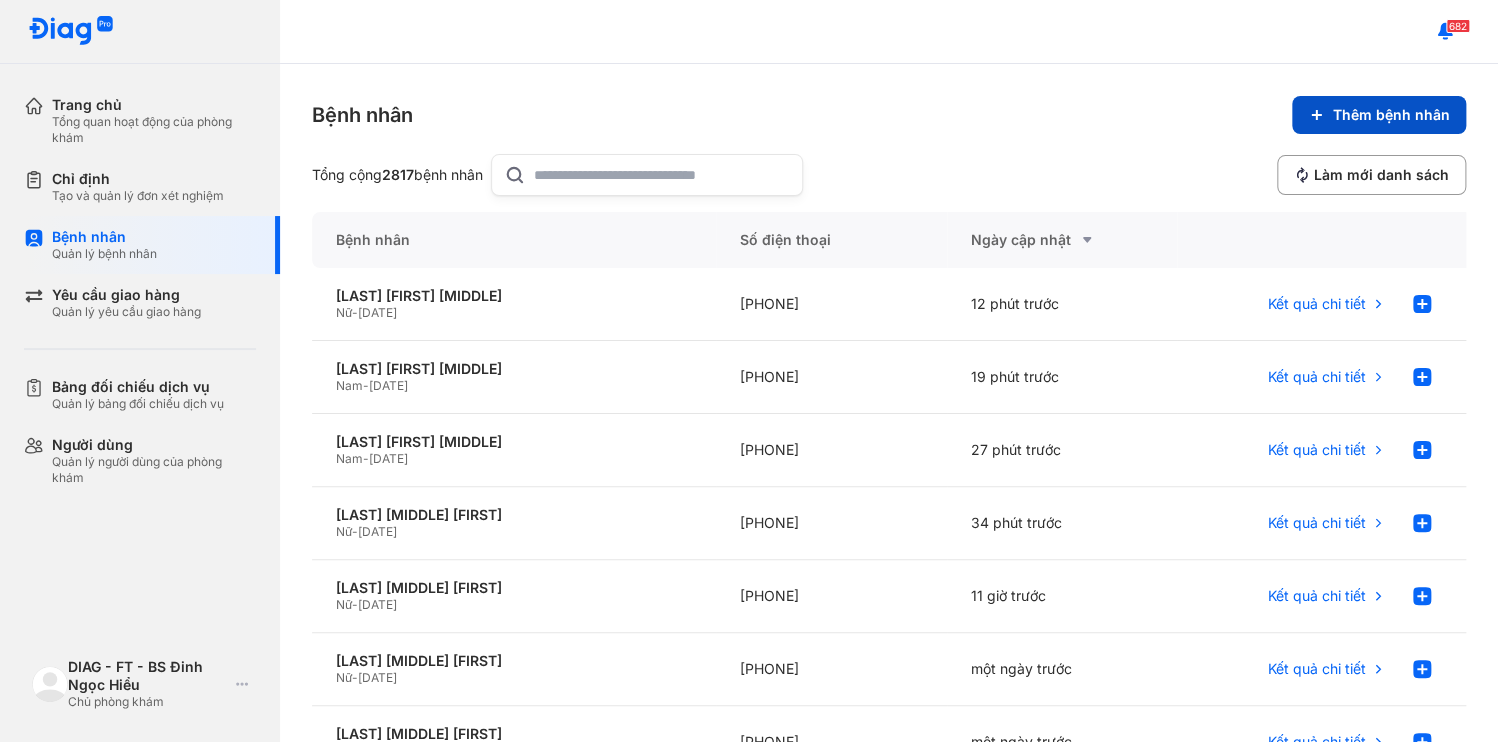 click on "Thêm bệnh nhân" at bounding box center [1379, 115] 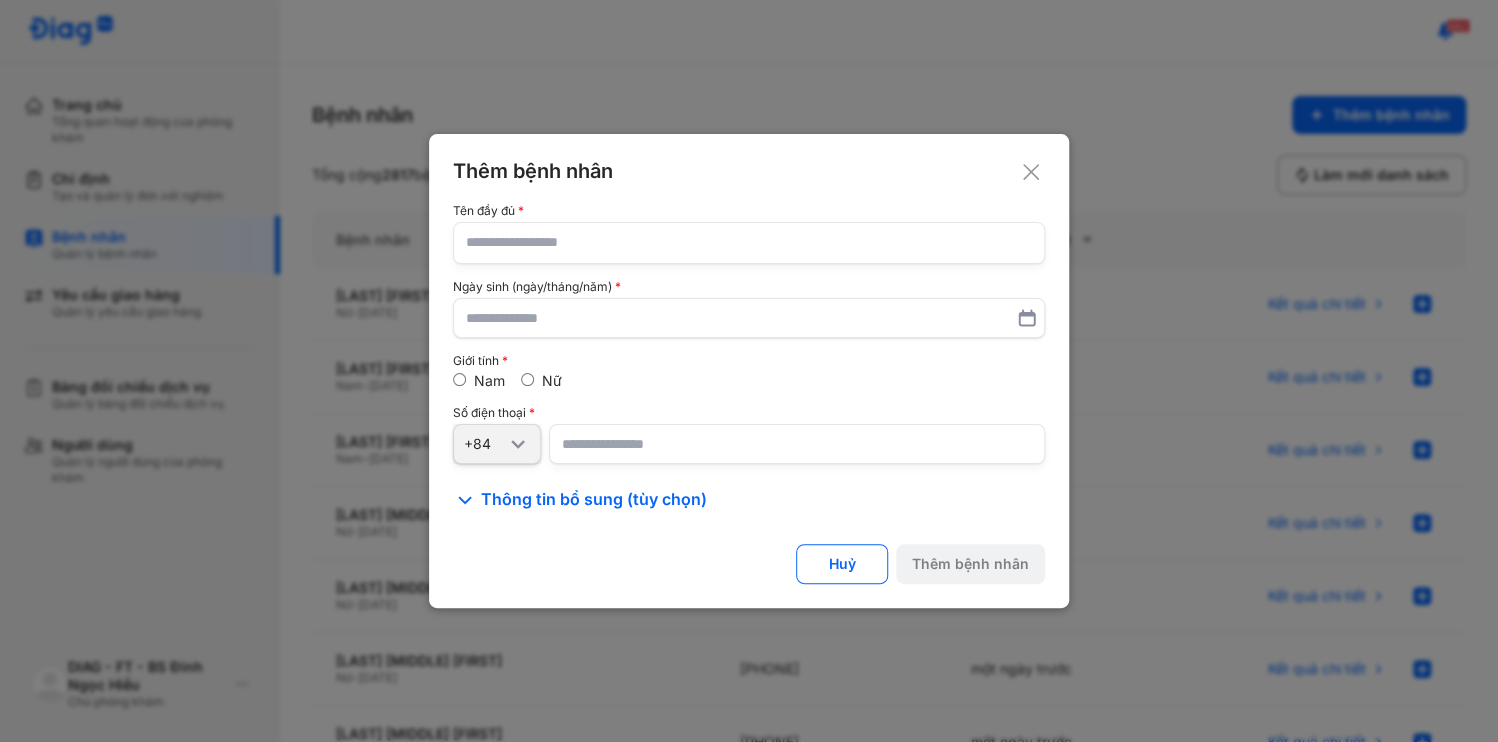 type 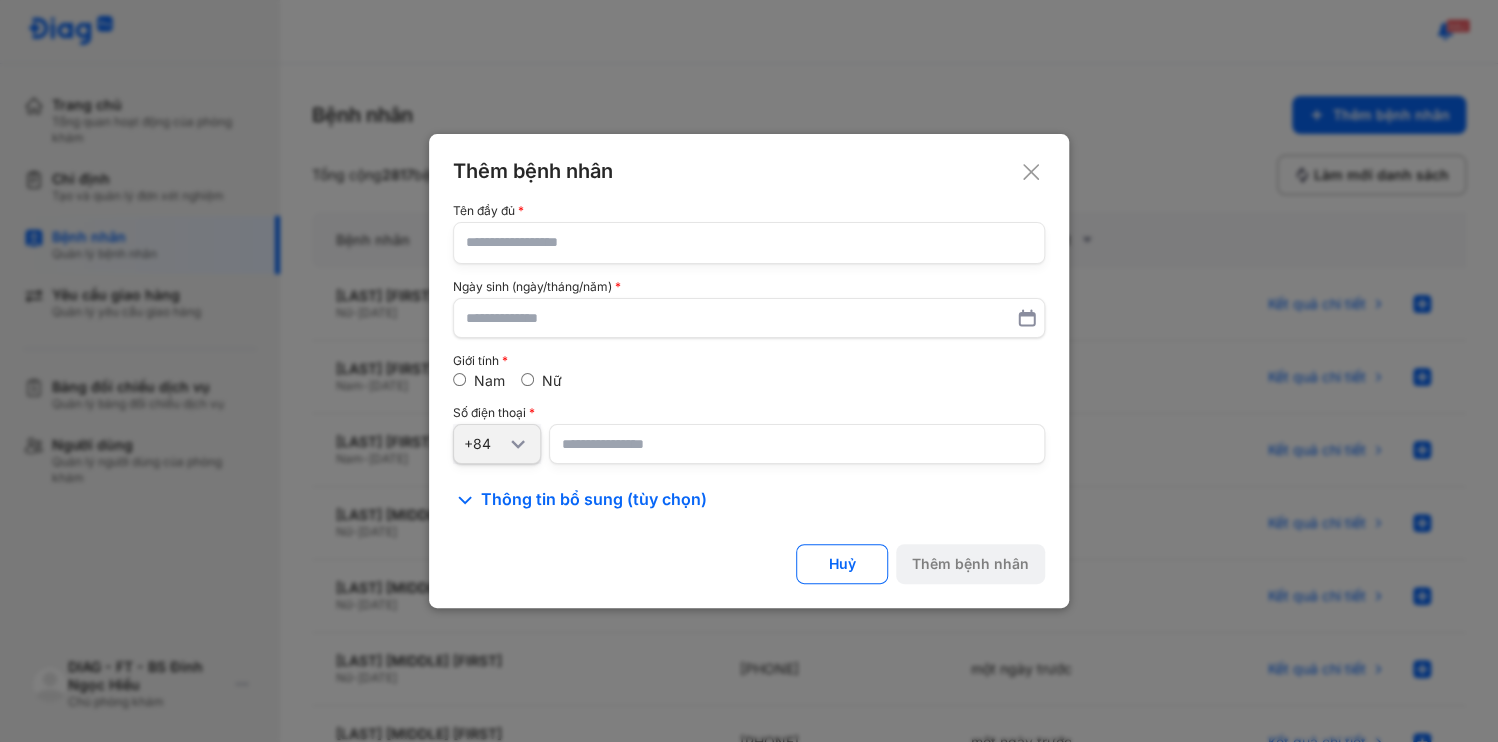 click 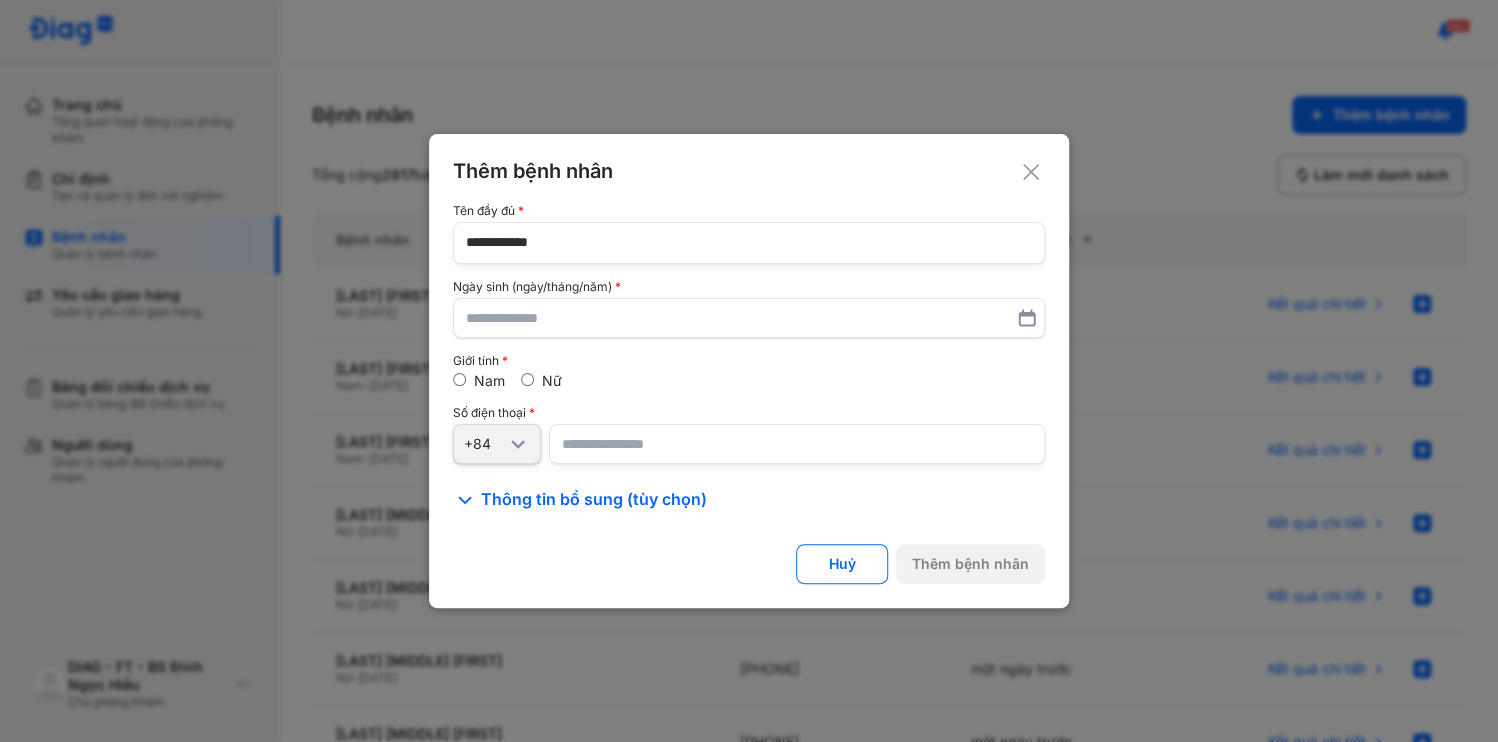 type on "**********" 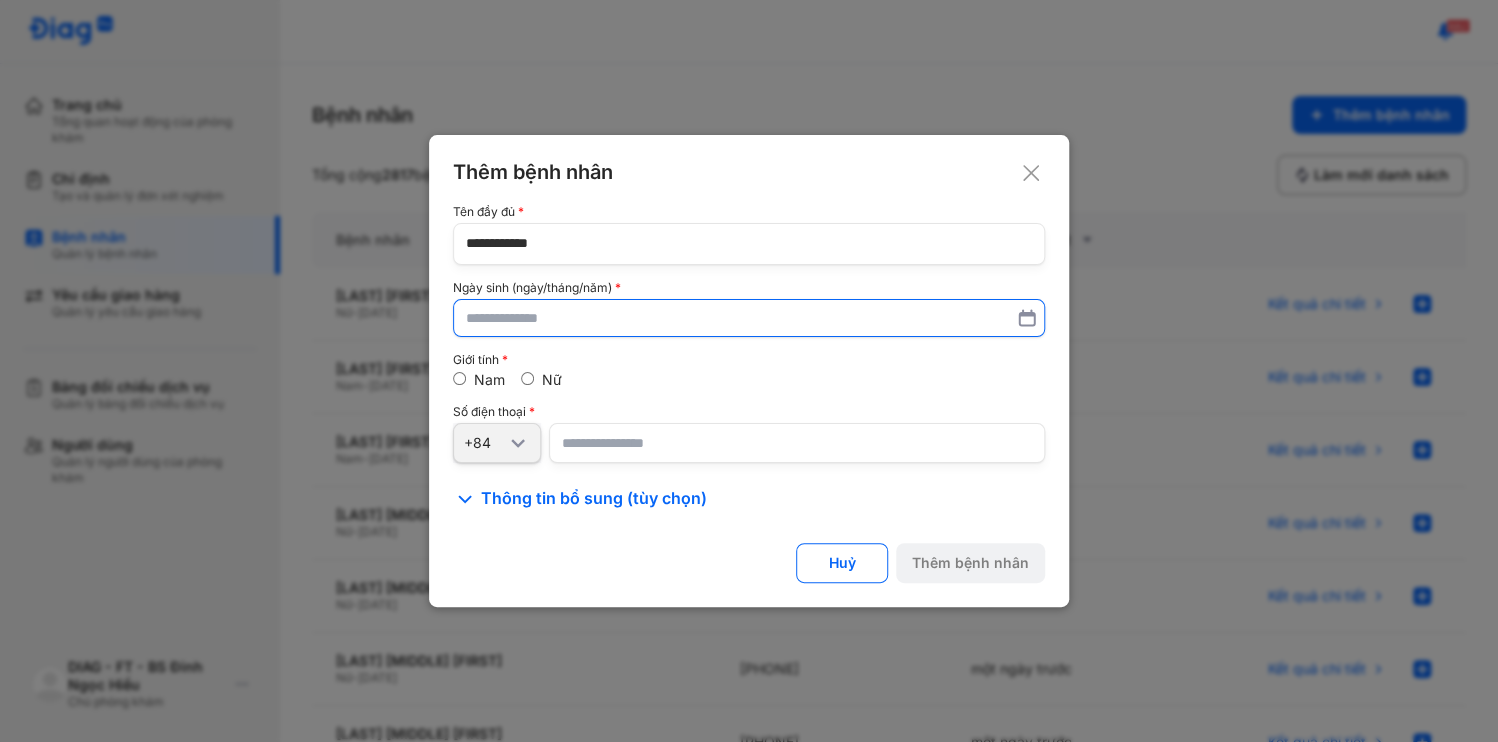 click at bounding box center [749, 318] 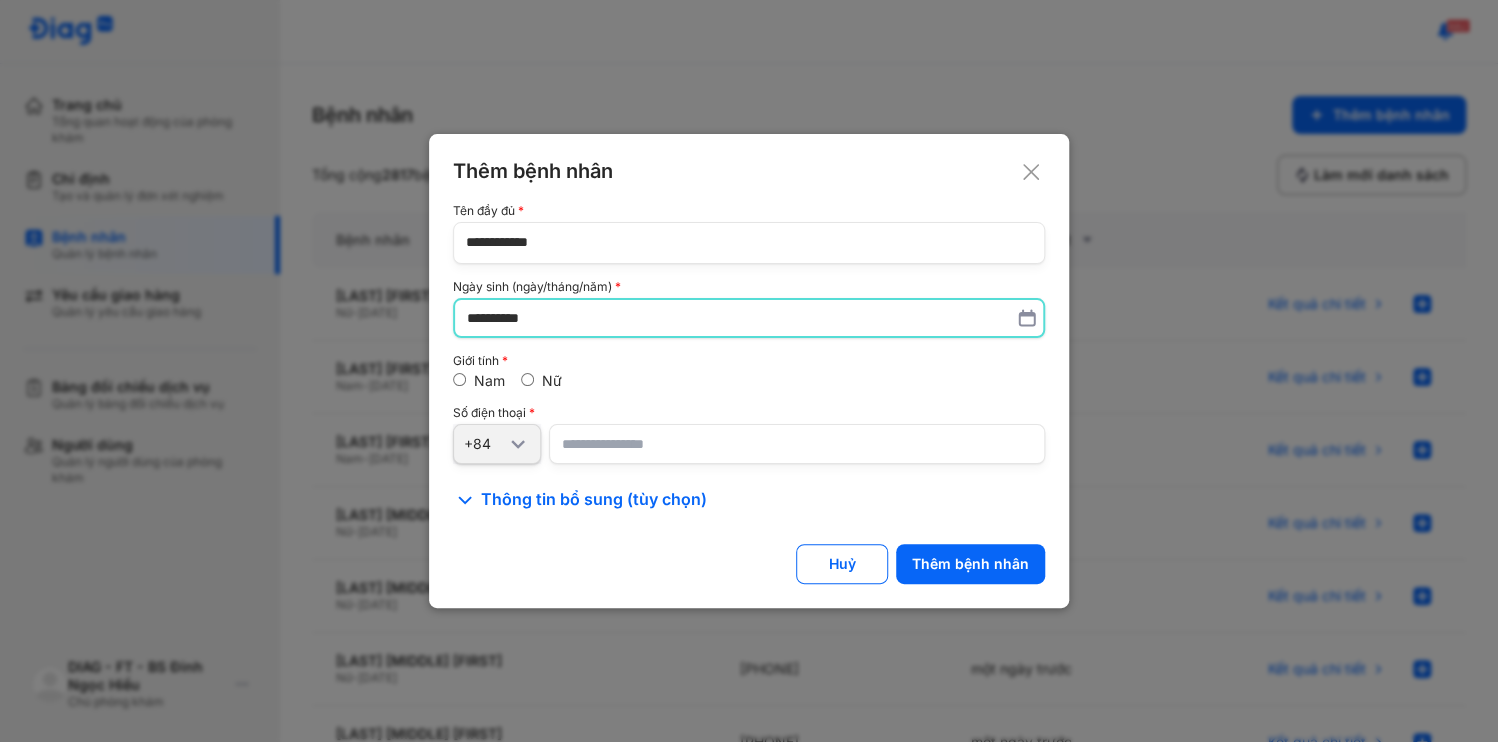 type on "**********" 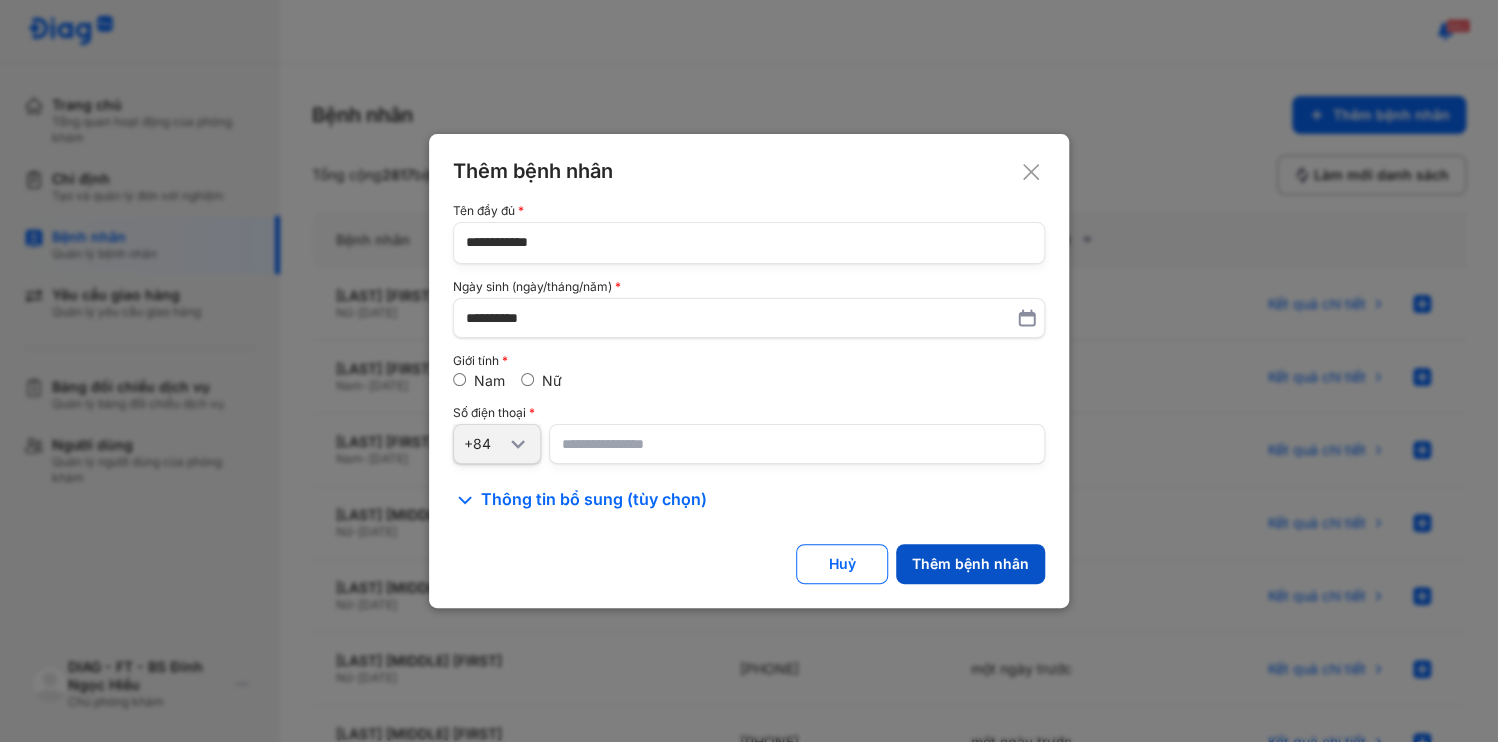 click on "Thêm bệnh nhân" 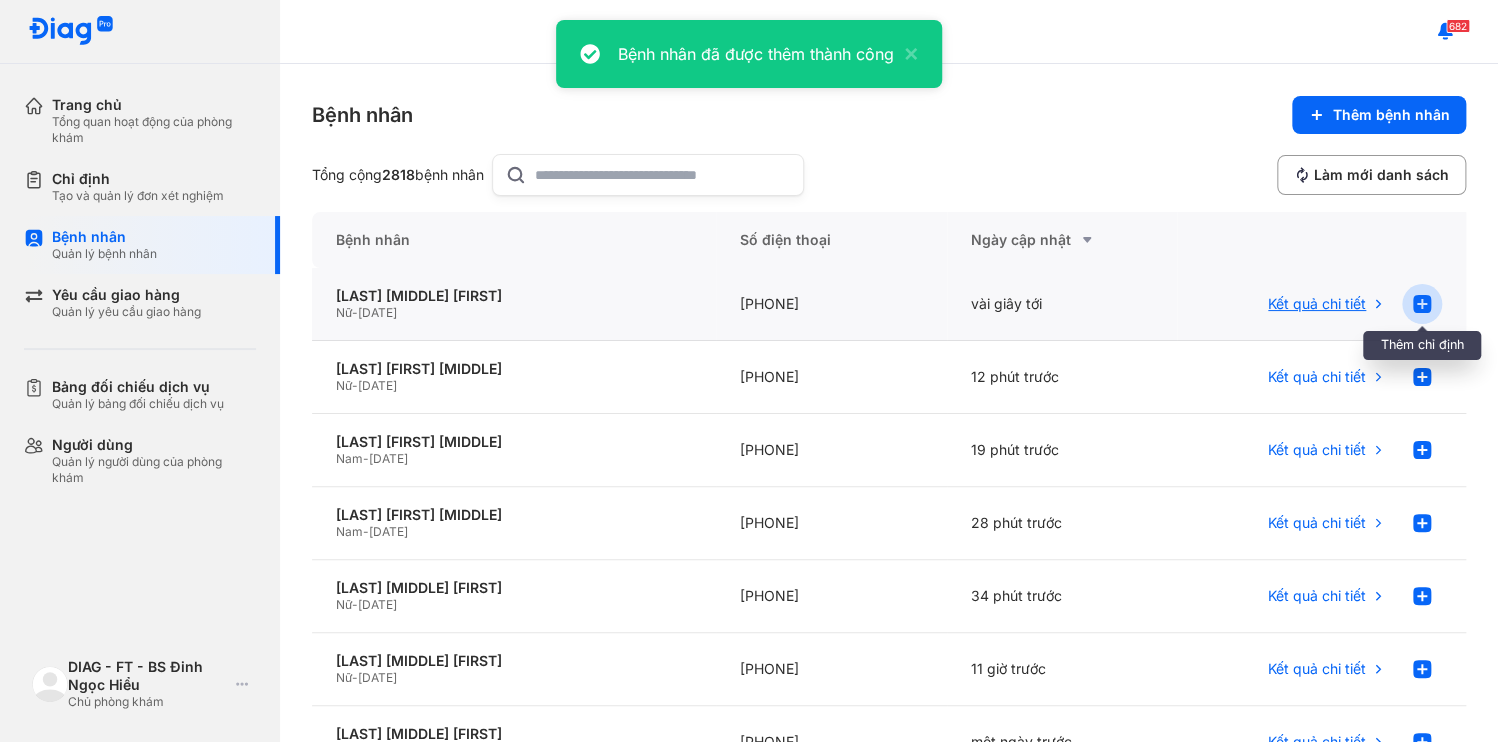 click 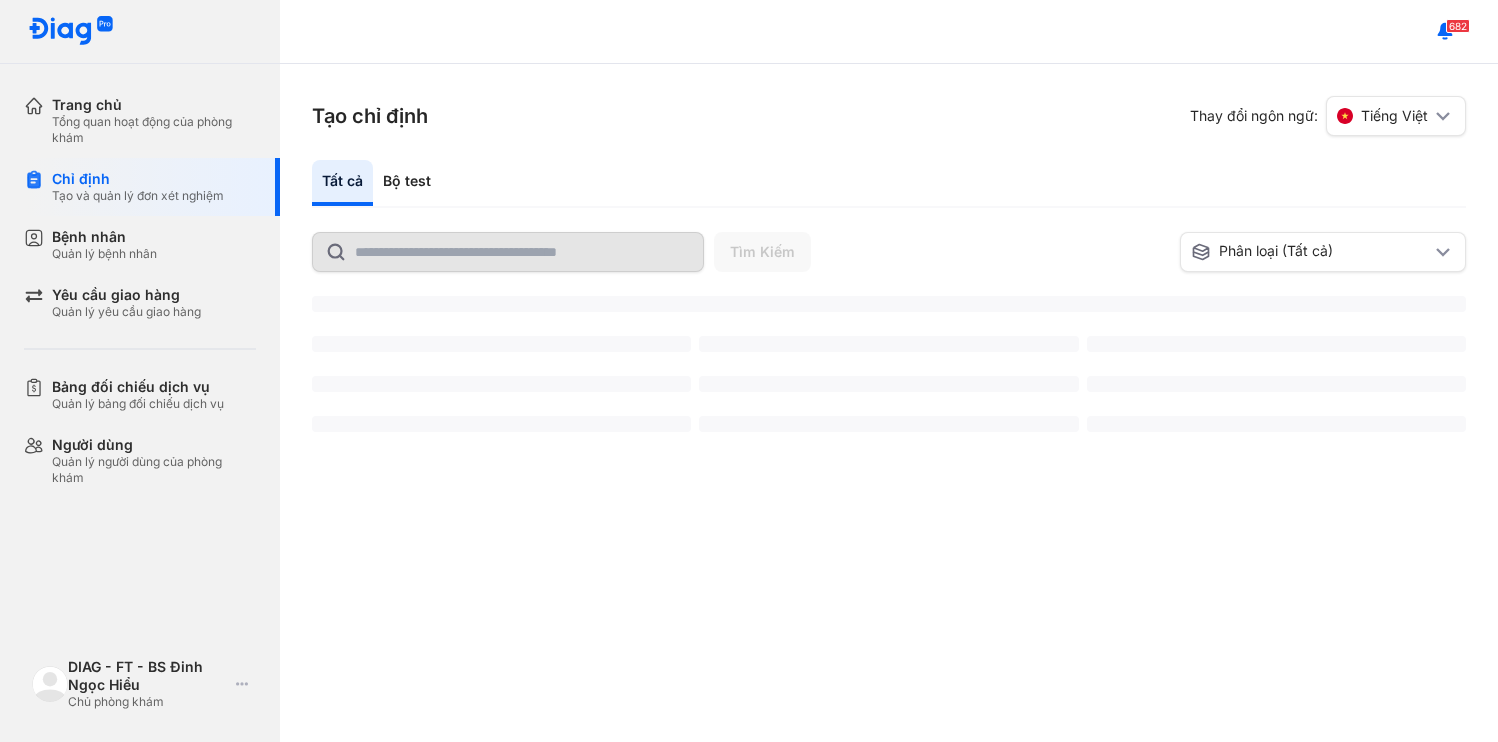 scroll, scrollTop: 0, scrollLeft: 0, axis: both 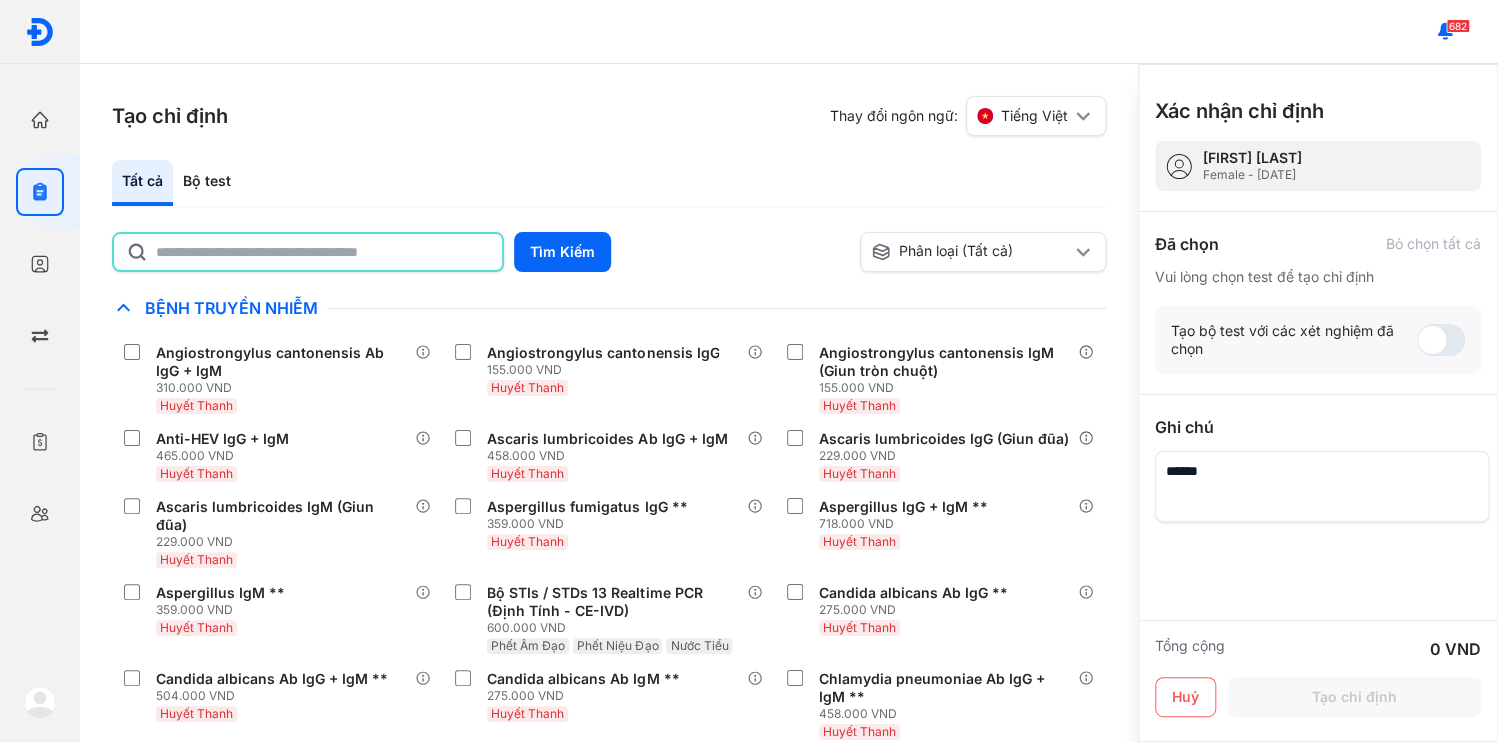 click 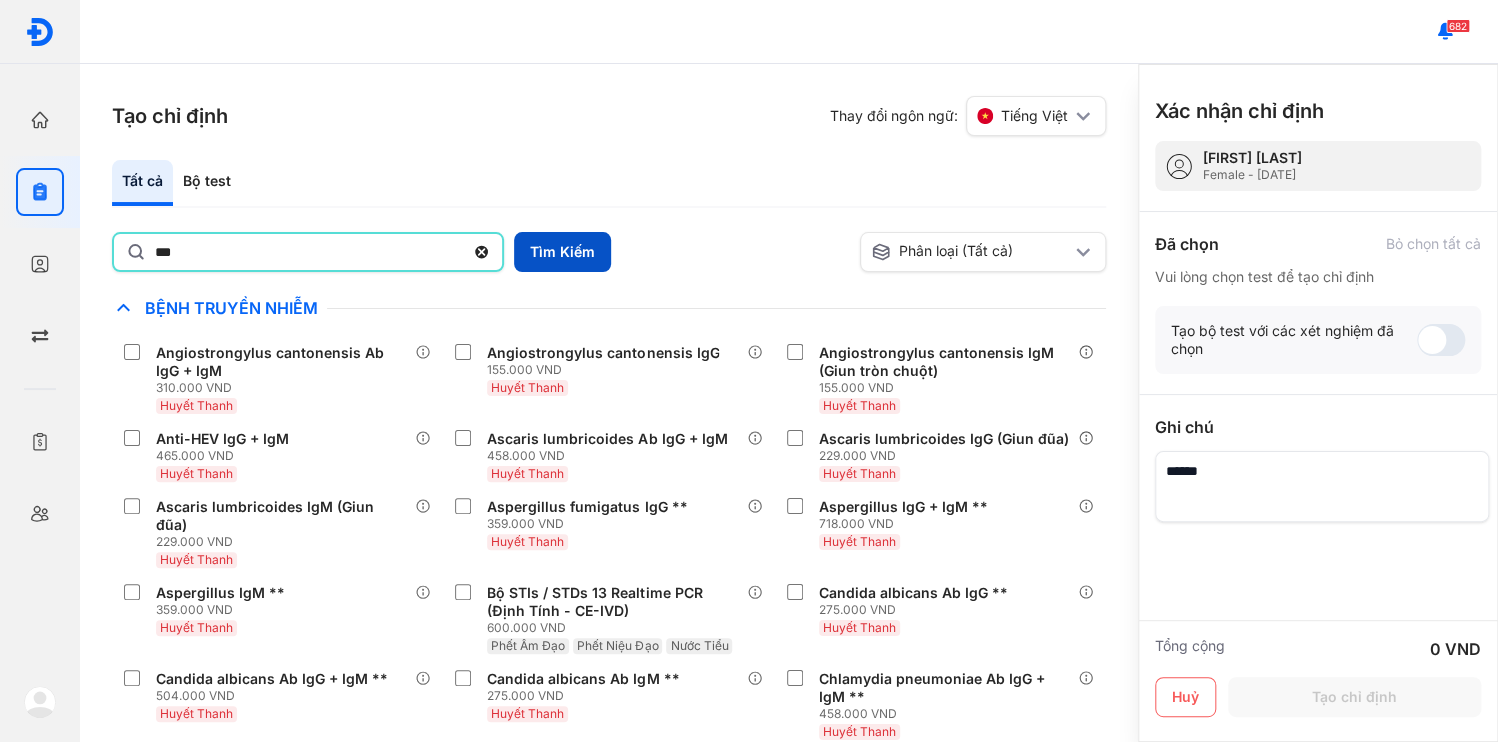 type on "***" 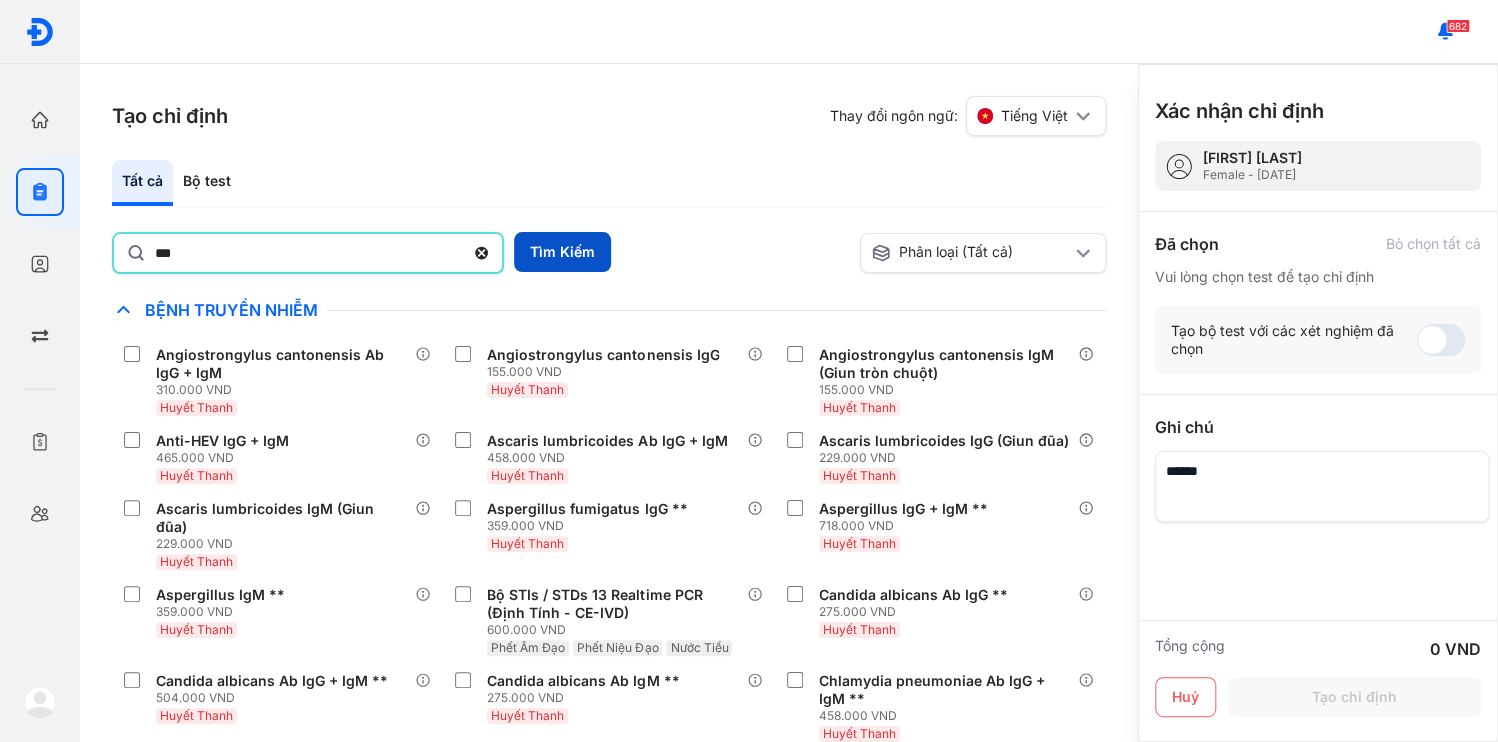 click on "Tìm Kiếm" at bounding box center [562, 252] 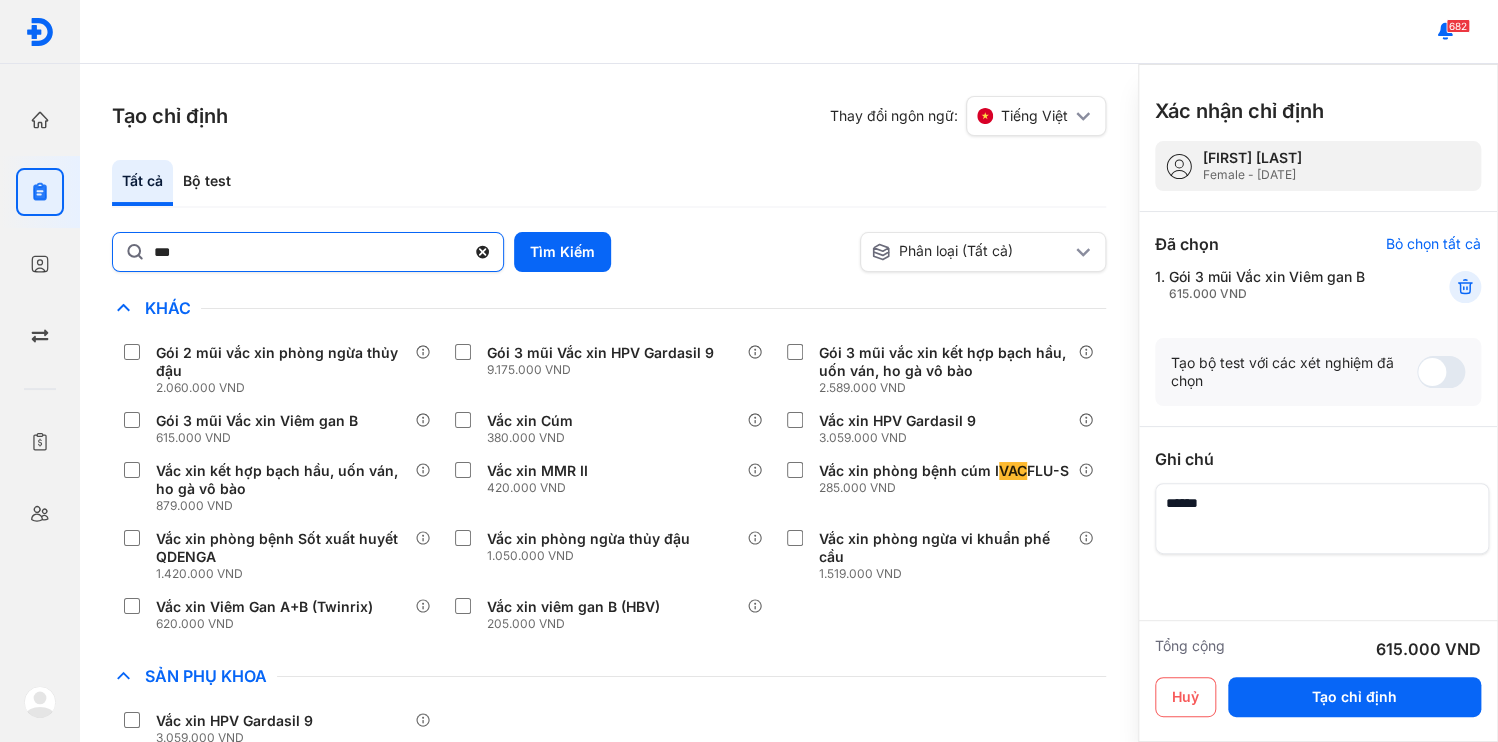 click 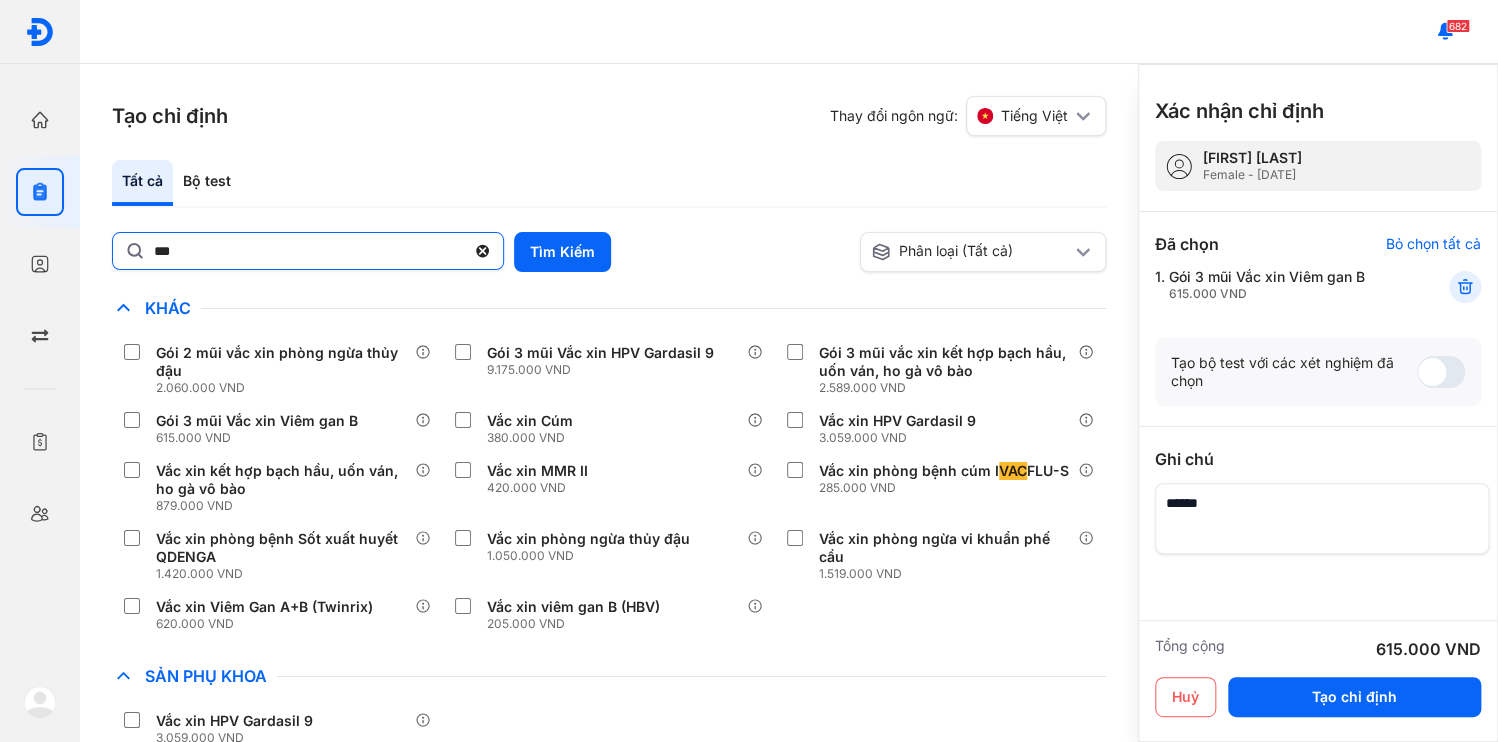 click on "***" 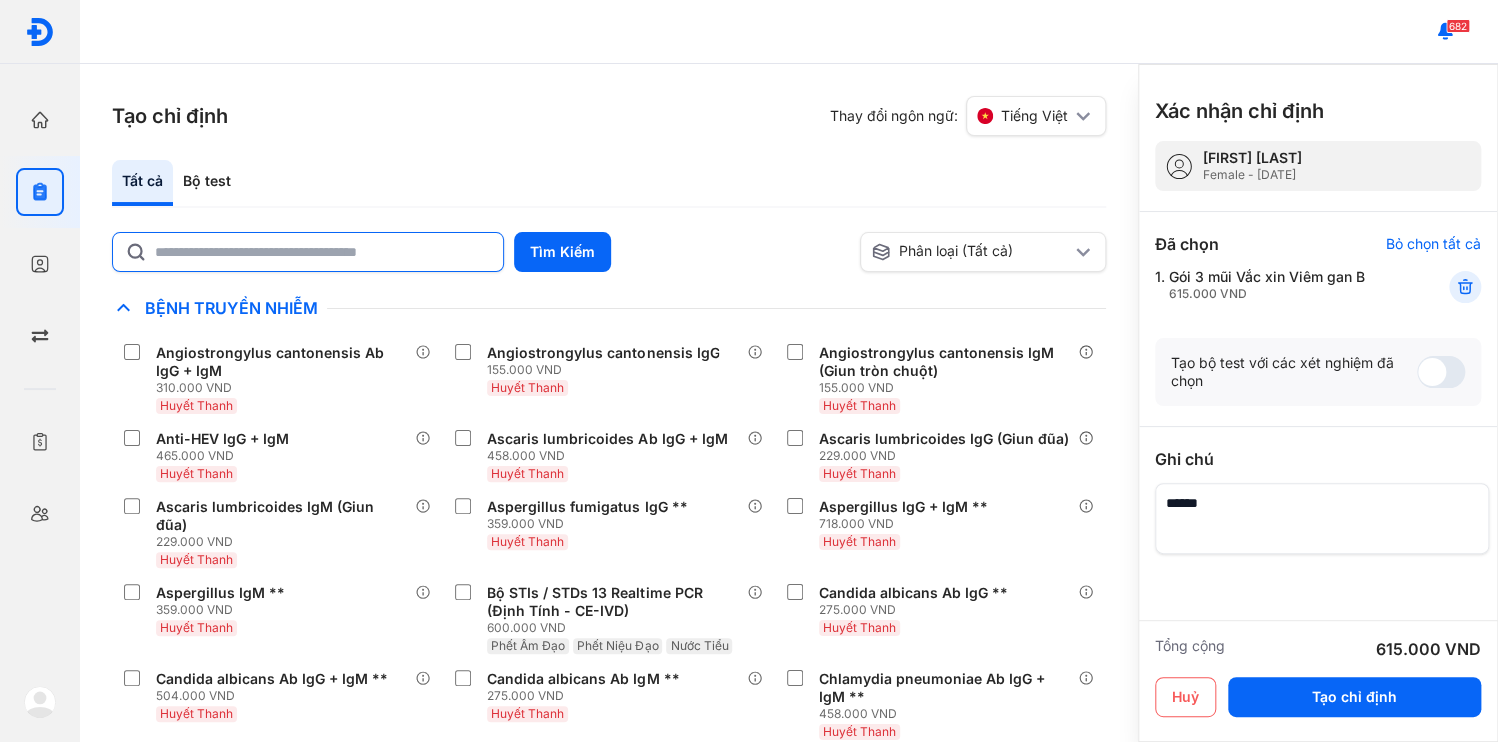 click at bounding box center [1322, 518] 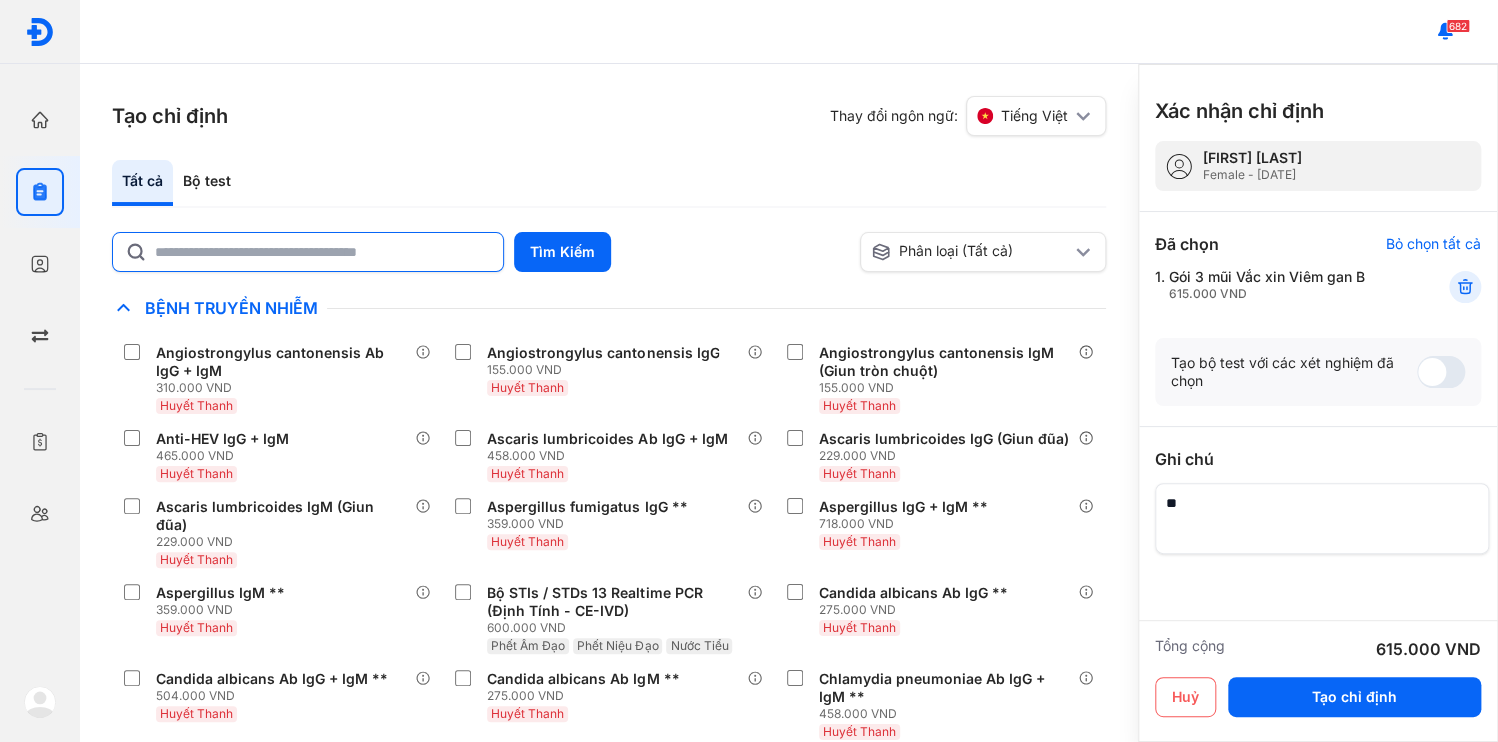 type on "*" 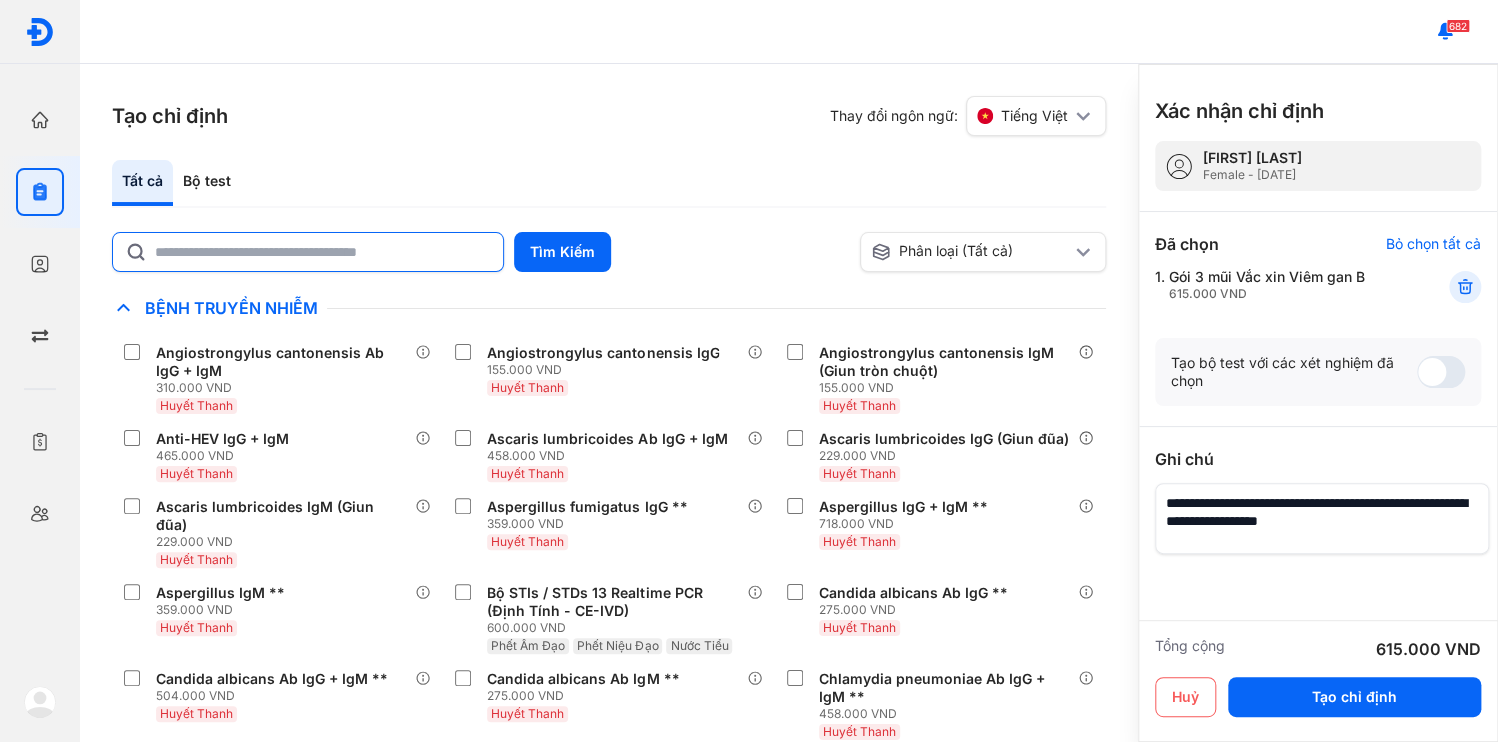 drag, startPoint x: 1194, startPoint y: 444, endPoint x: 1360, endPoint y: 463, distance: 167.08382 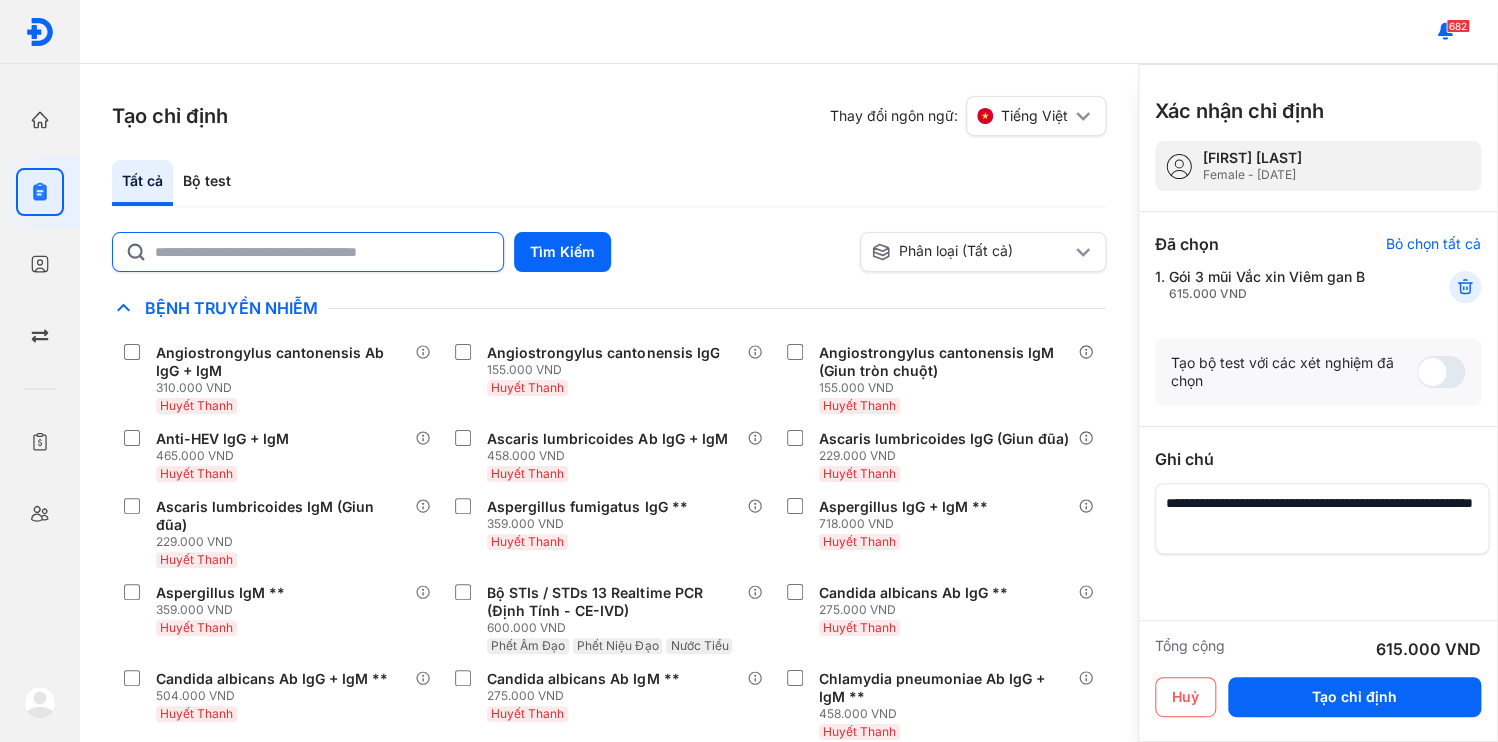 click at bounding box center [1322, 518] 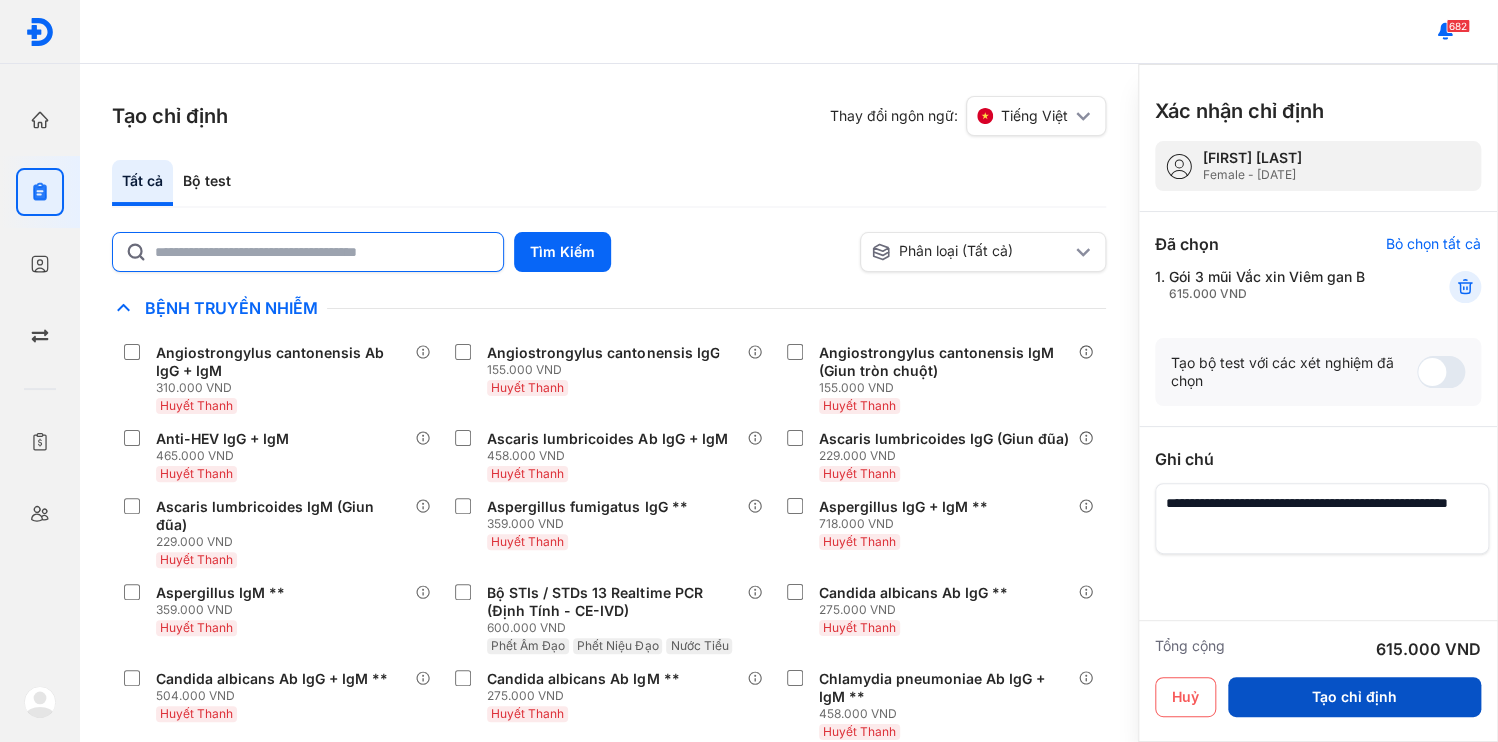 type on "**********" 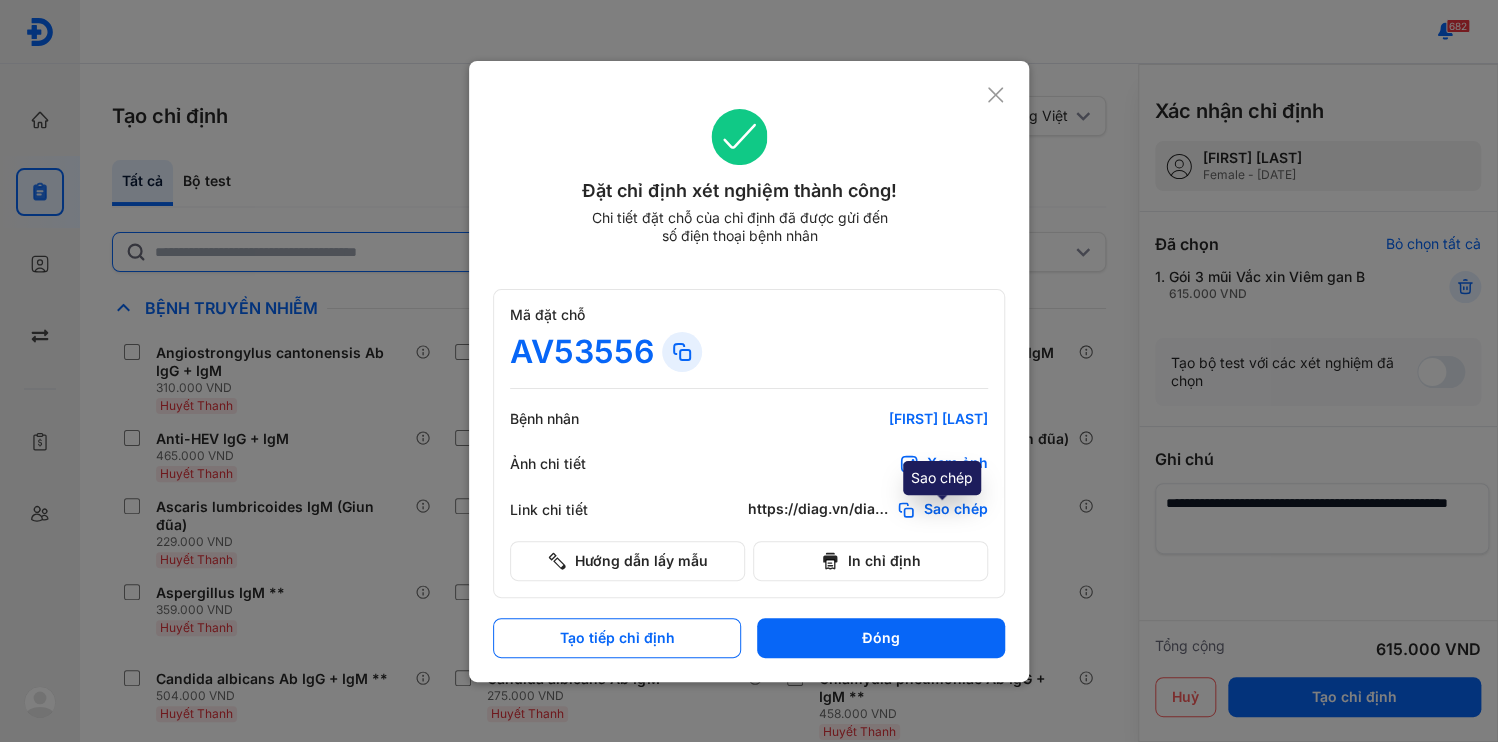 click on "Sao chép" 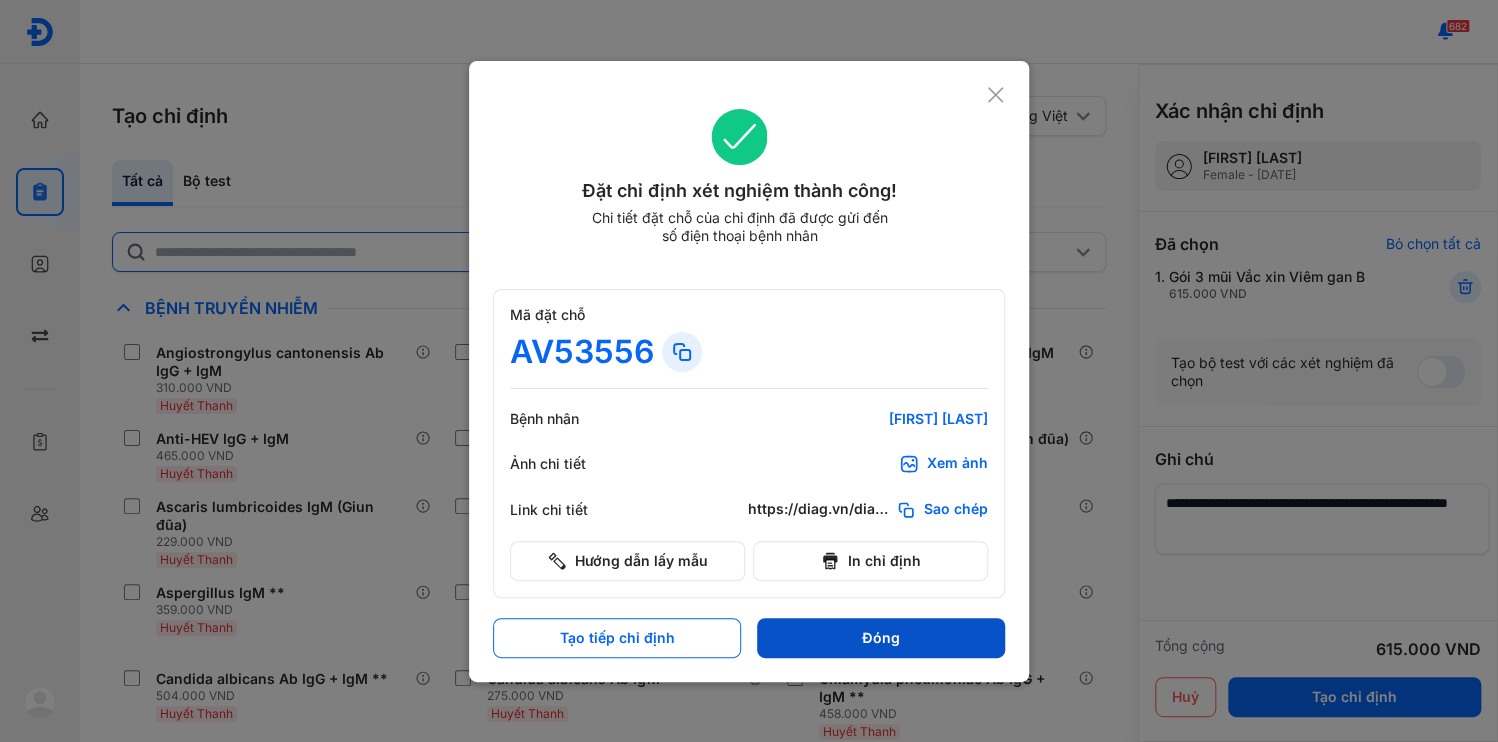 click on "Đóng" at bounding box center [881, 638] 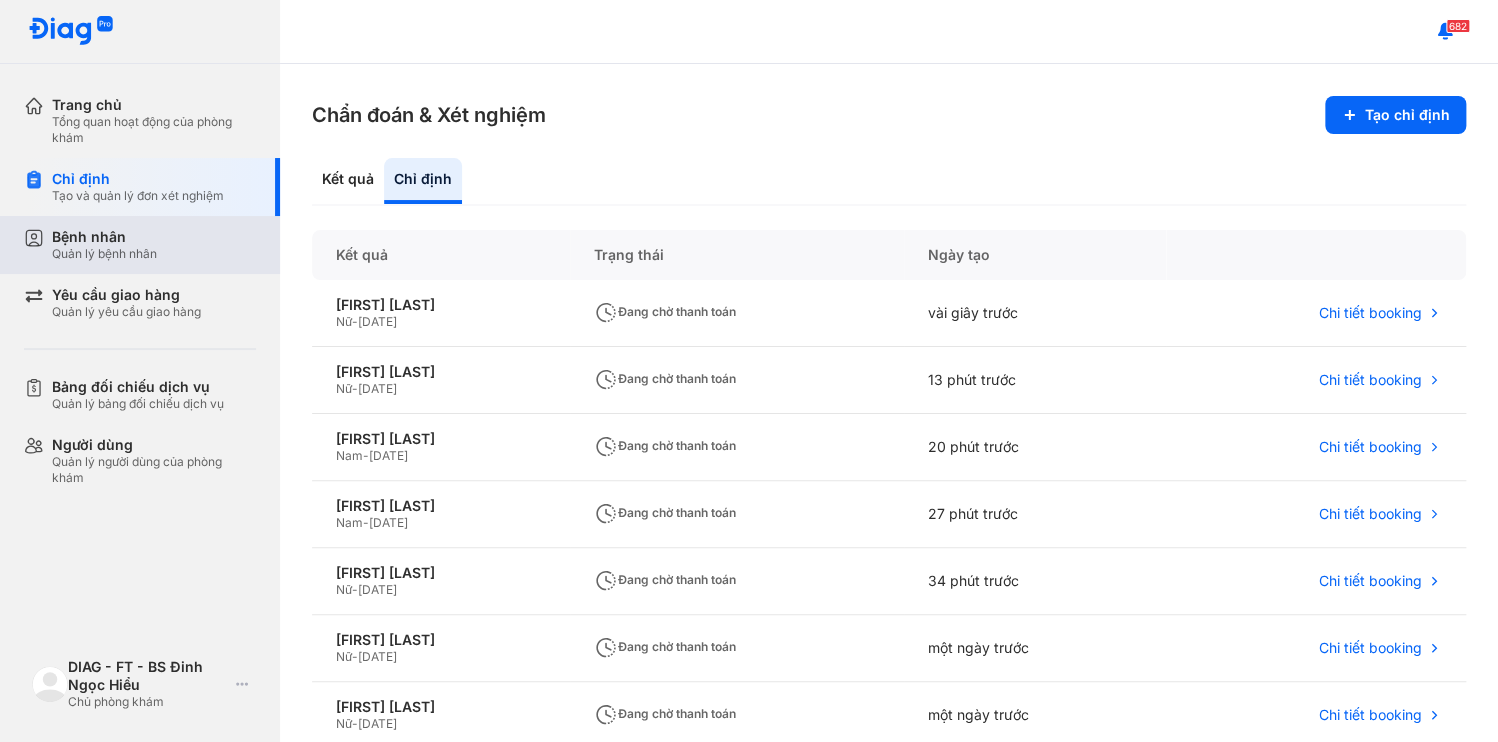 click on "Bệnh nhân Quản lý bệnh nhân" at bounding box center (152, 245) 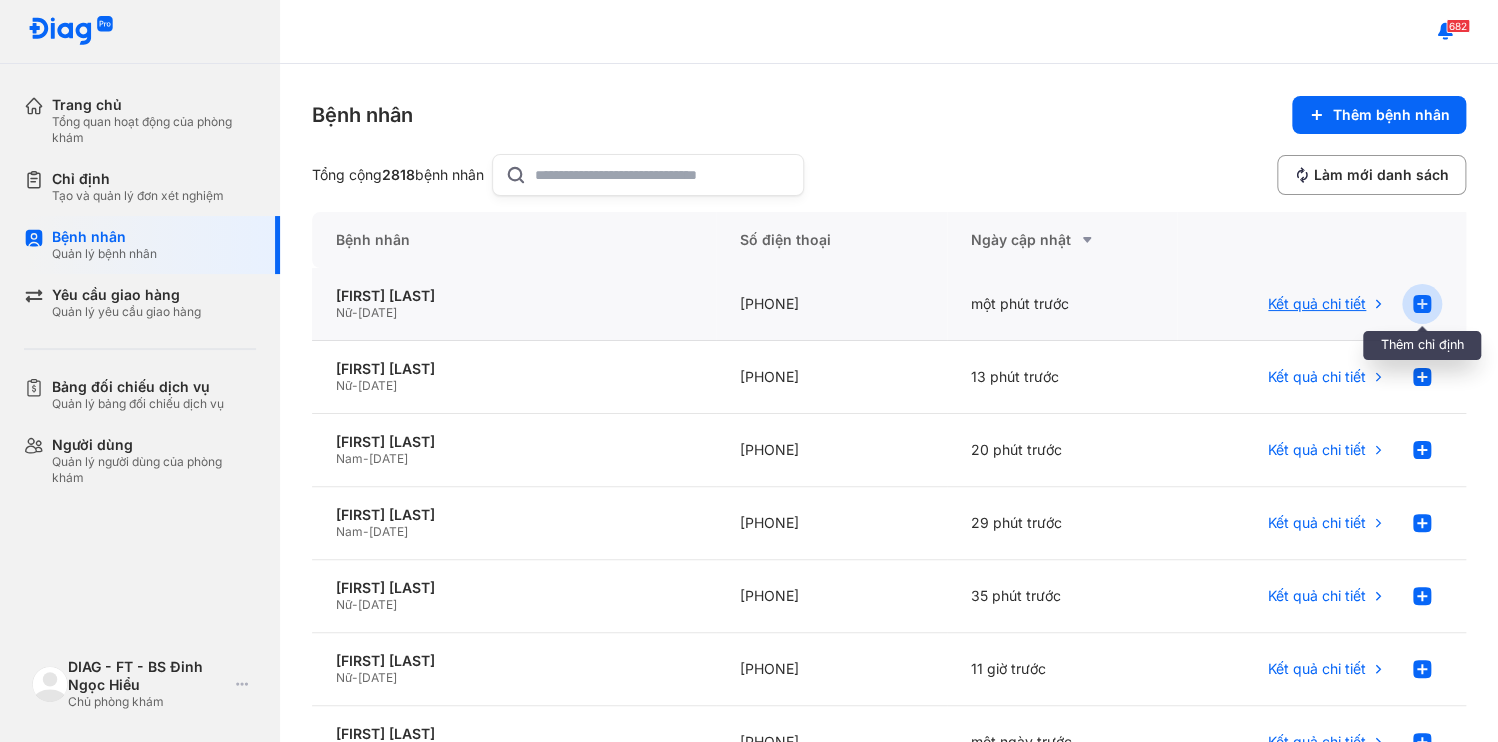 click 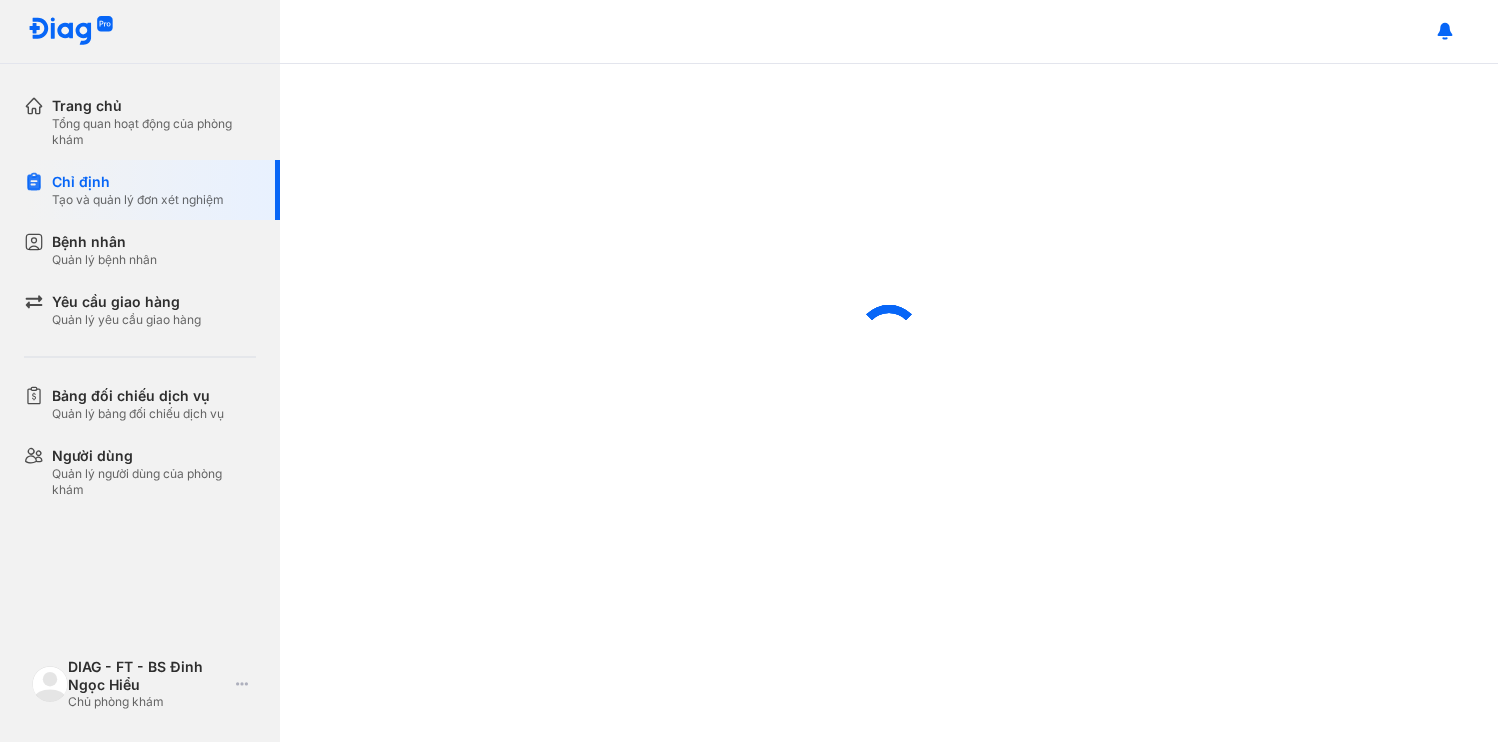 scroll, scrollTop: 0, scrollLeft: 0, axis: both 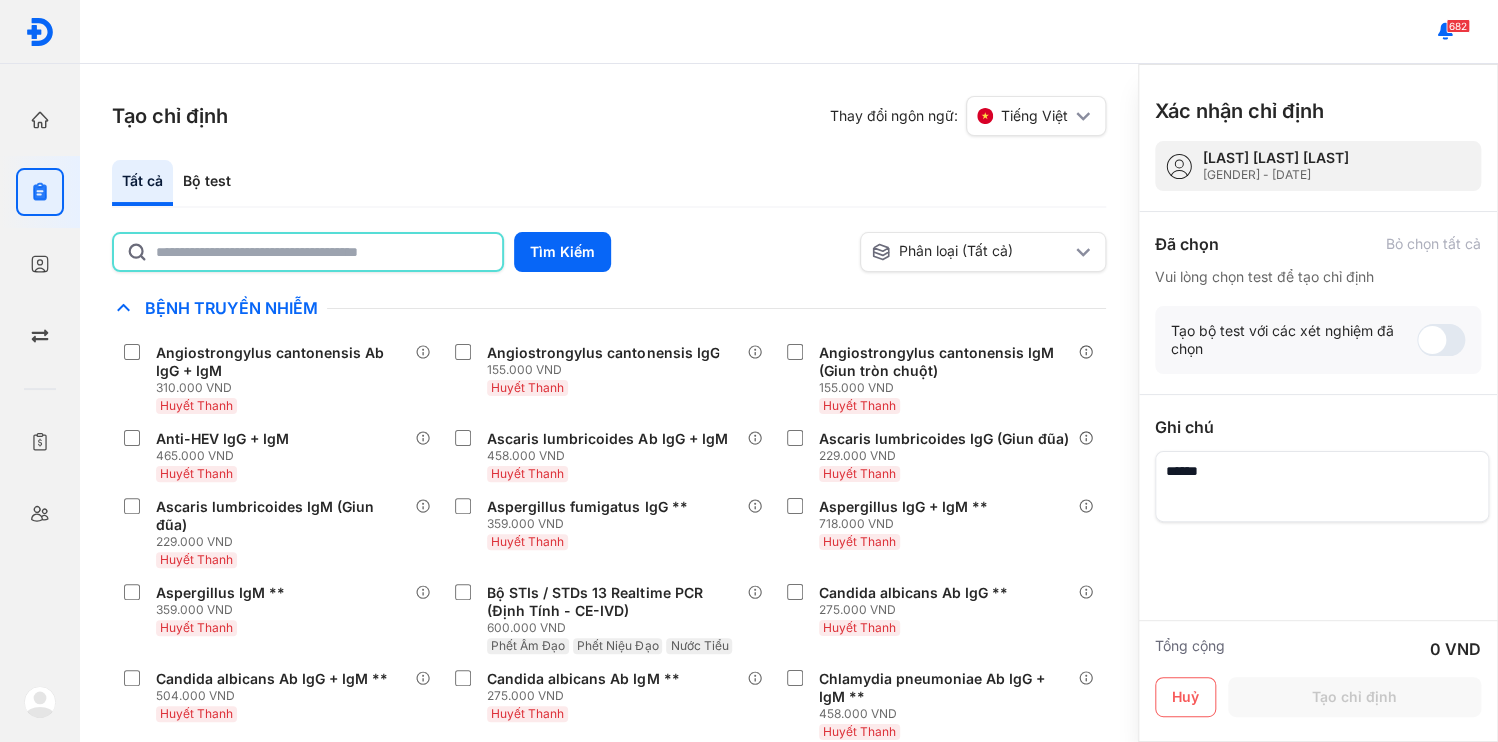 click 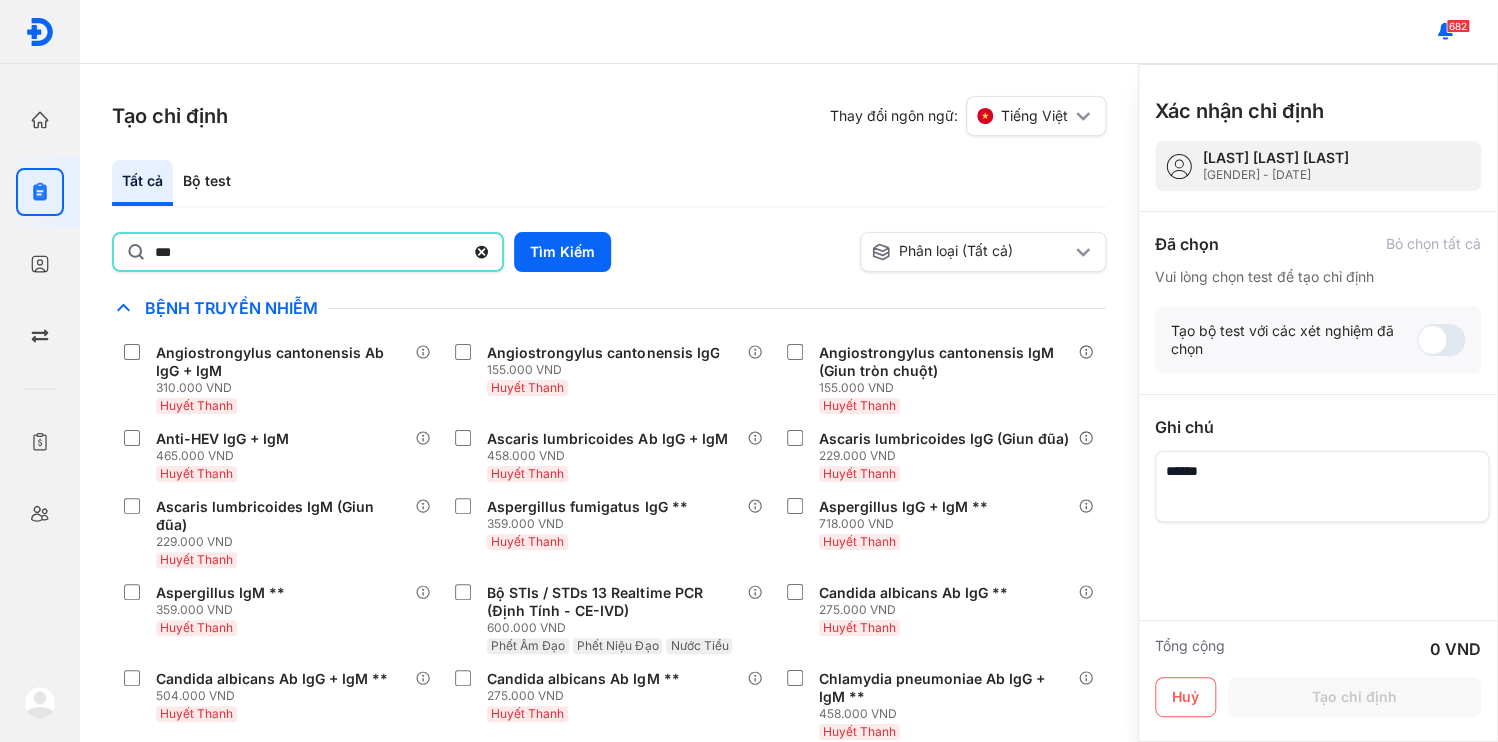 type on "***" 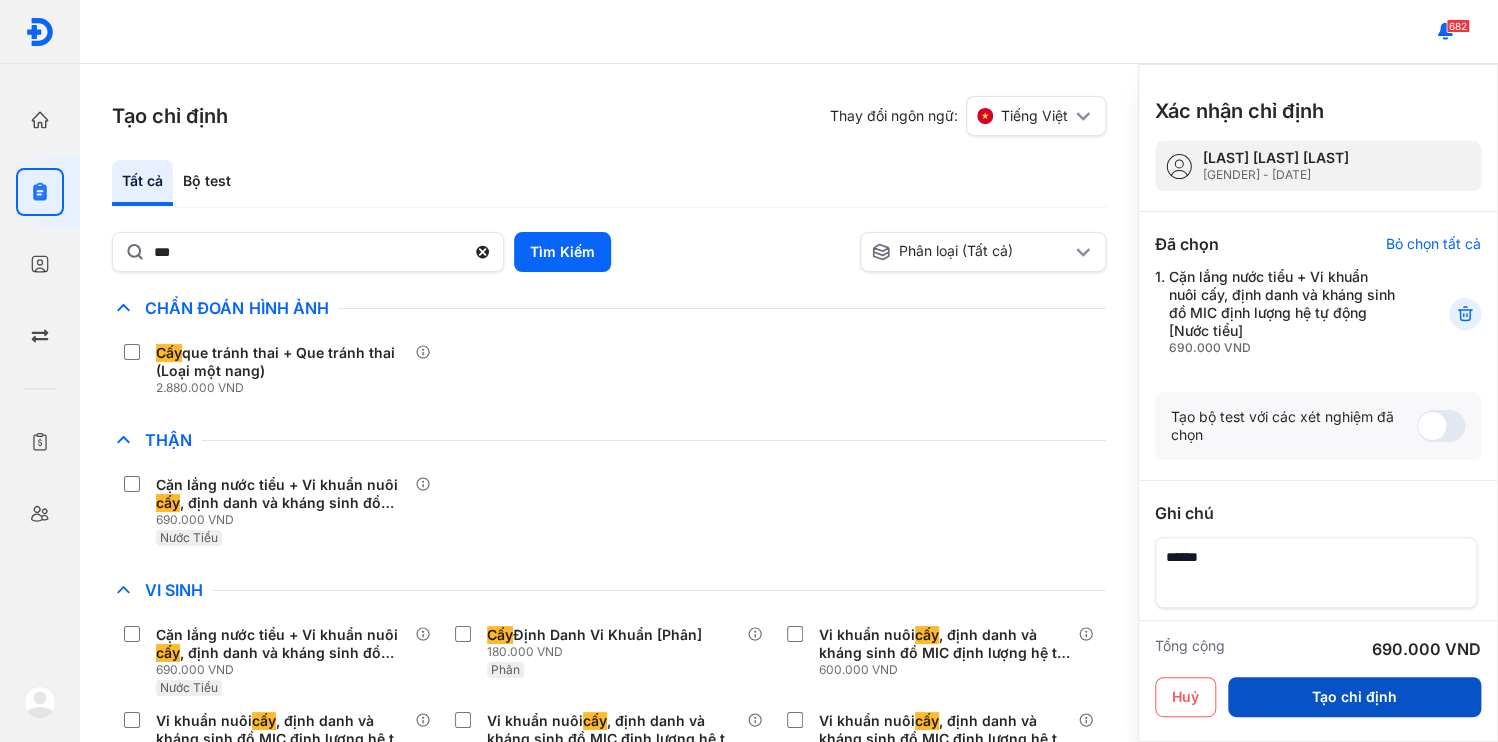 click on "Tạo chỉ định" at bounding box center [1354, 697] 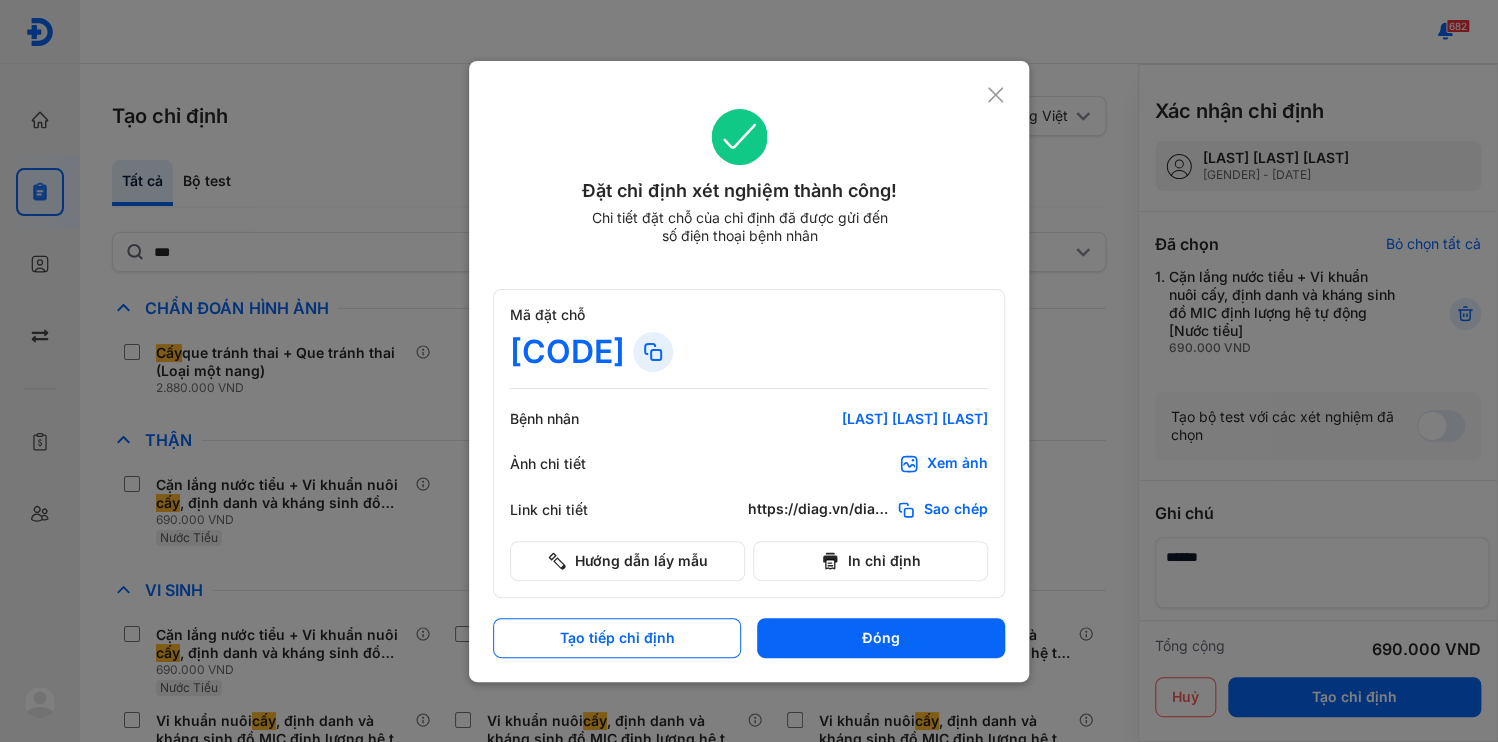 click on "Sao chép" 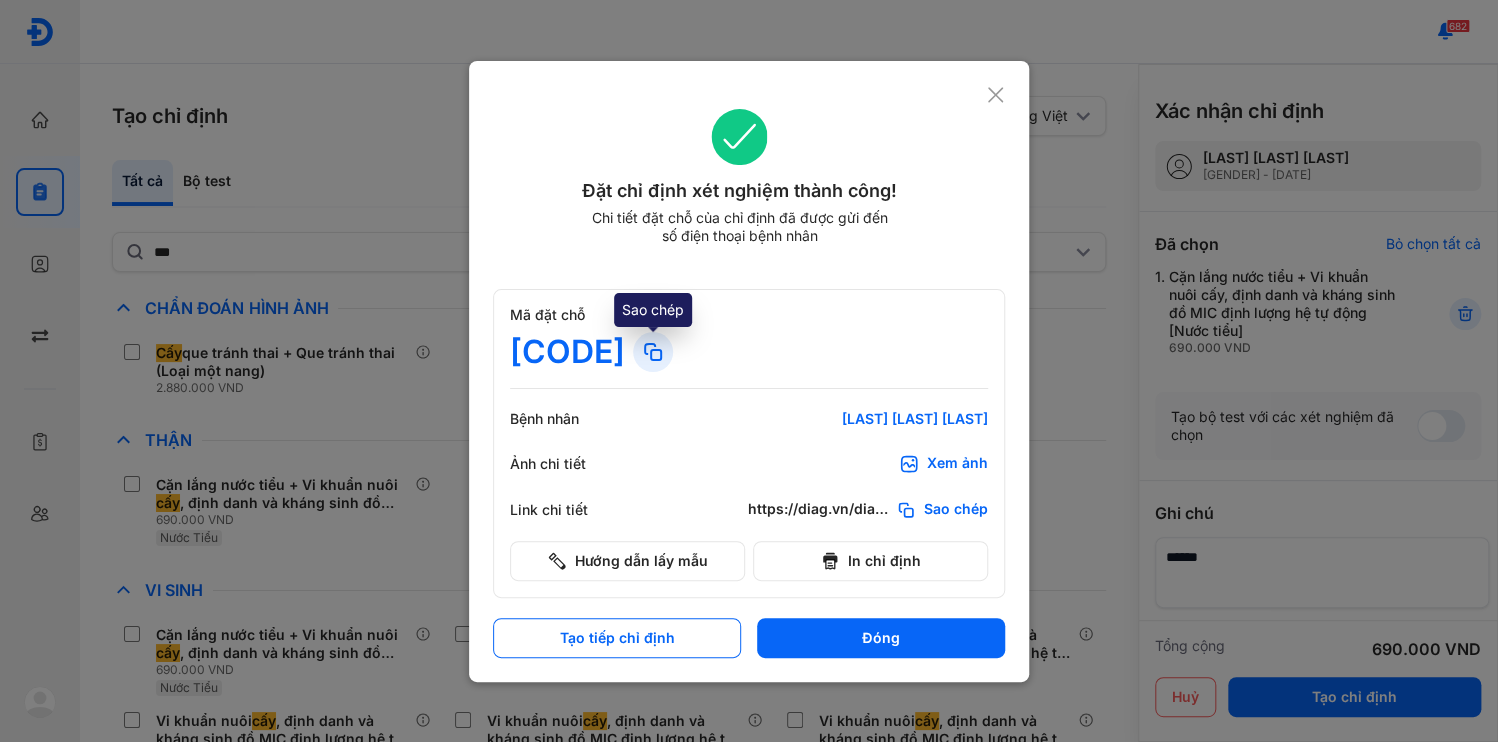 click 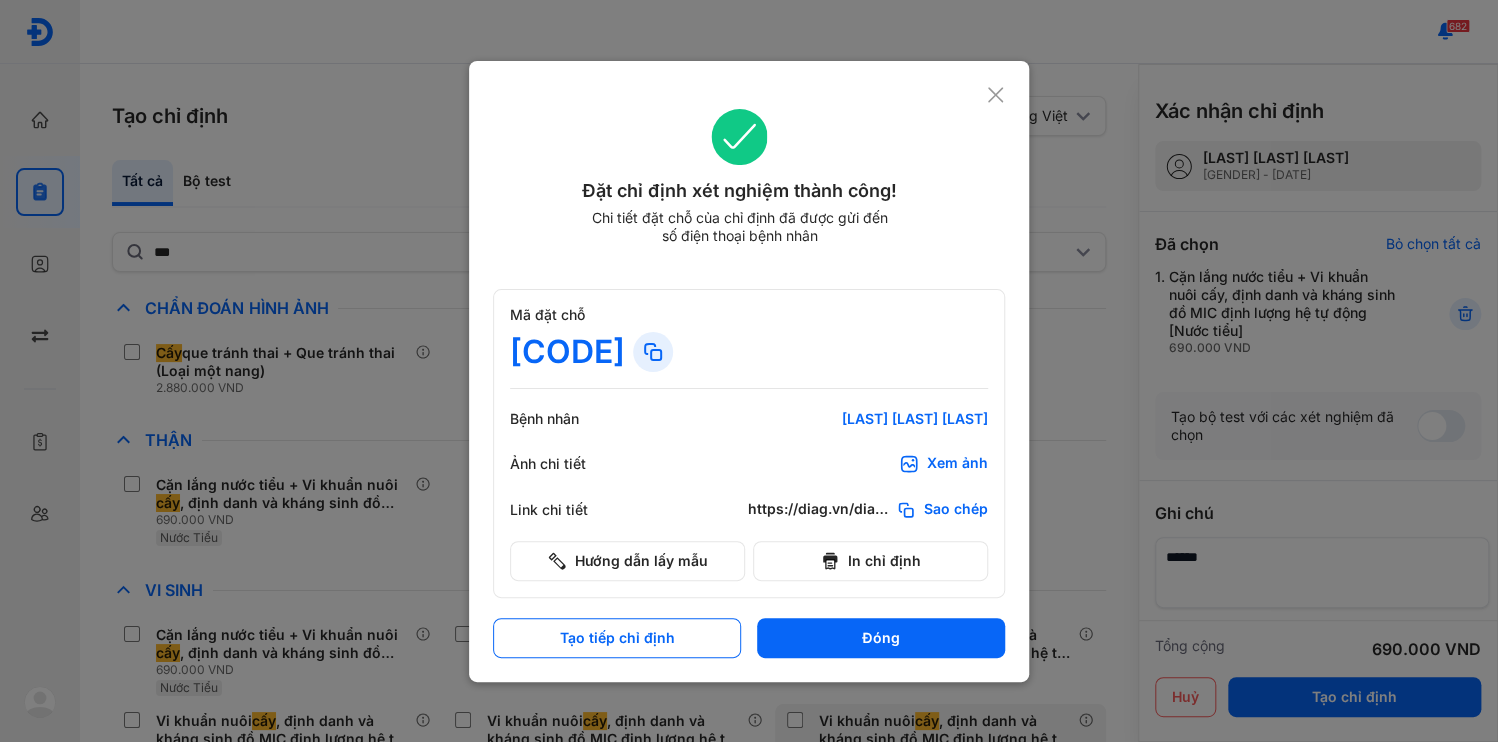 drag, startPoint x: 848, startPoint y: 596, endPoint x: 824, endPoint y: 596, distance: 24 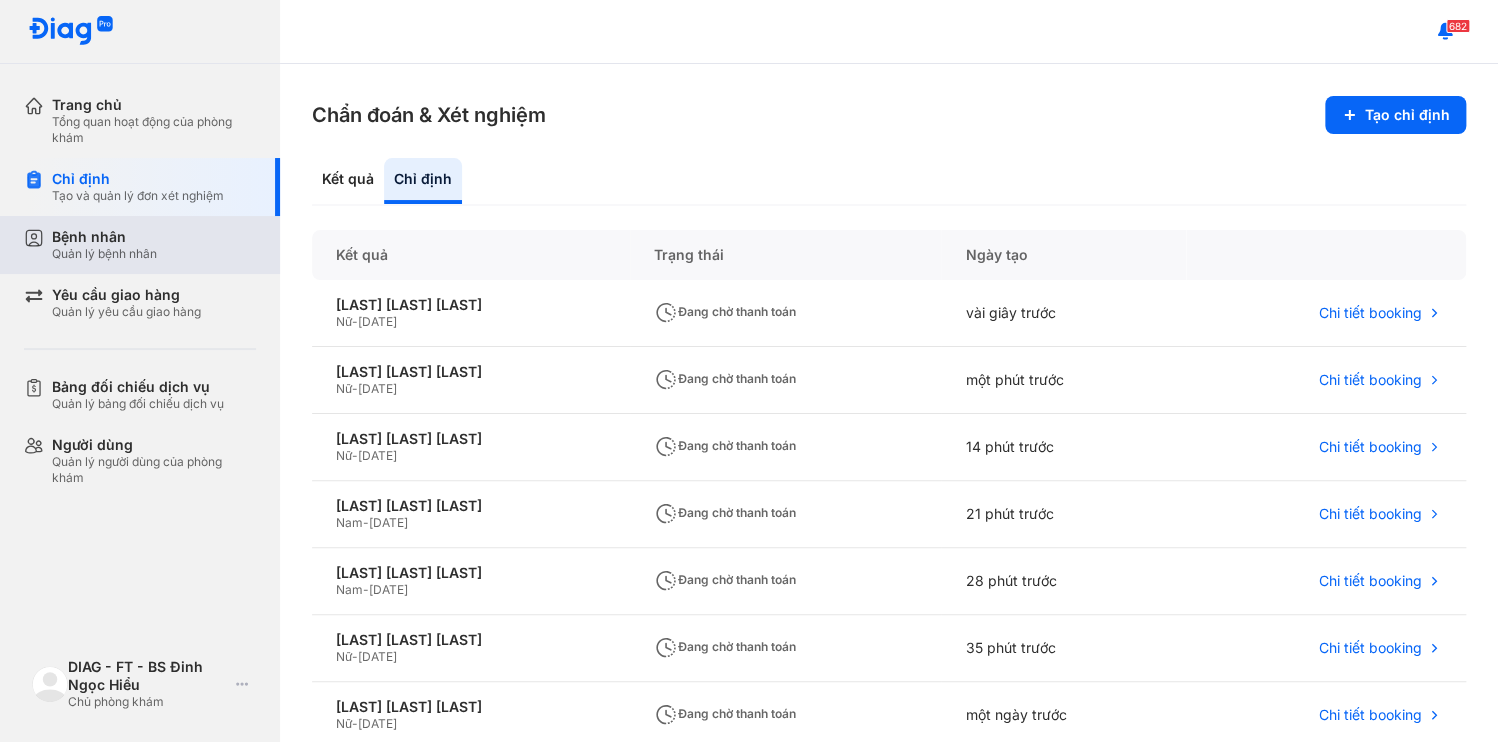 click on "Bệnh nhân Quản lý bệnh nhân" at bounding box center [154, 245] 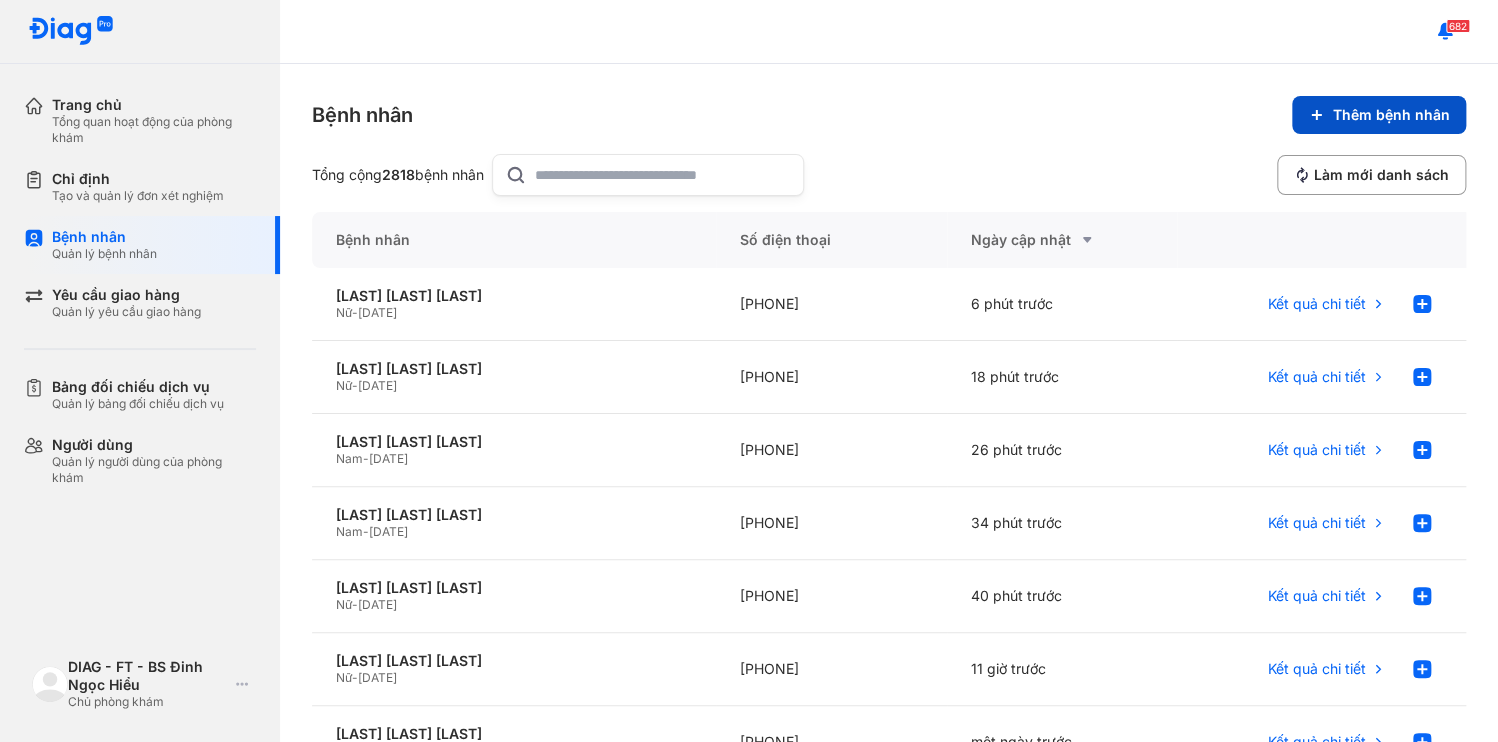 click on "Thêm bệnh nhân" at bounding box center (1379, 115) 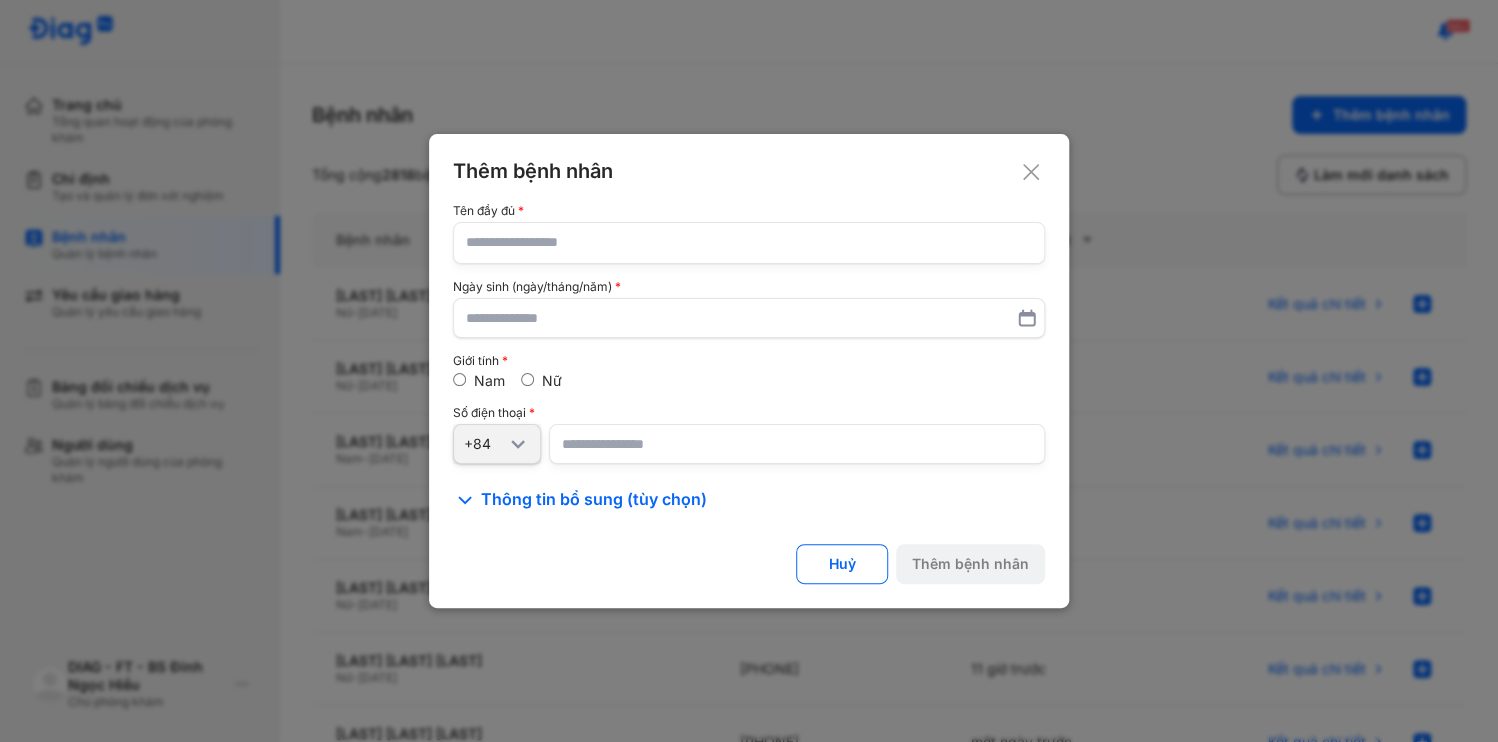 click 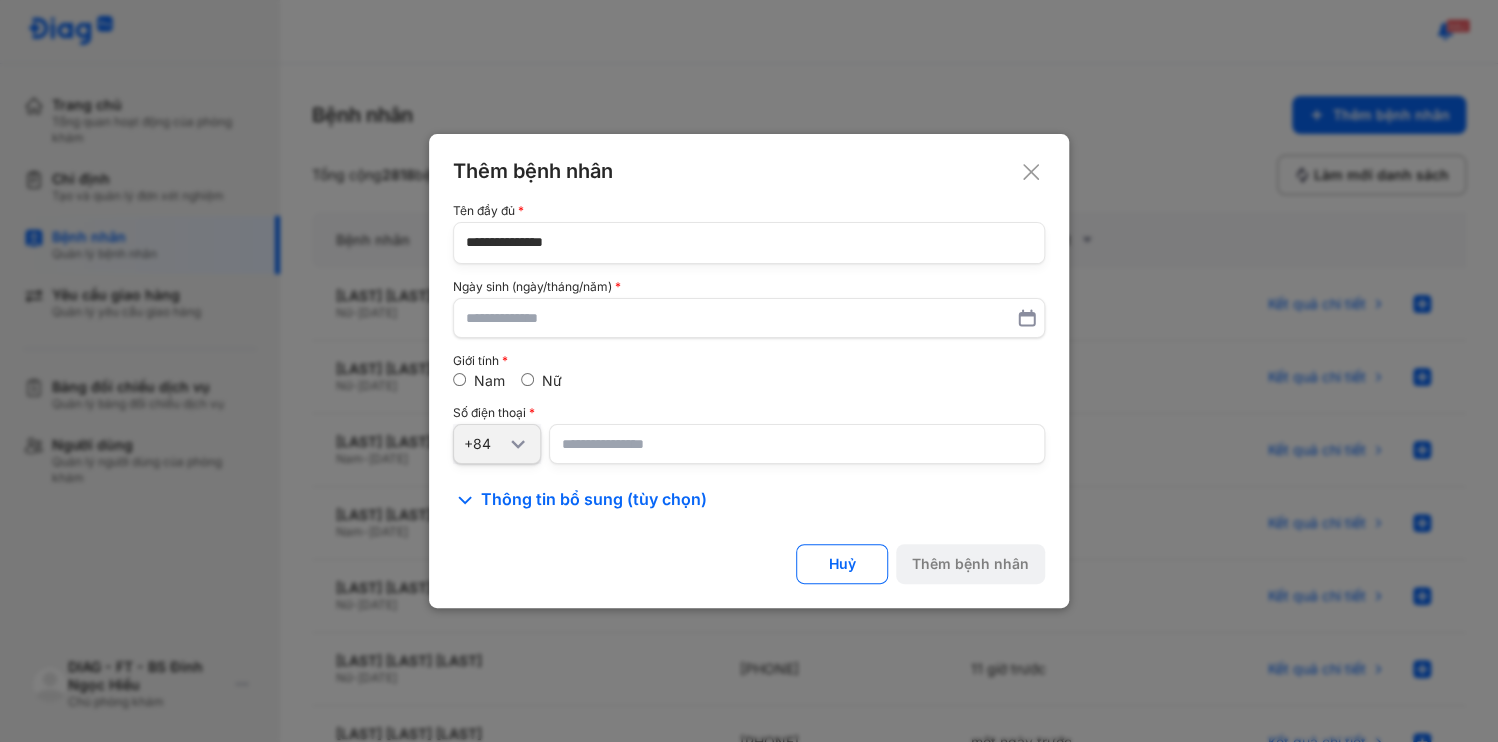 type on "**********" 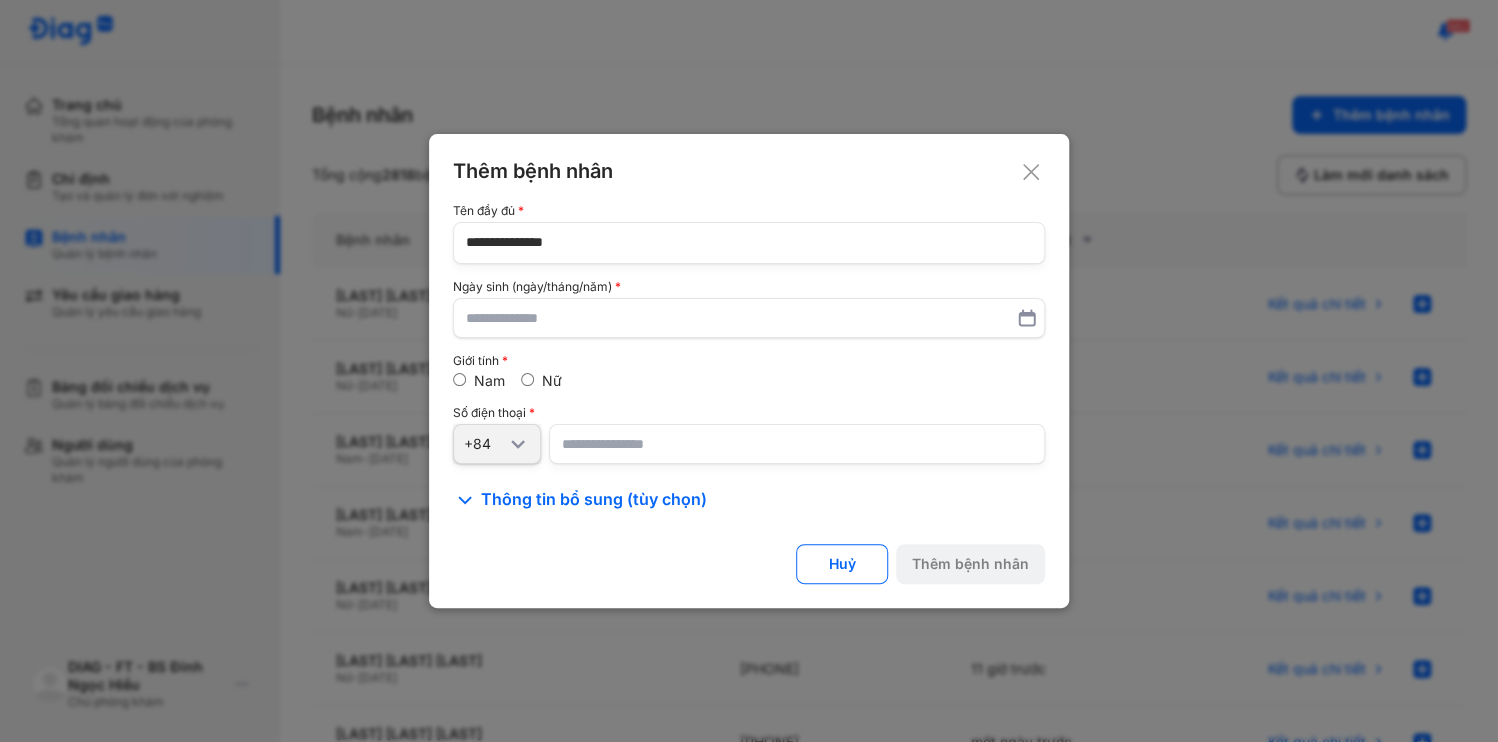 paste on "**********" 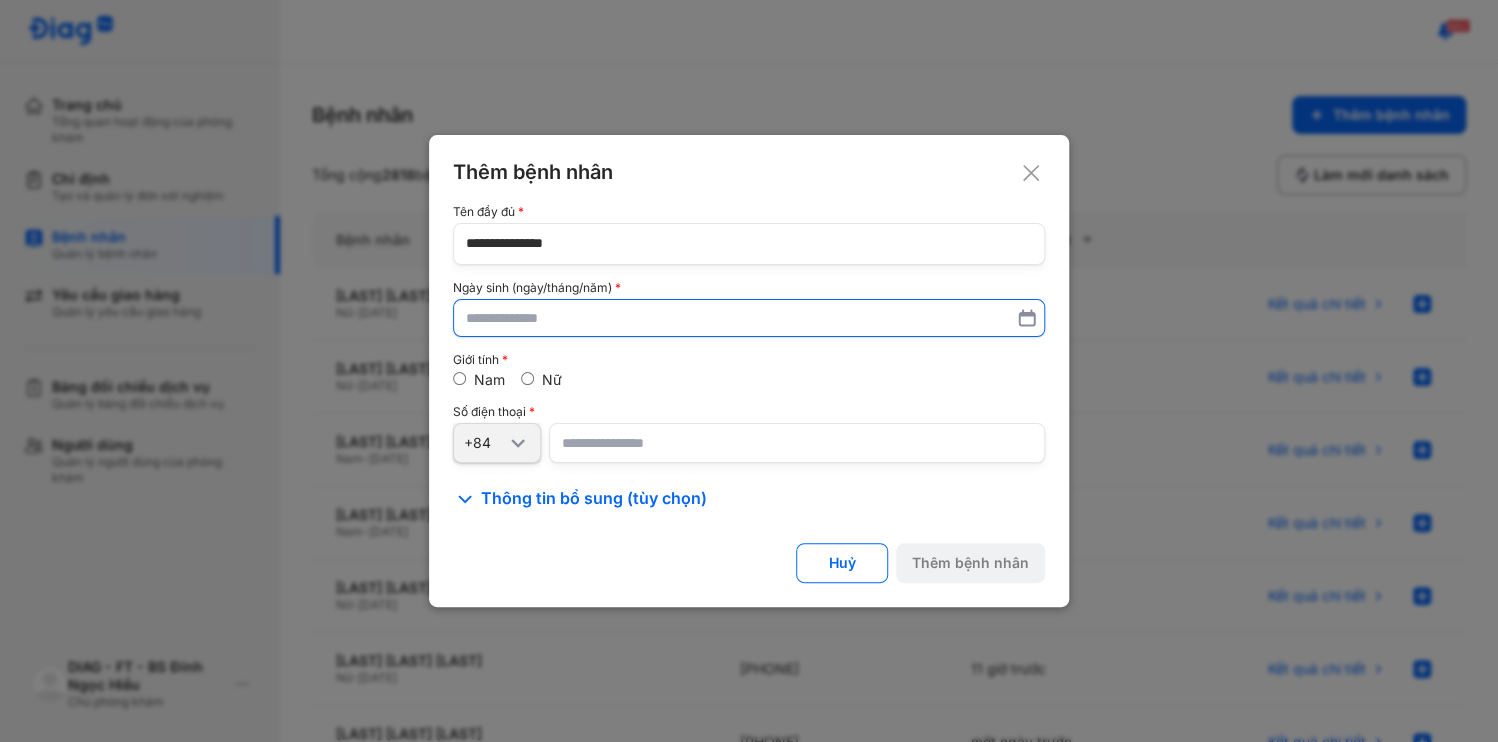 click at bounding box center (749, 318) 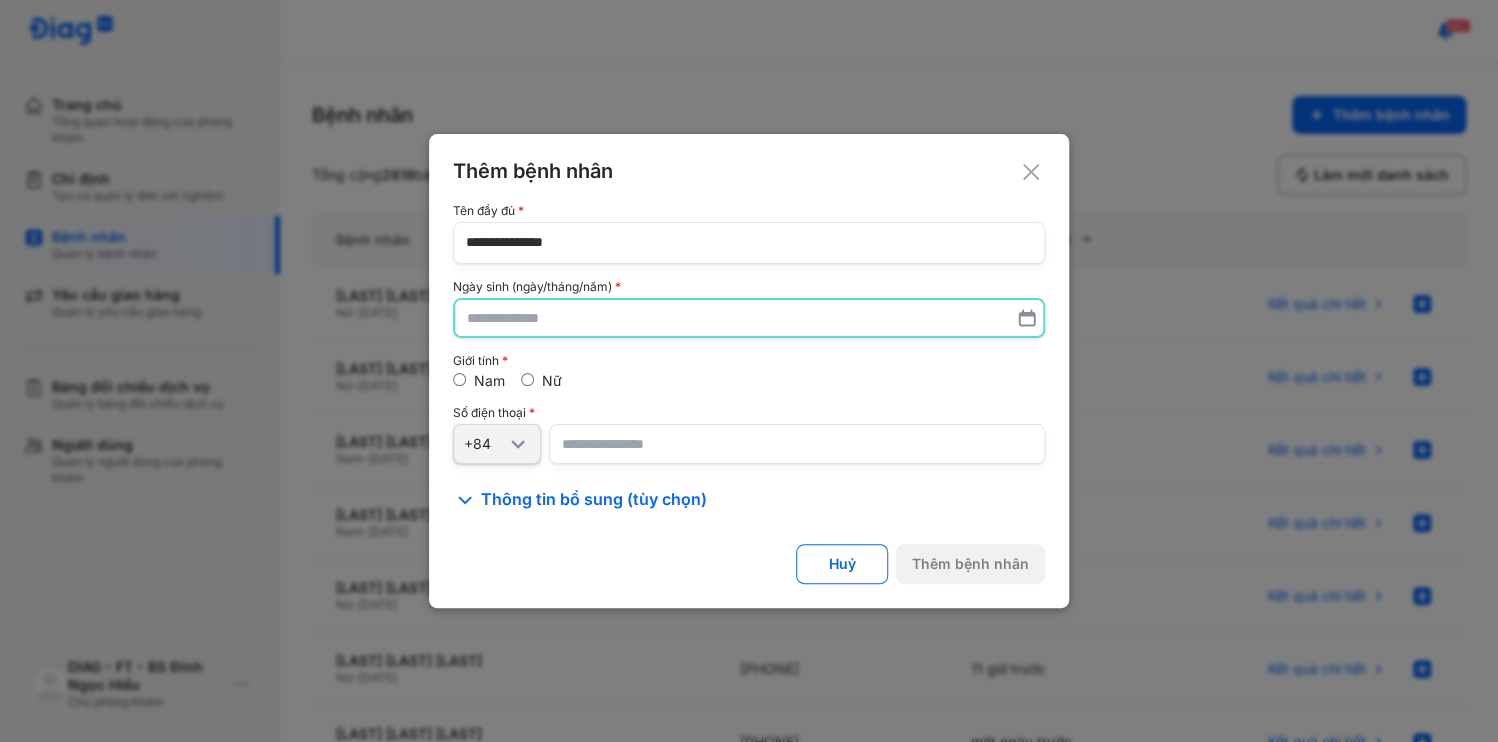 paste on "**********" 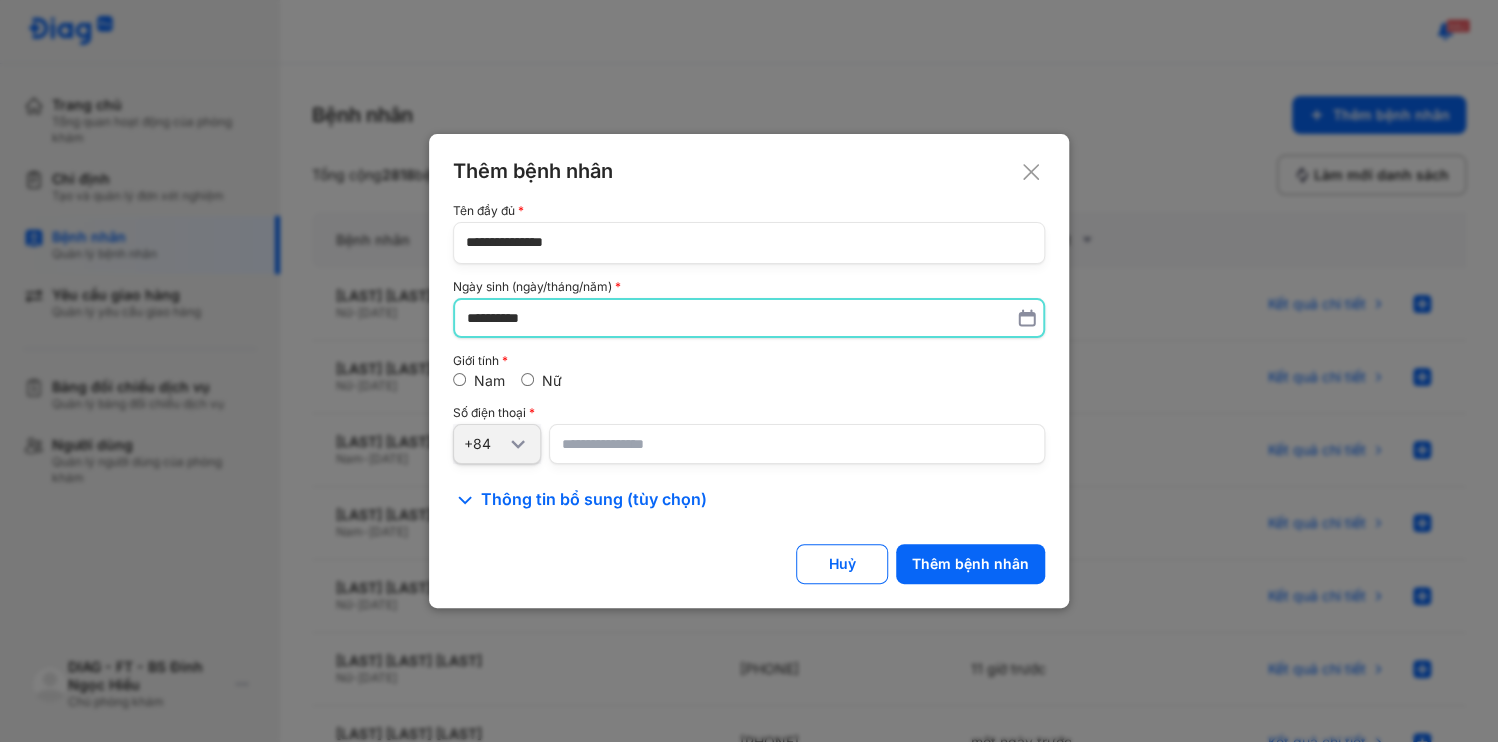 type on "**********" 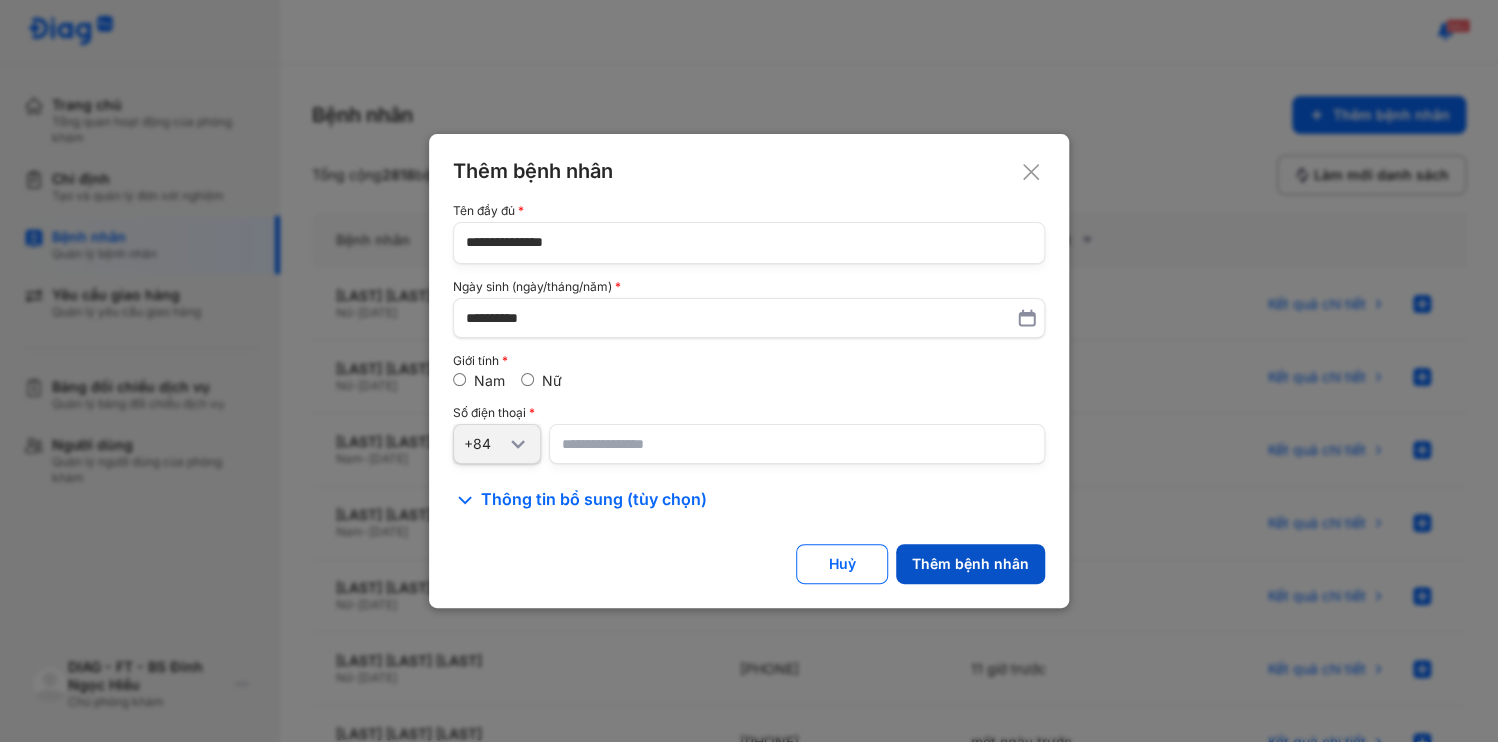 click on "Thêm bệnh nhân" 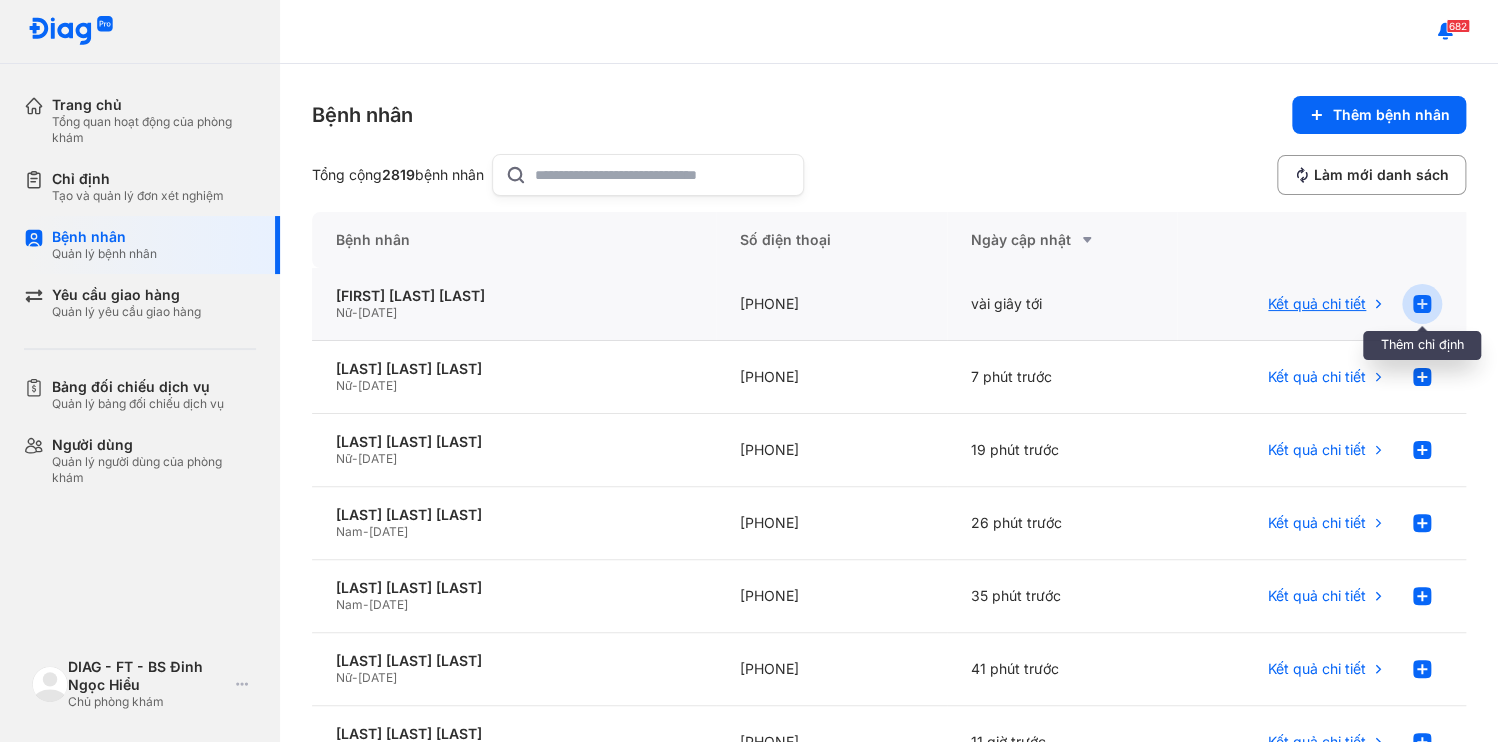 click 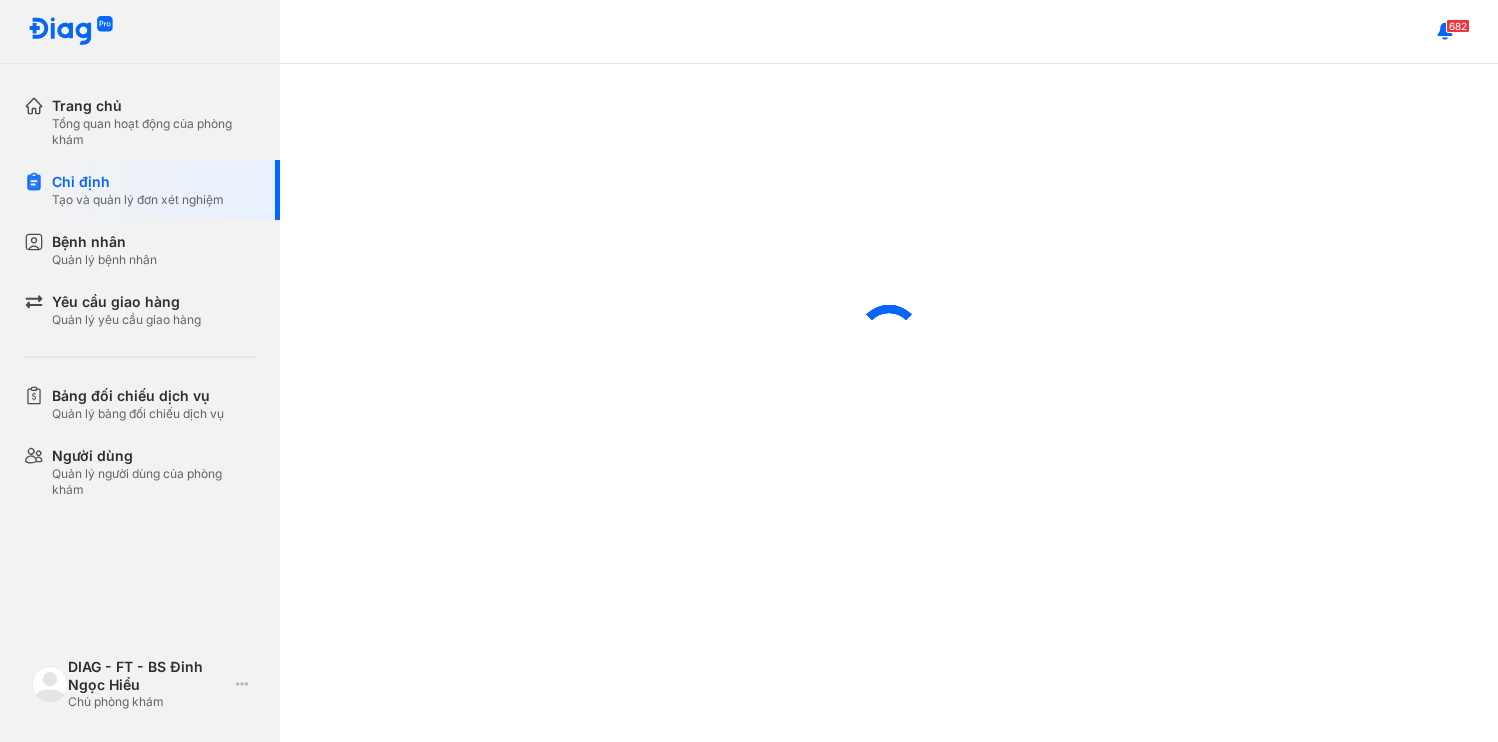 scroll, scrollTop: 0, scrollLeft: 0, axis: both 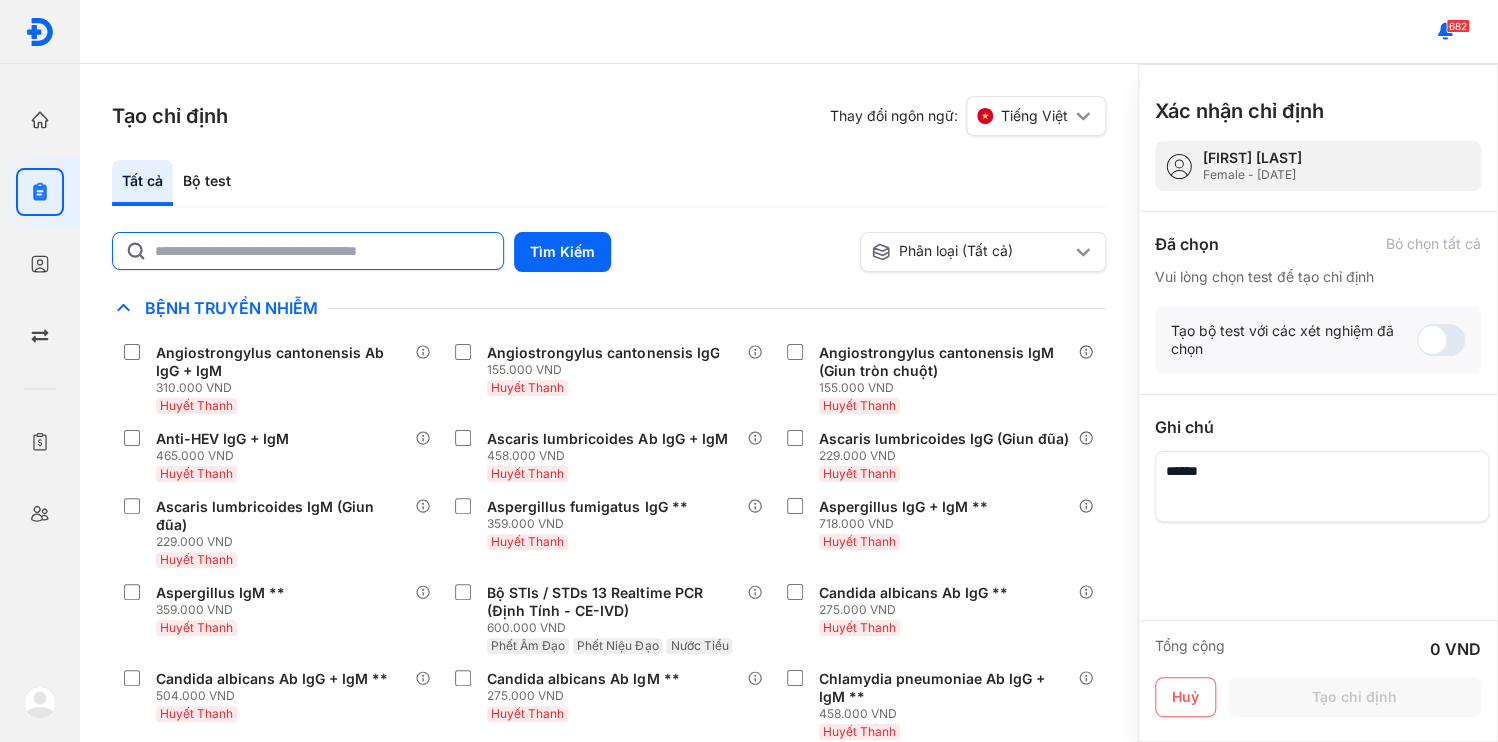 click 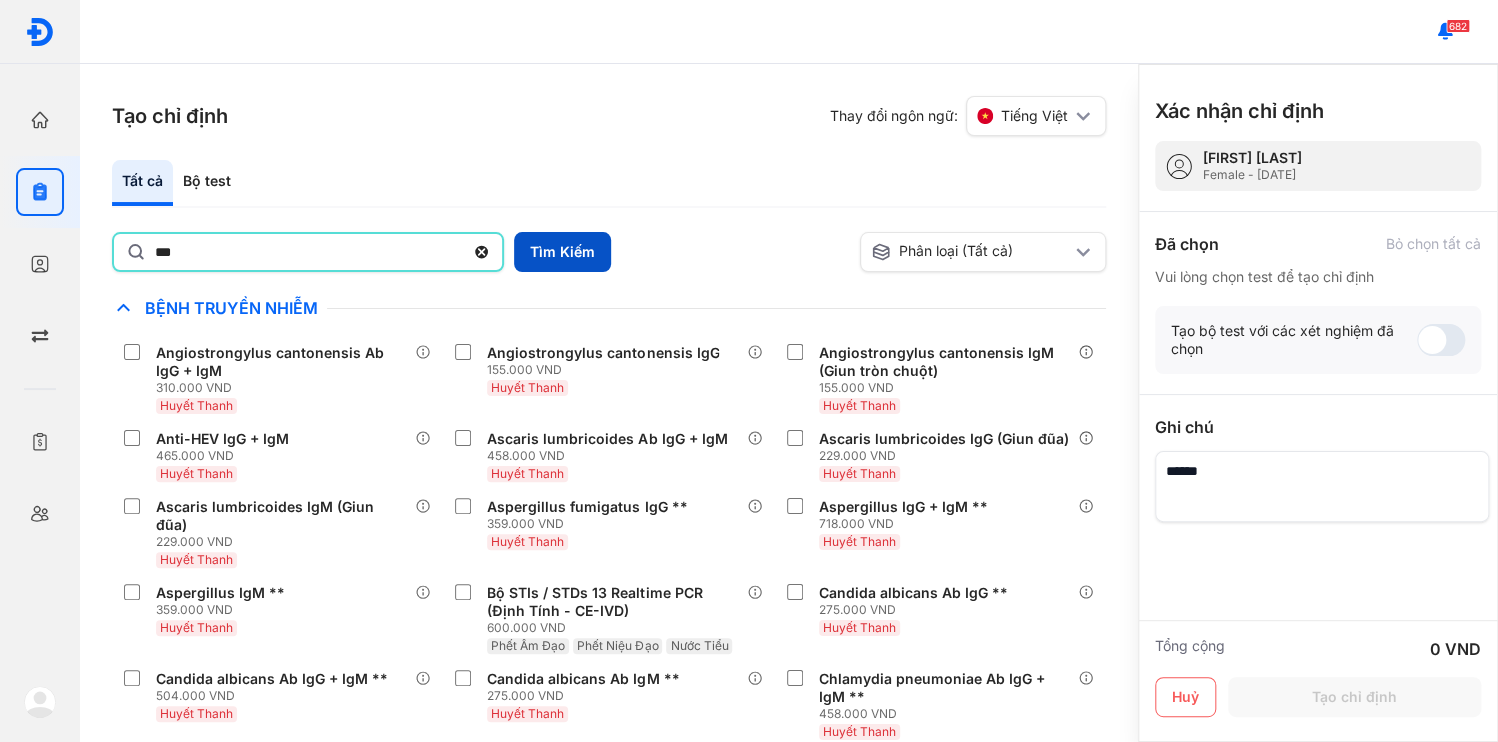 type on "***" 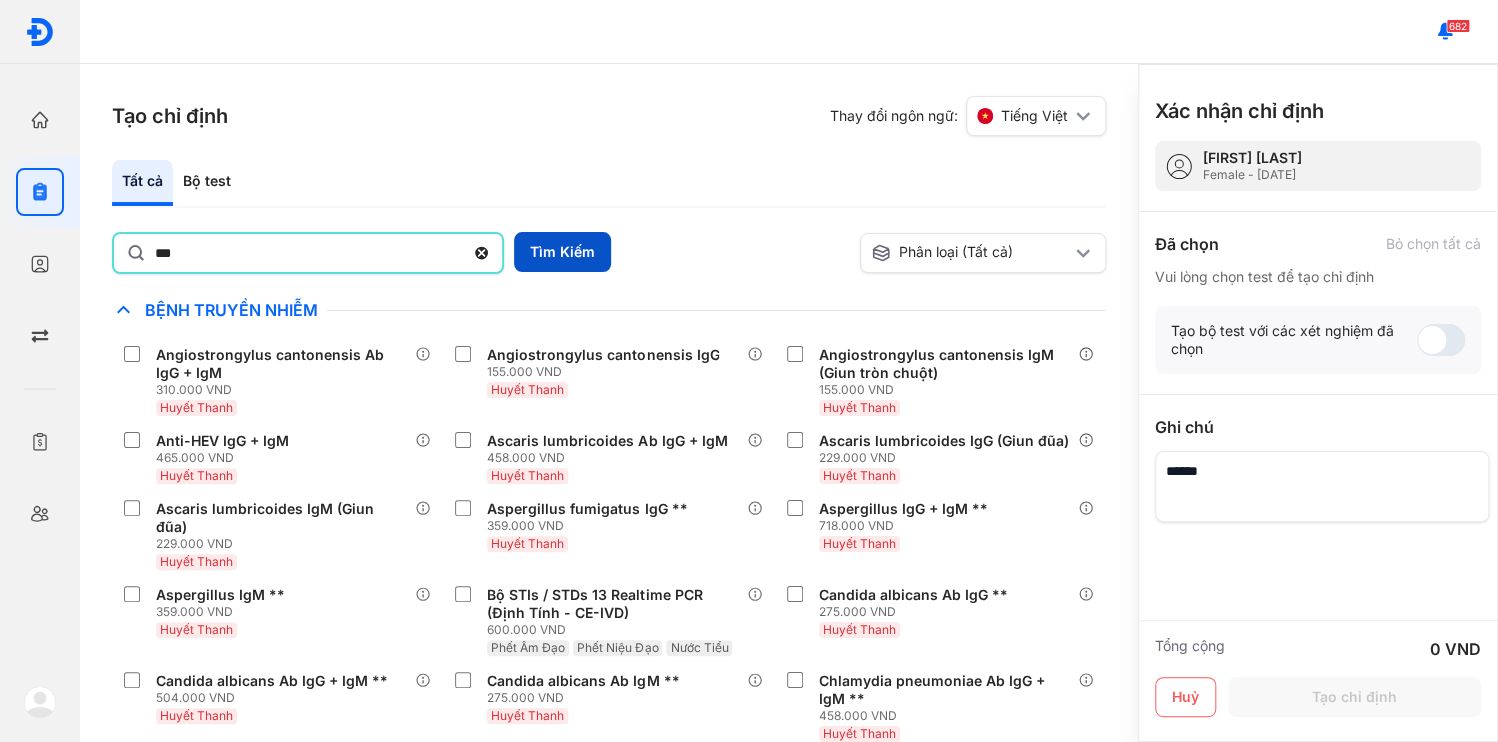 click on "Tìm Kiếm" at bounding box center [562, 252] 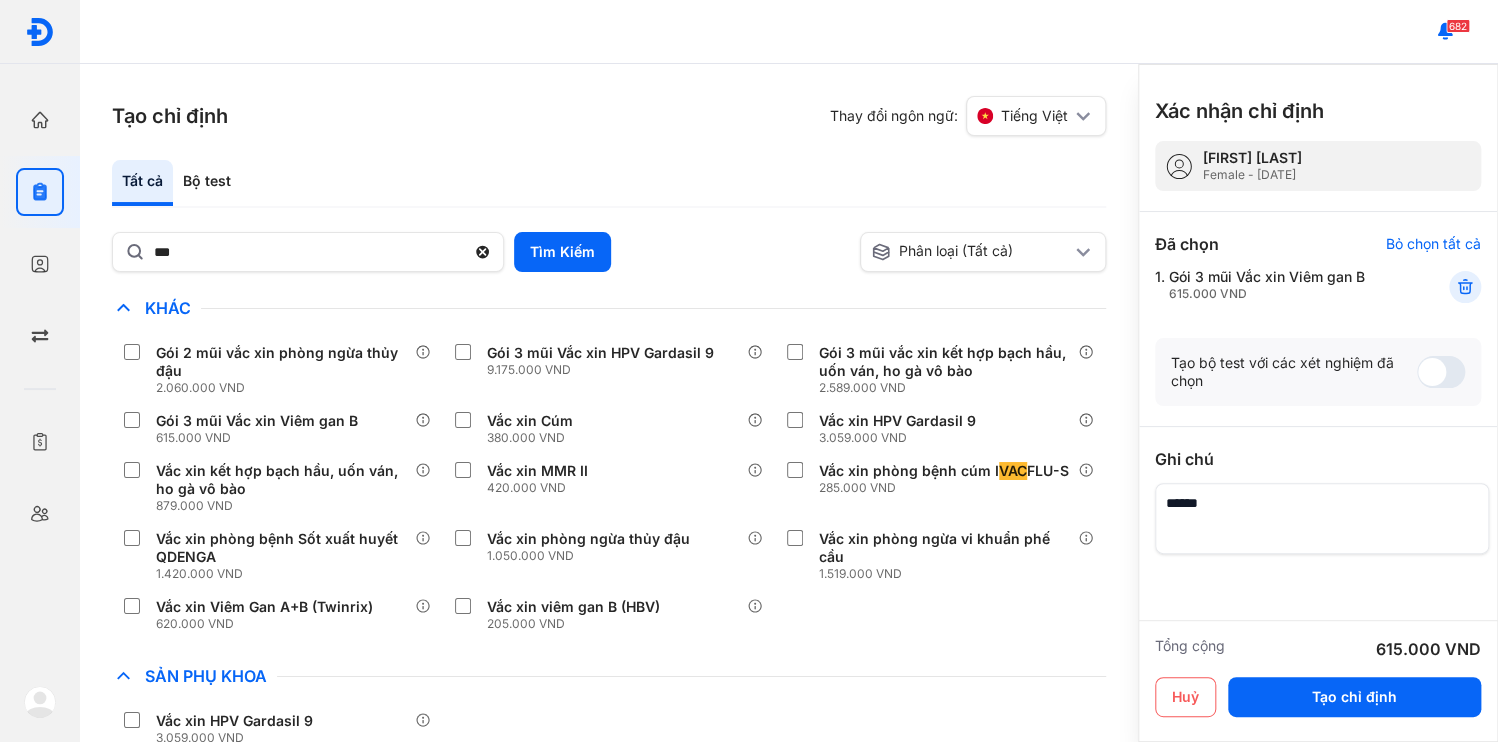 click at bounding box center (1322, 518) 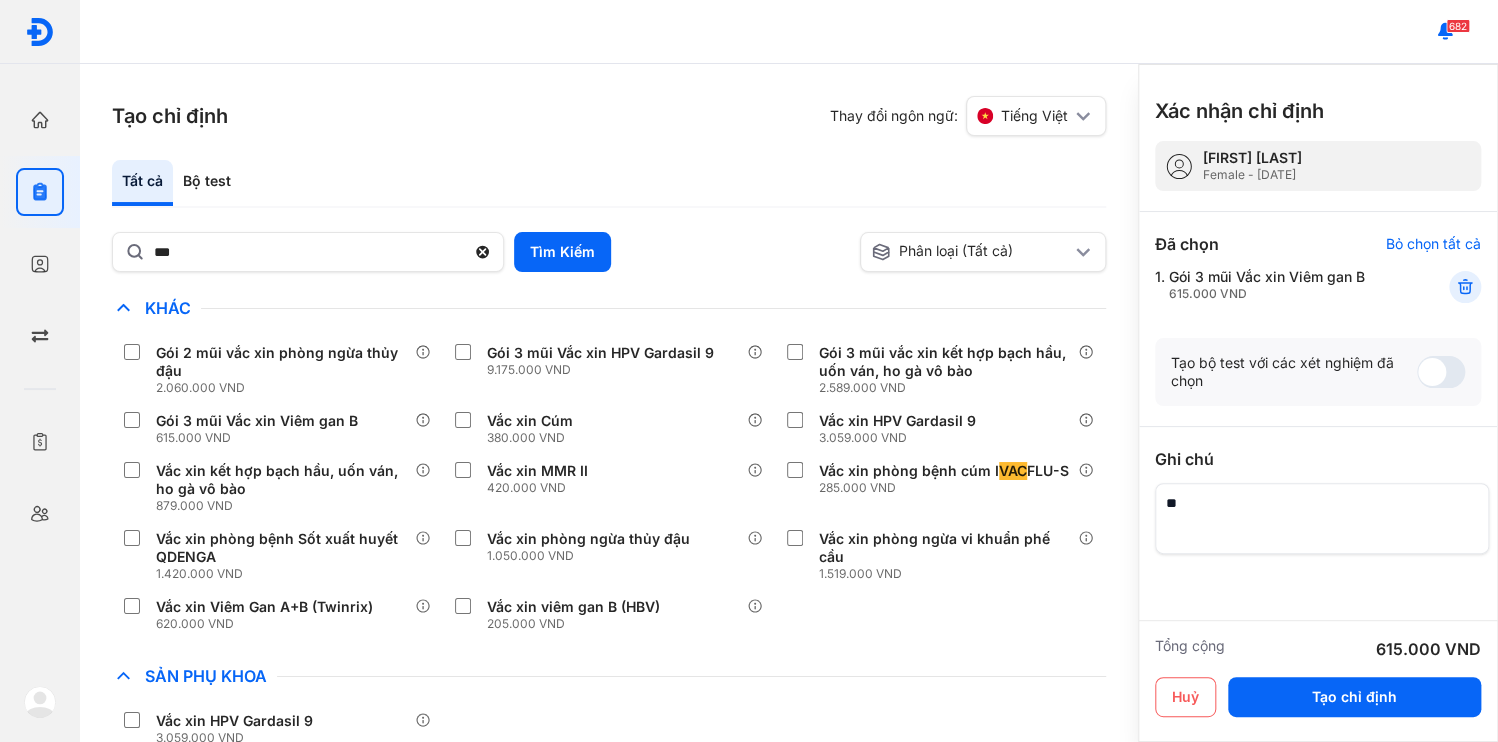 type on "*" 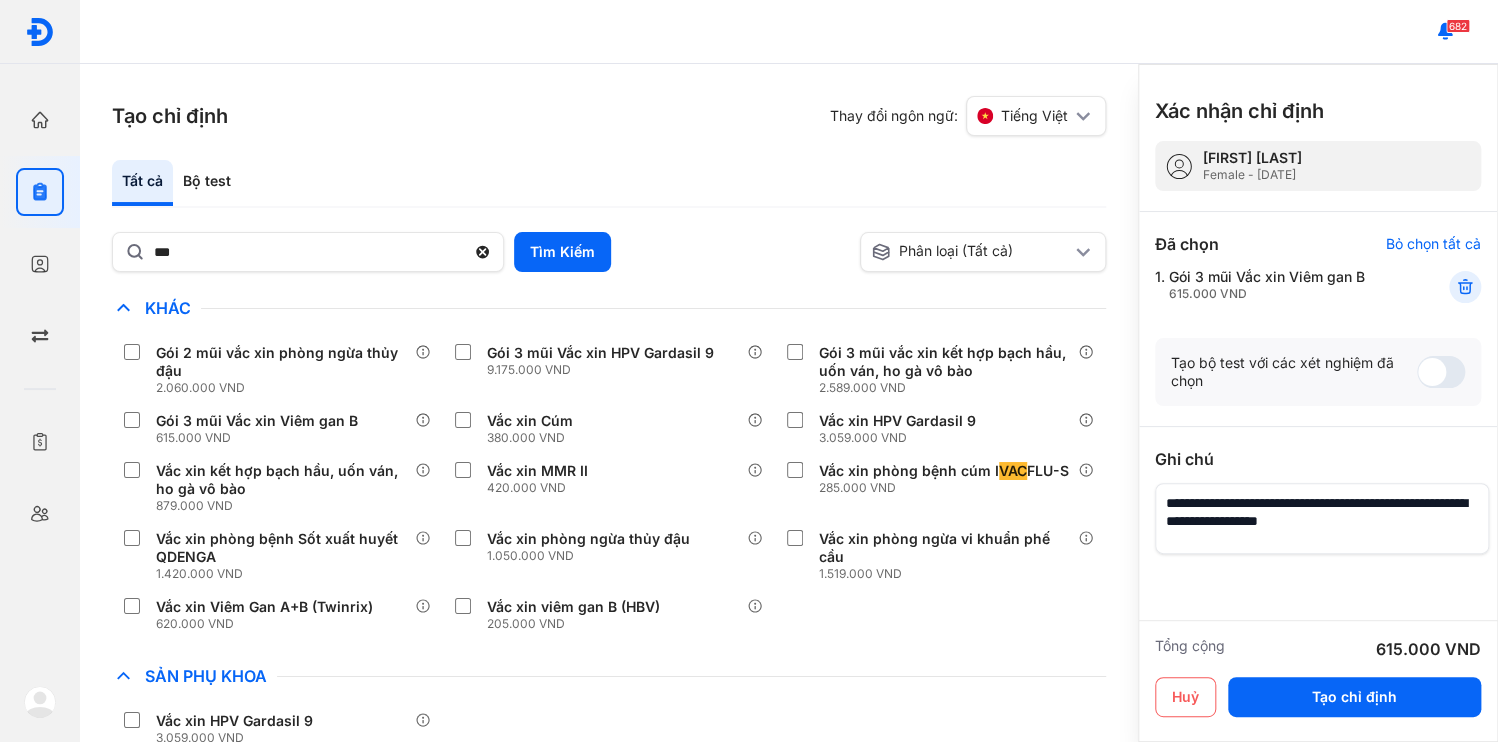 drag, startPoint x: 1194, startPoint y: 447, endPoint x: 1275, endPoint y: 449, distance: 81.02469 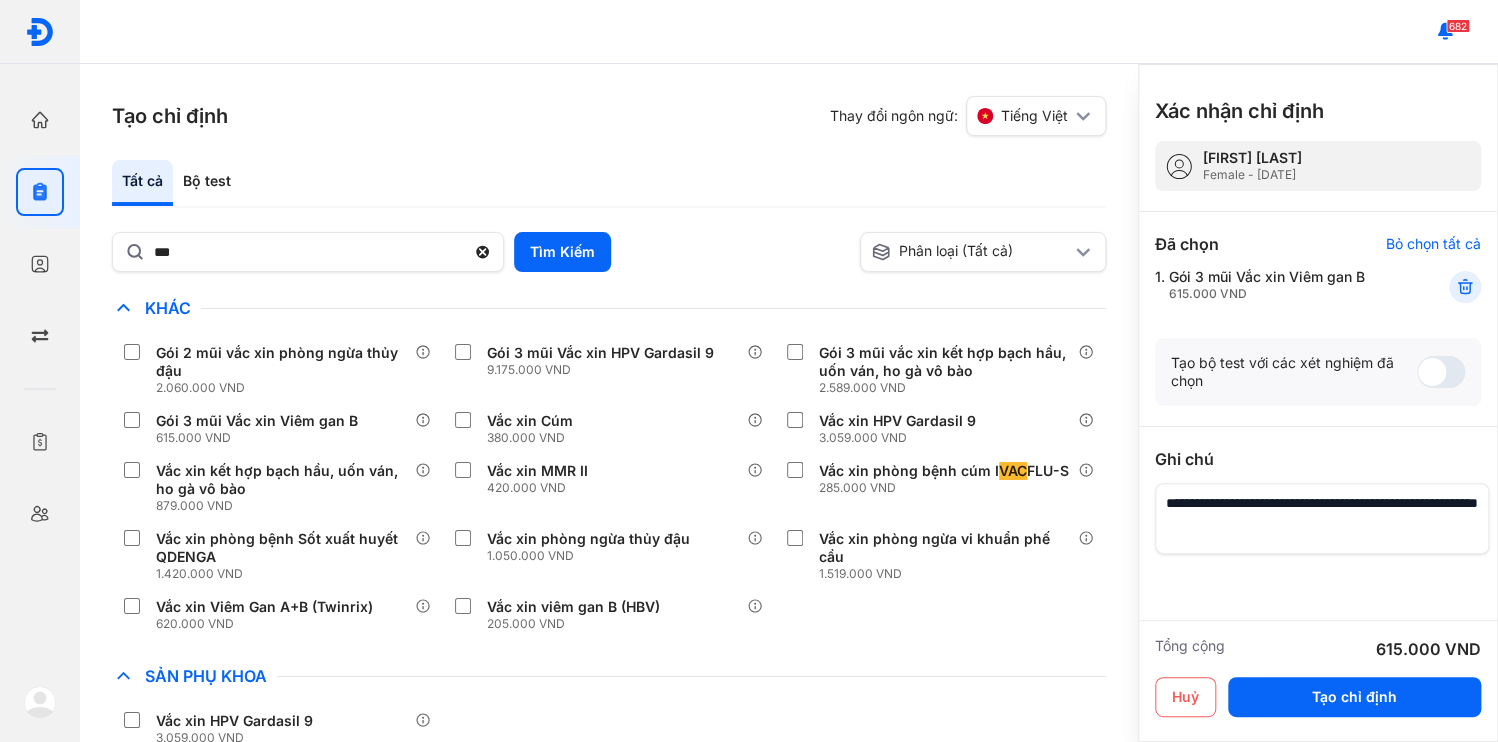 click at bounding box center [1322, 518] 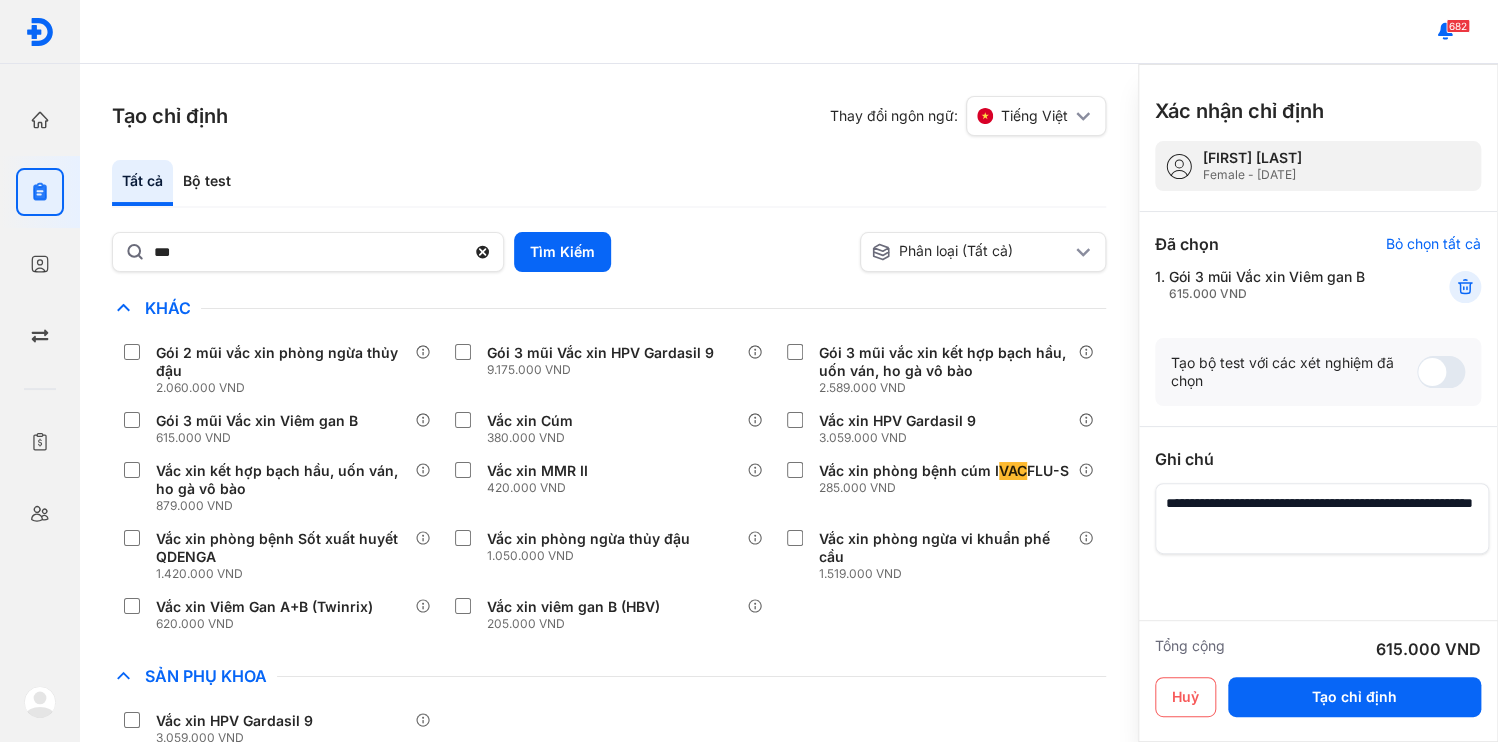 click at bounding box center (1322, 518) 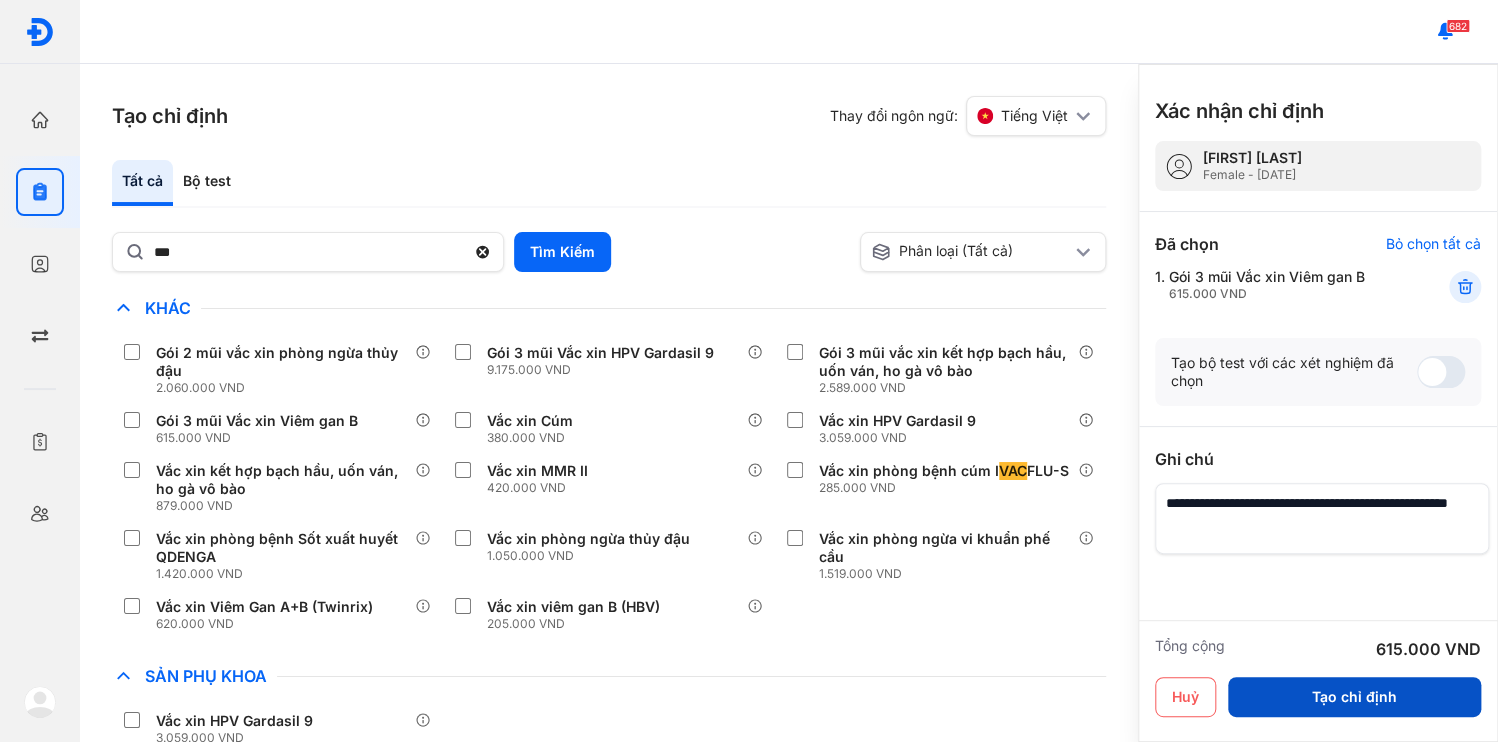 type on "**********" 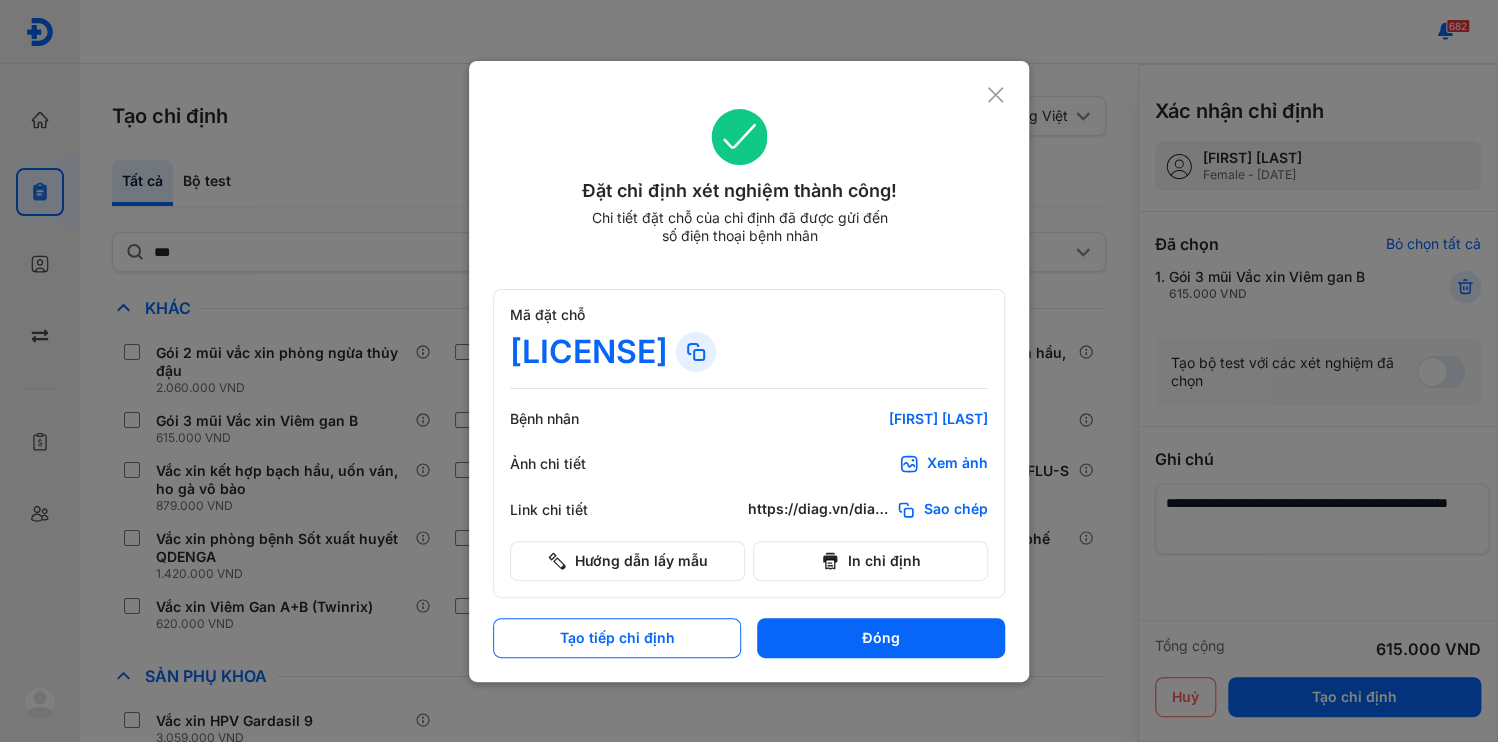 click on "Sao chép" 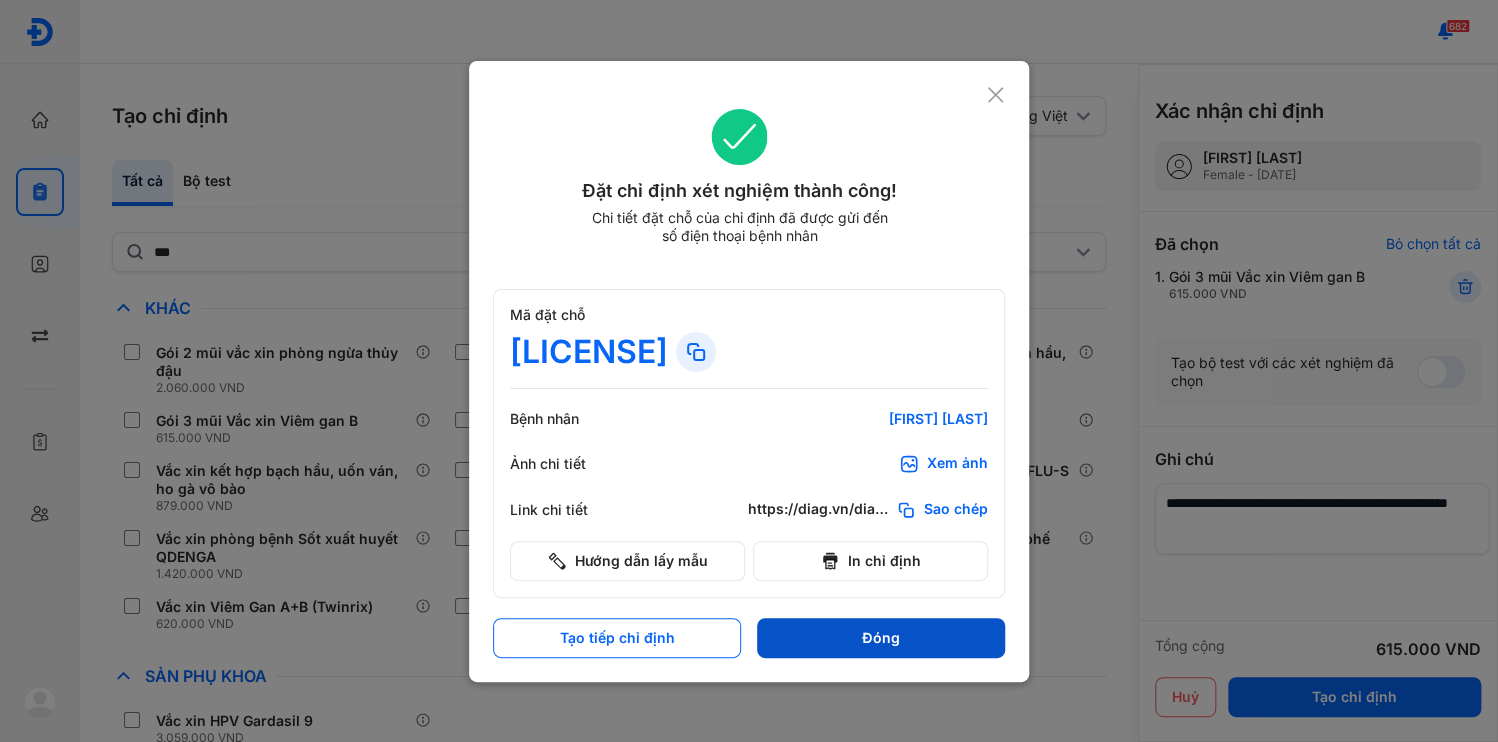click on "Đóng" at bounding box center (881, 638) 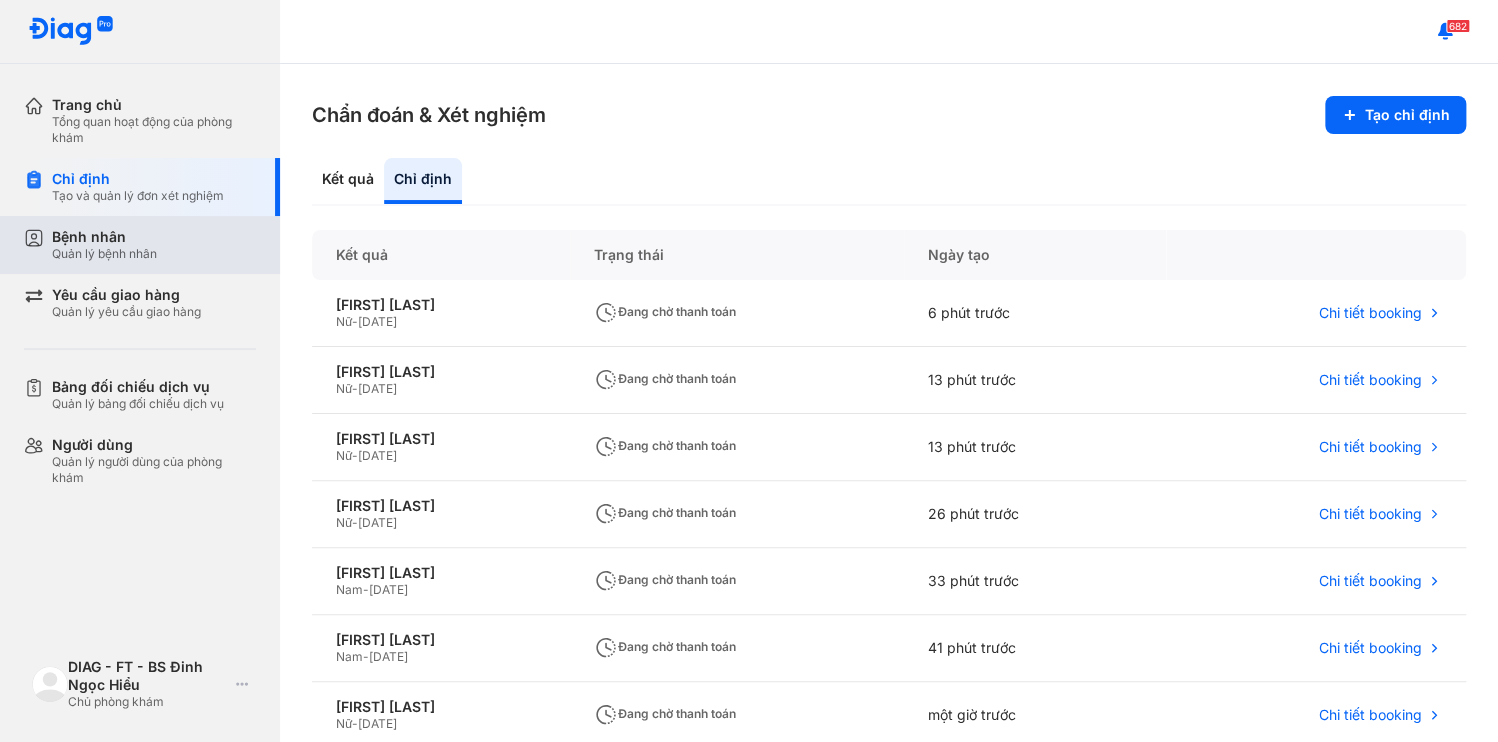 click on "Quản lý bệnh nhân" at bounding box center (104, 254) 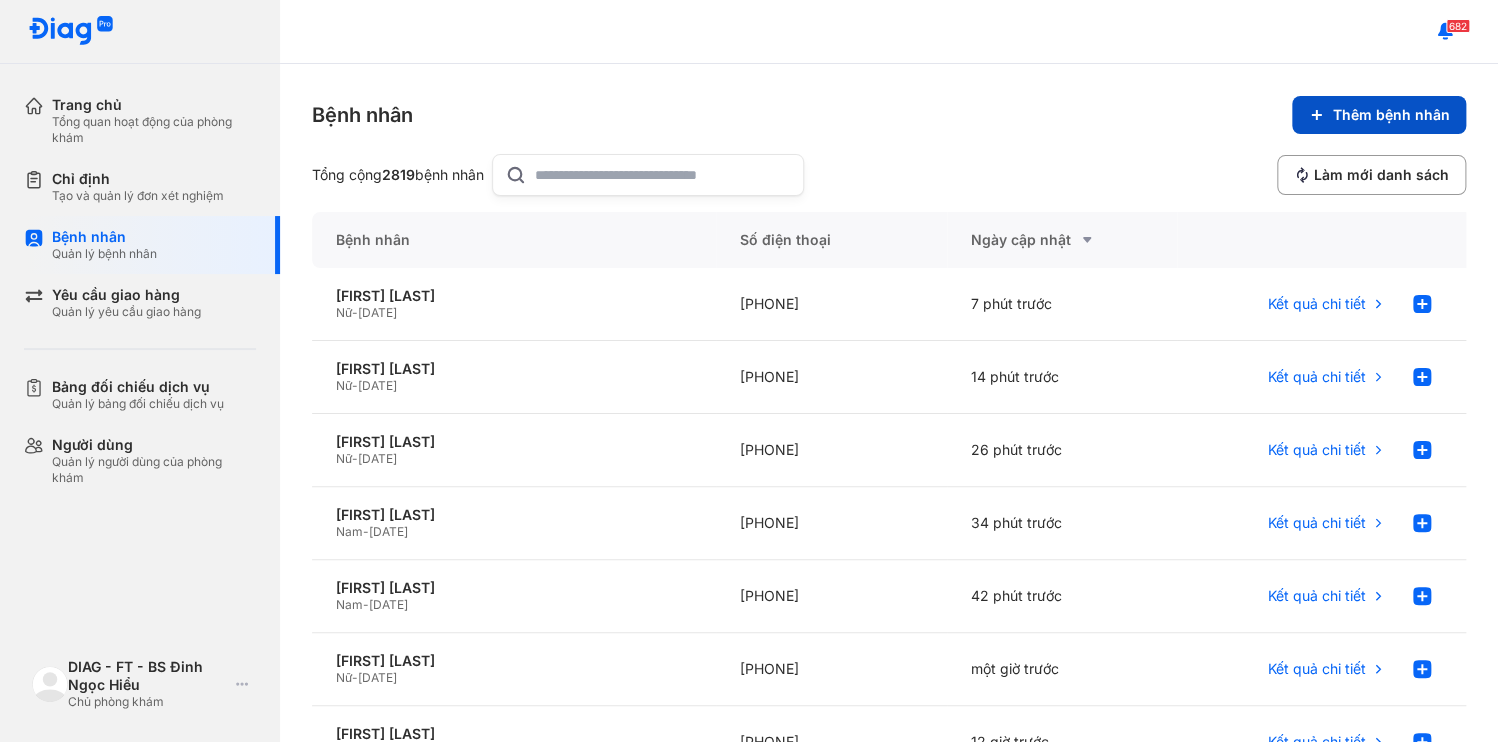 click on "Thêm bệnh nhân" at bounding box center (1379, 115) 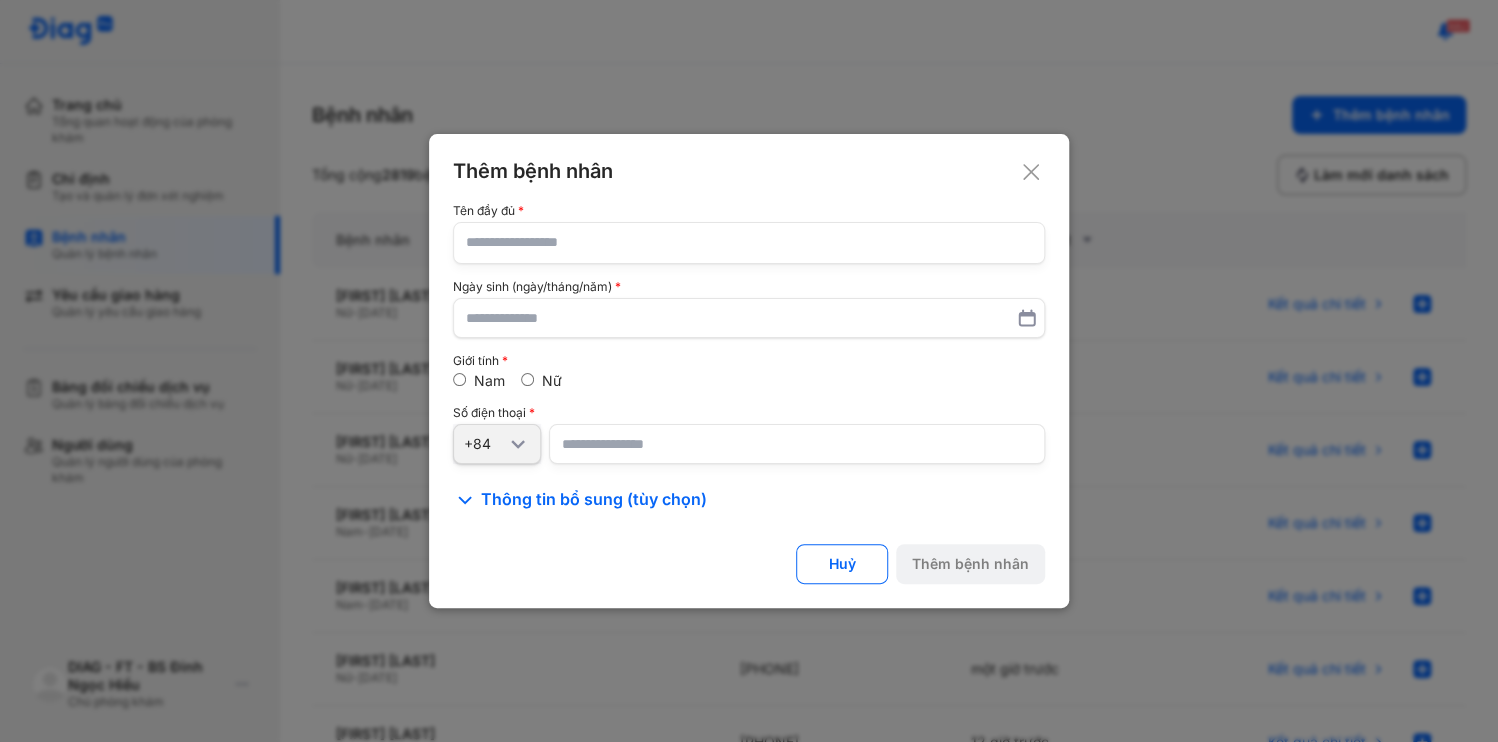 click 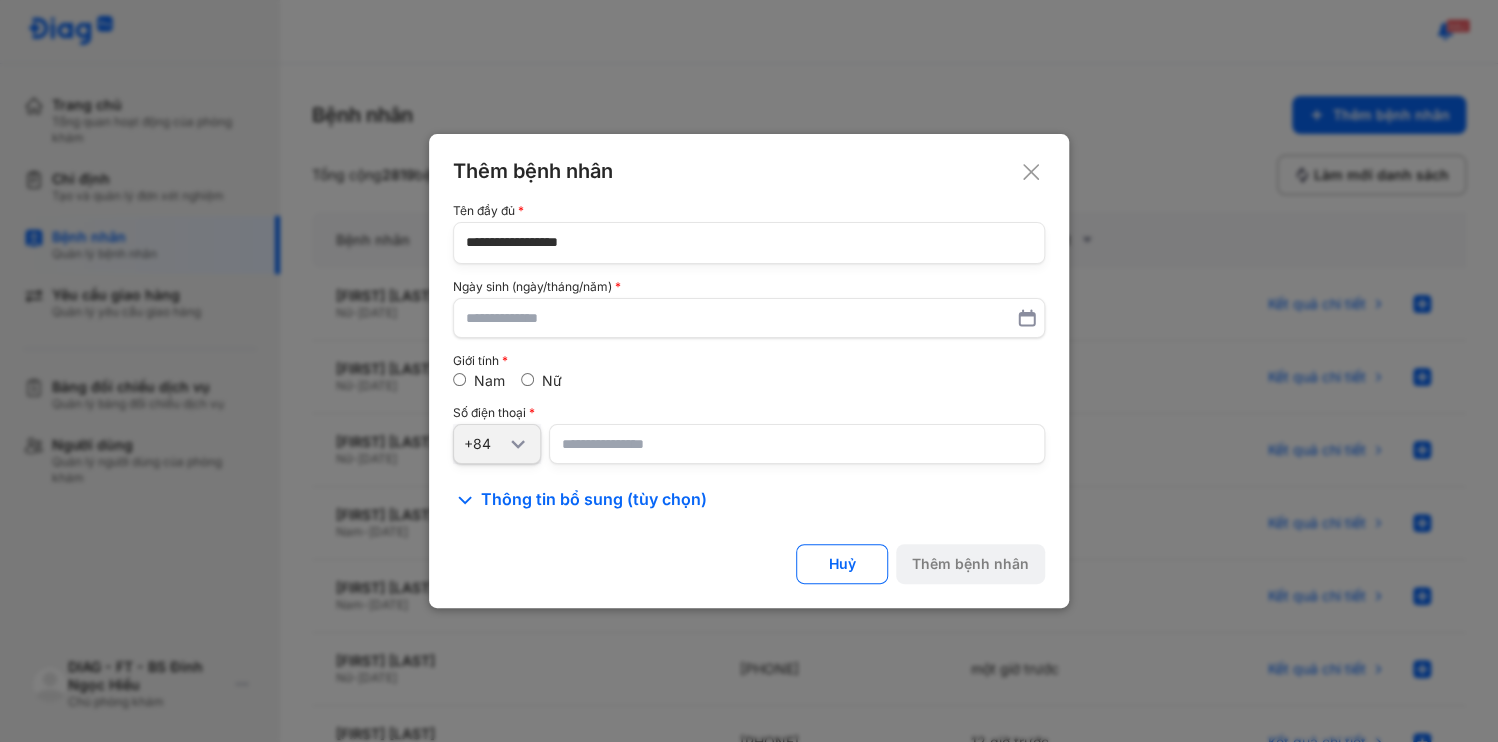 type on "**********" 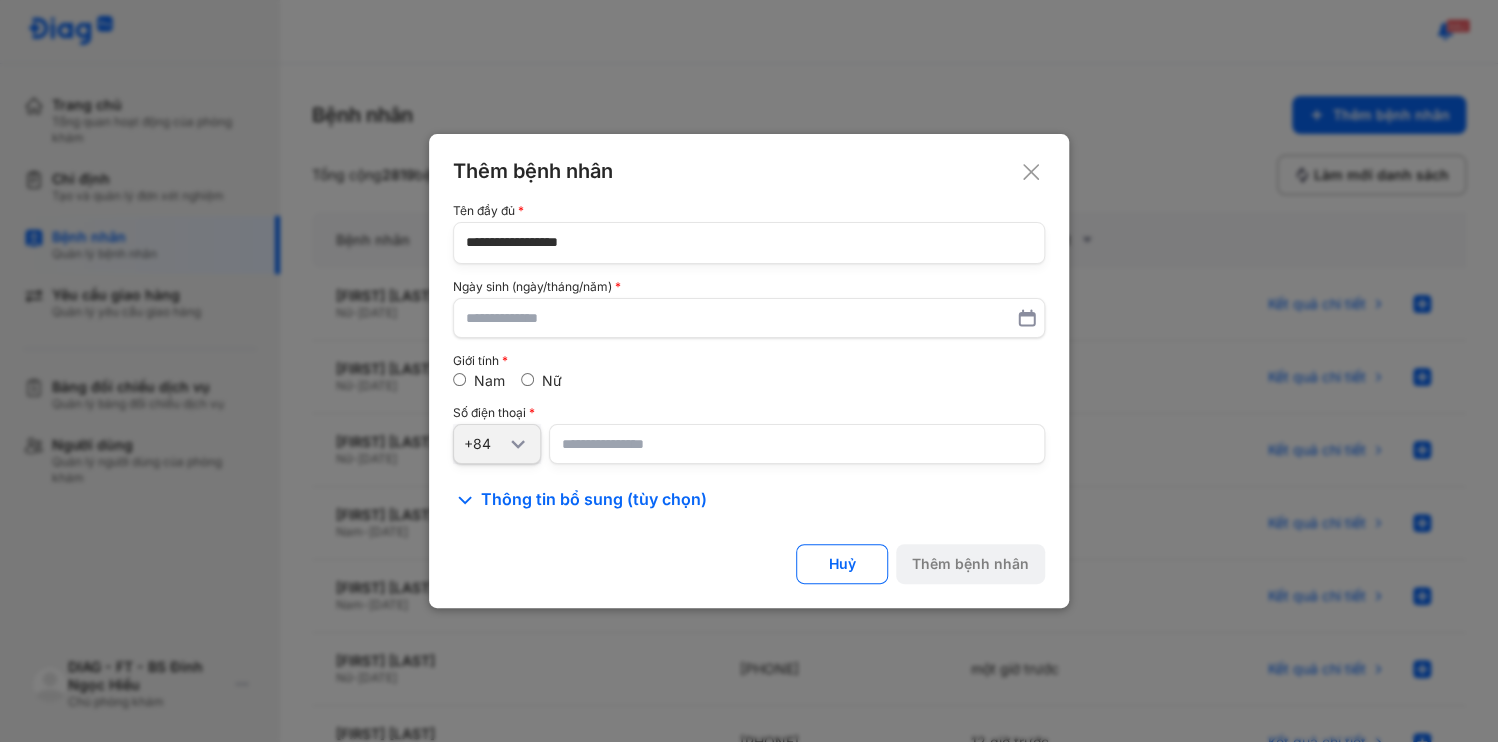 click at bounding box center [797, 444] 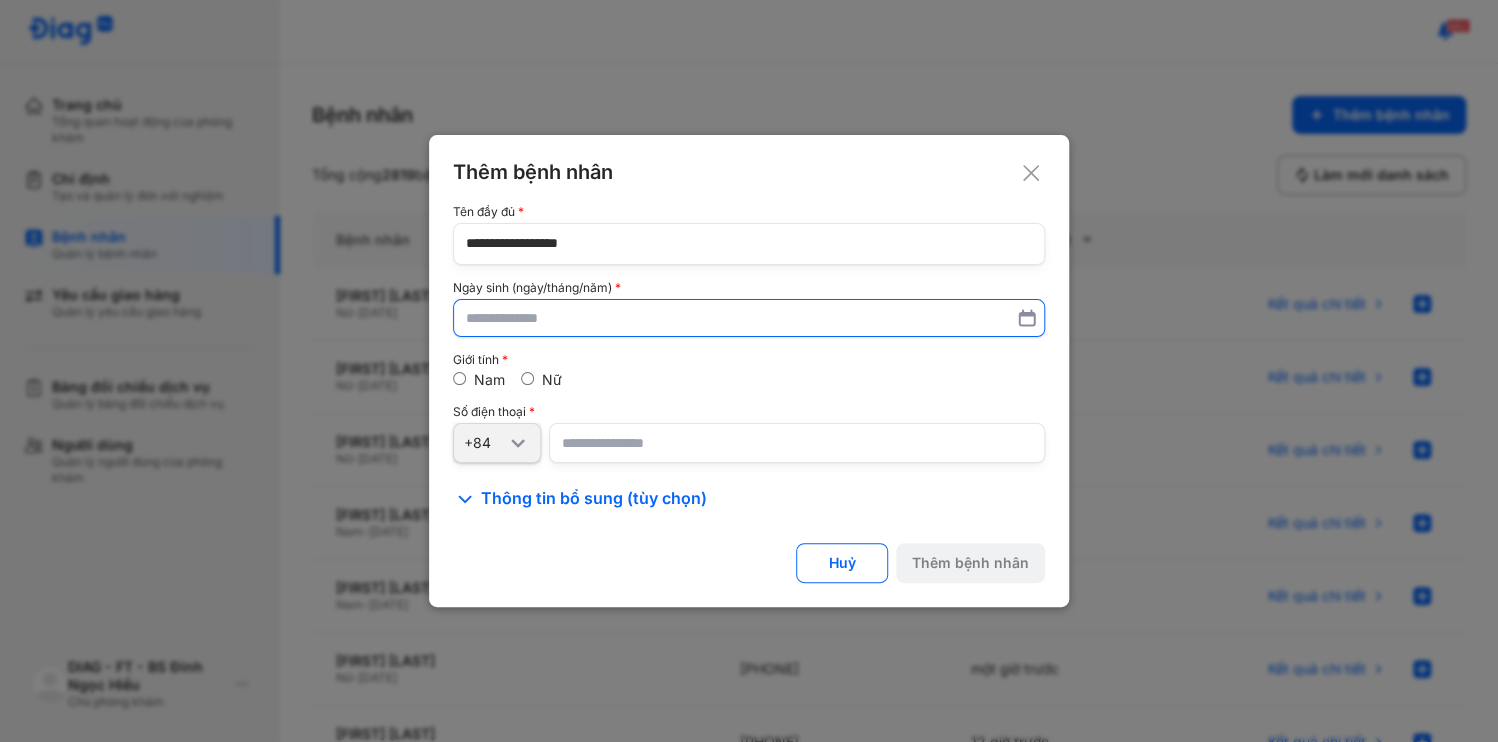 click at bounding box center (749, 318) 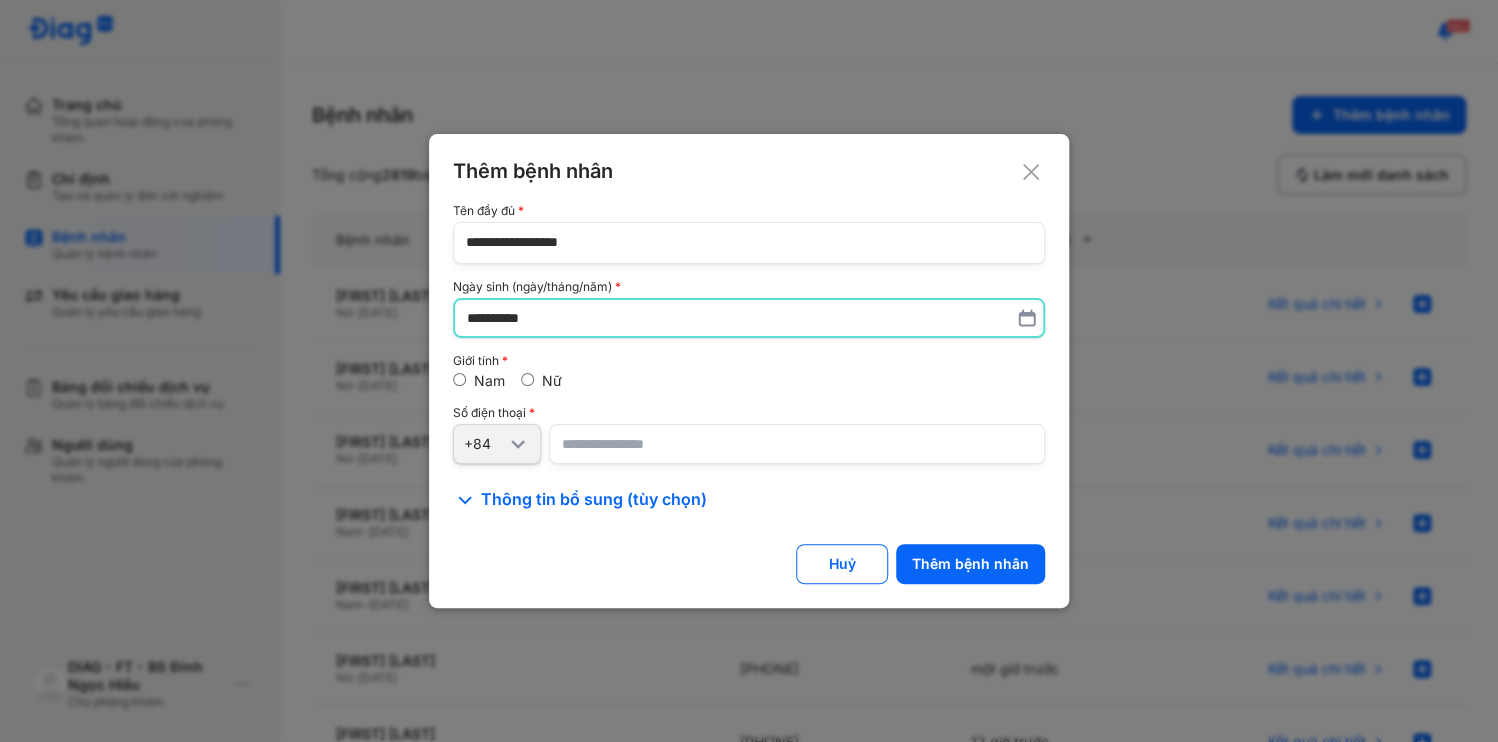 type on "**********" 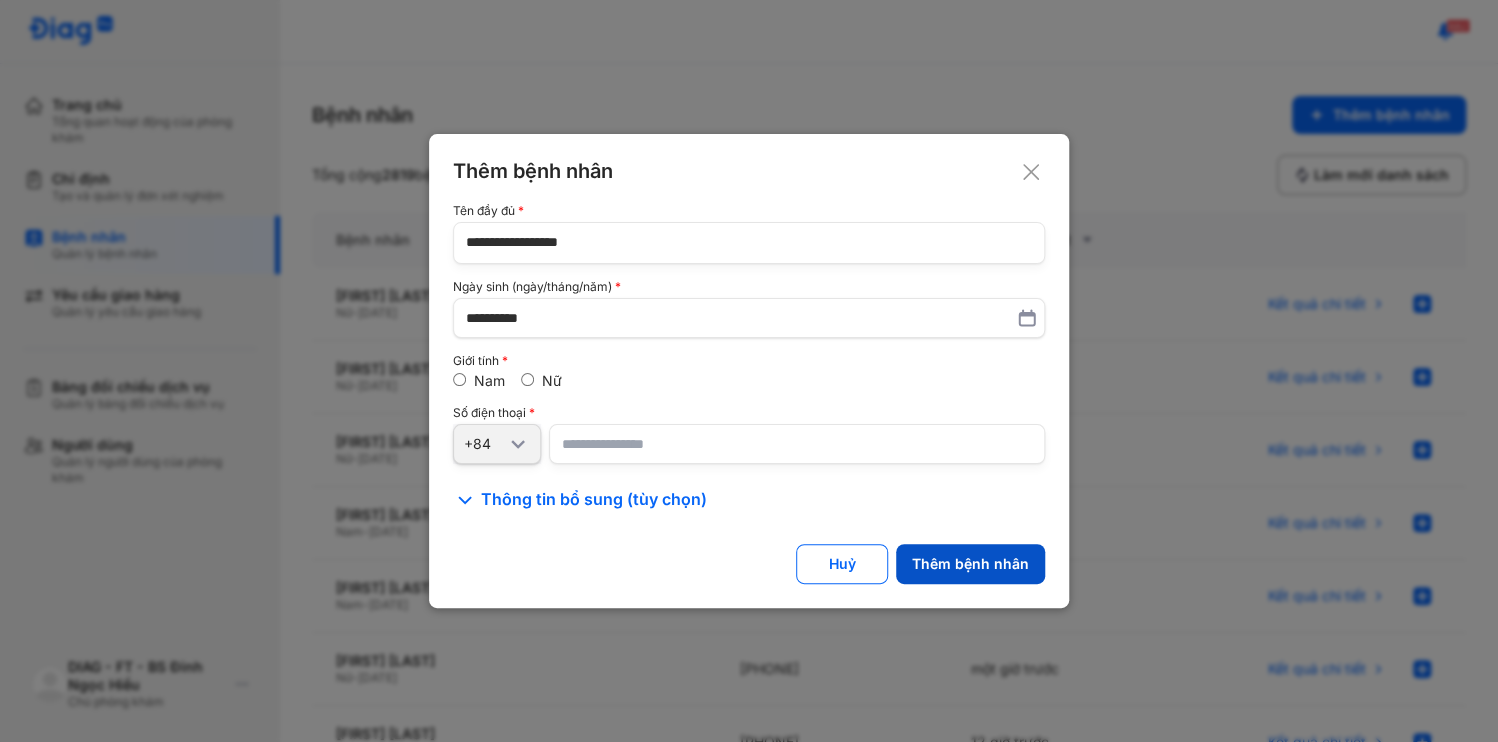 click on "Thêm bệnh nhân" 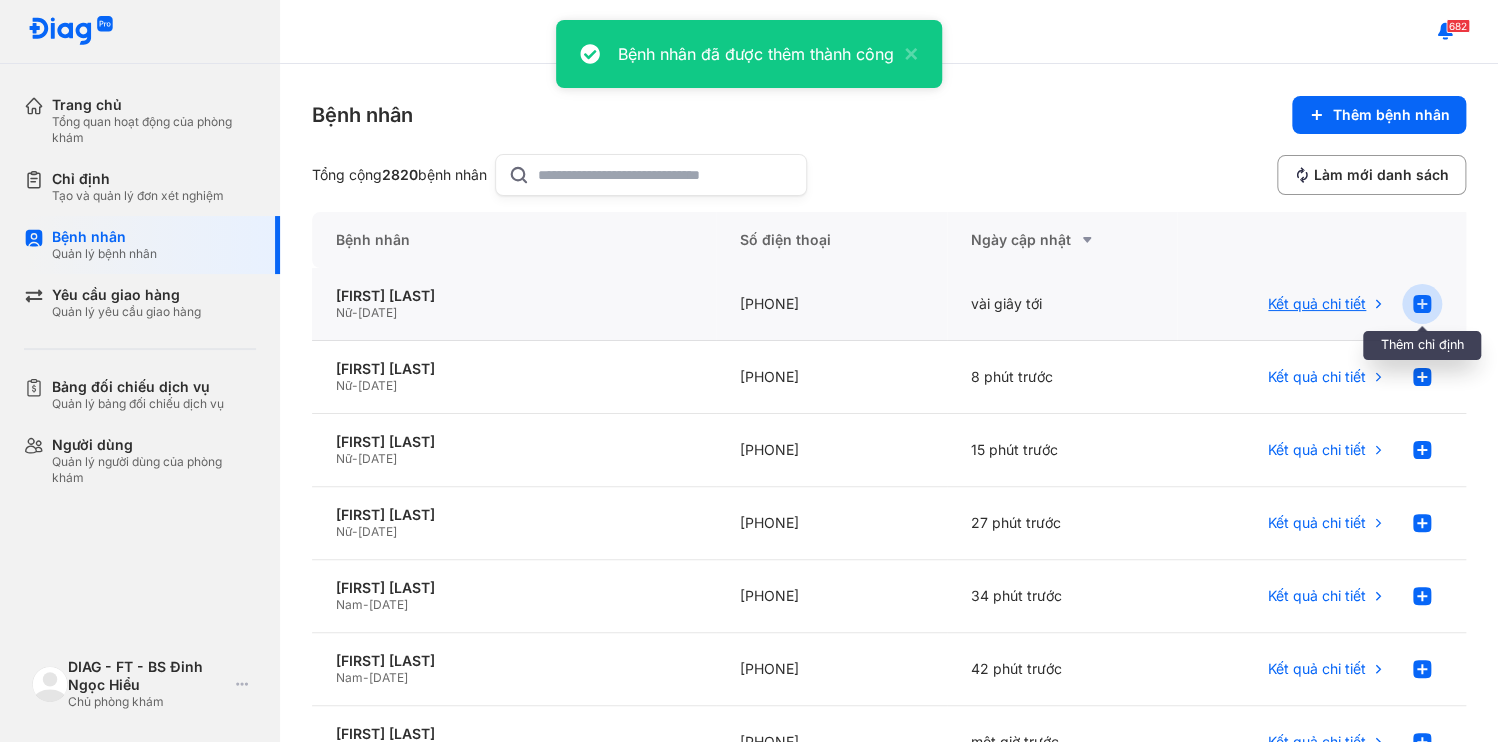 click 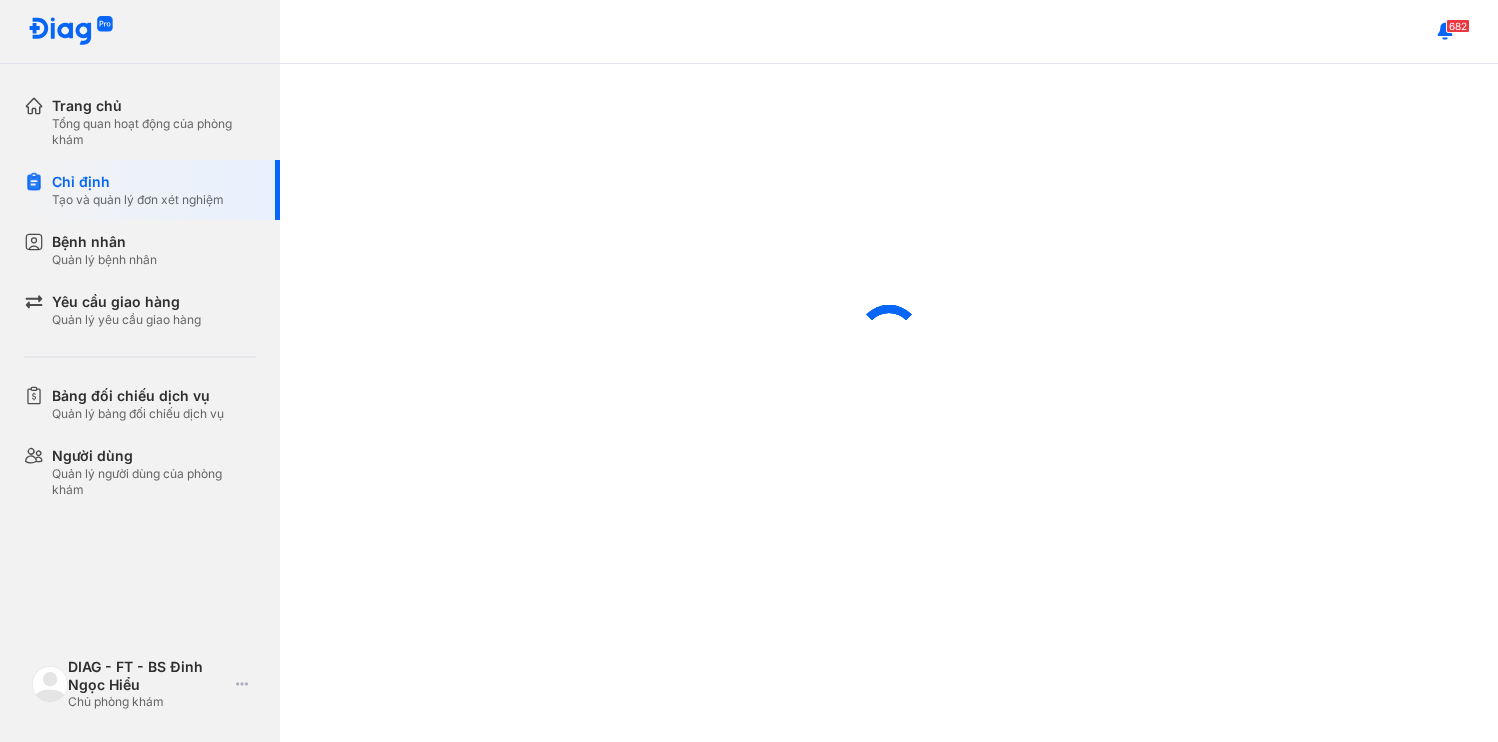 scroll, scrollTop: 0, scrollLeft: 0, axis: both 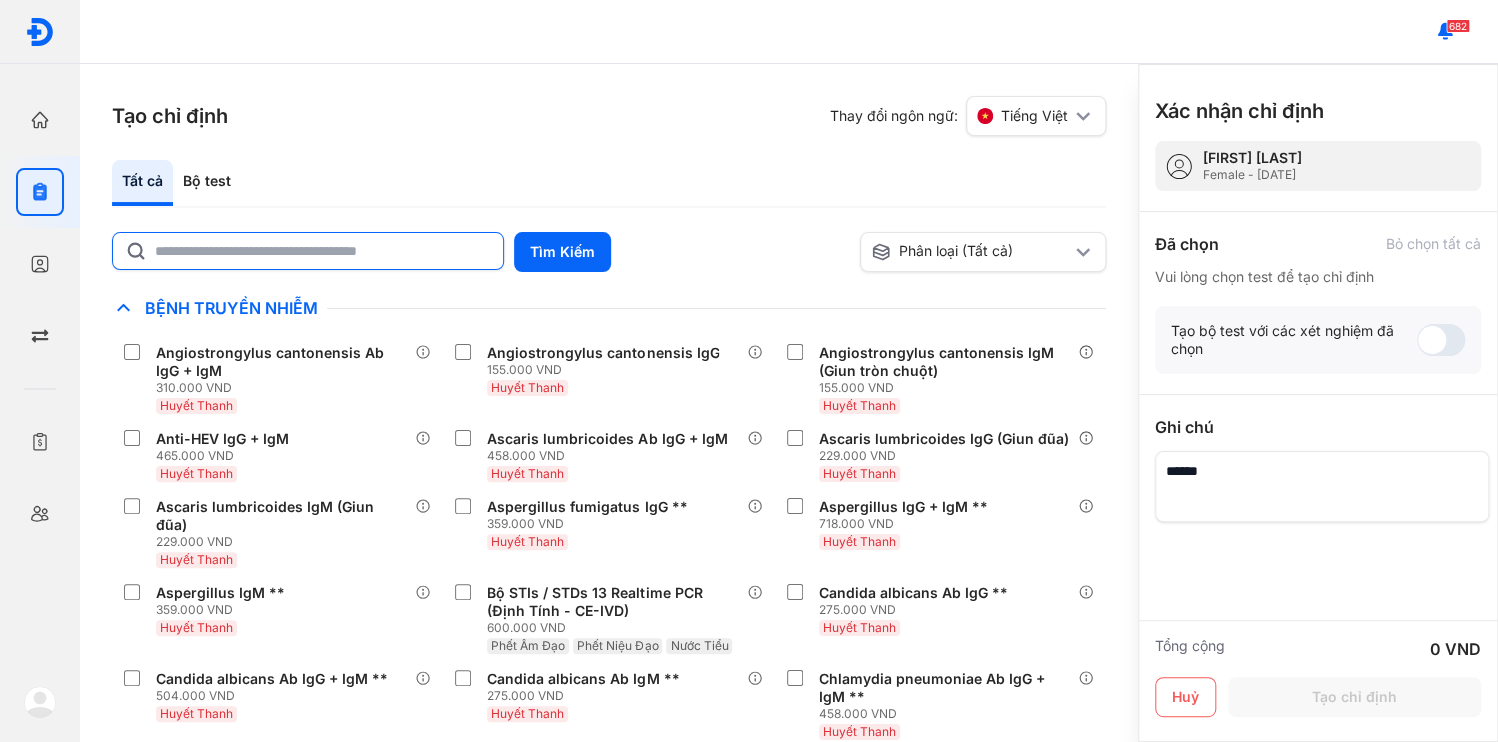 click 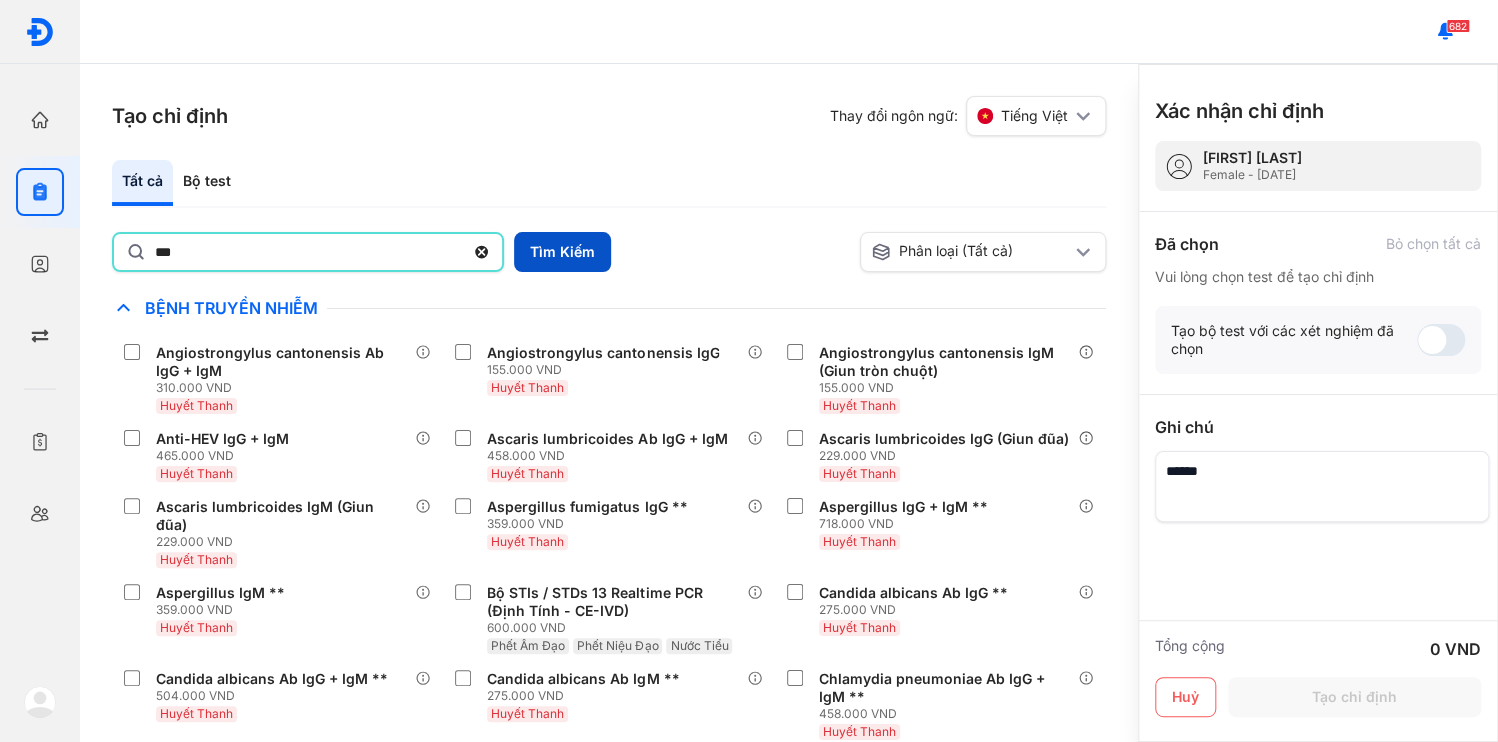 type on "***" 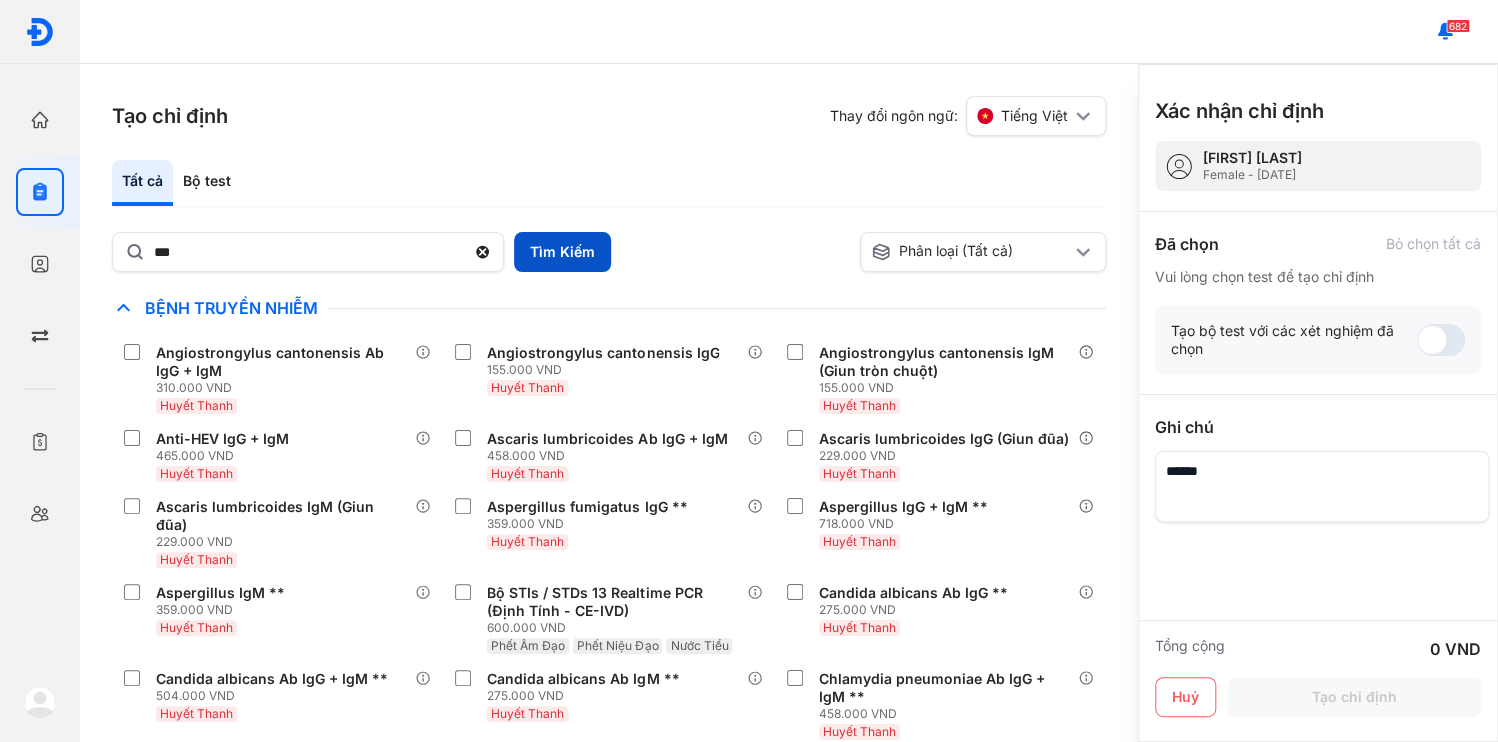 click on "Tìm Kiếm" at bounding box center [562, 252] 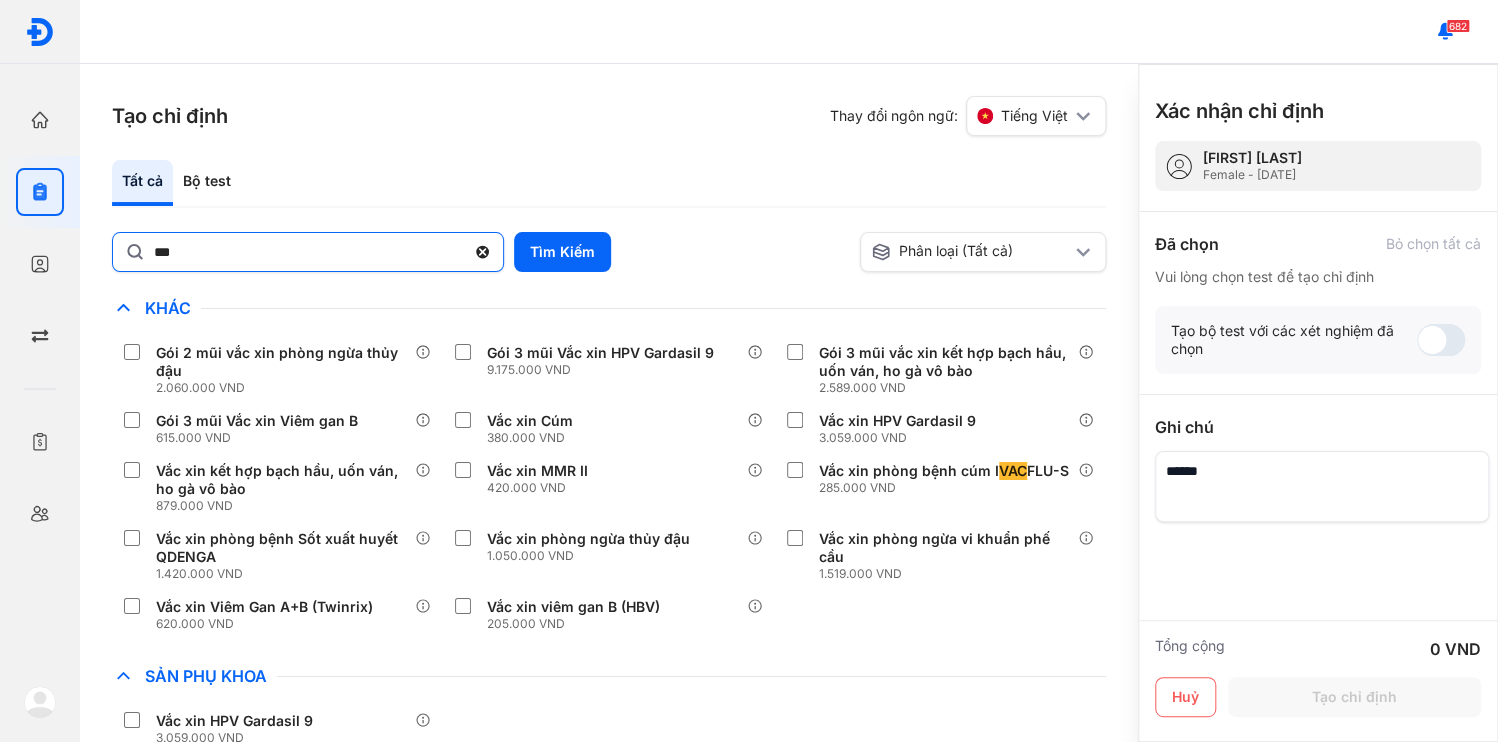 click 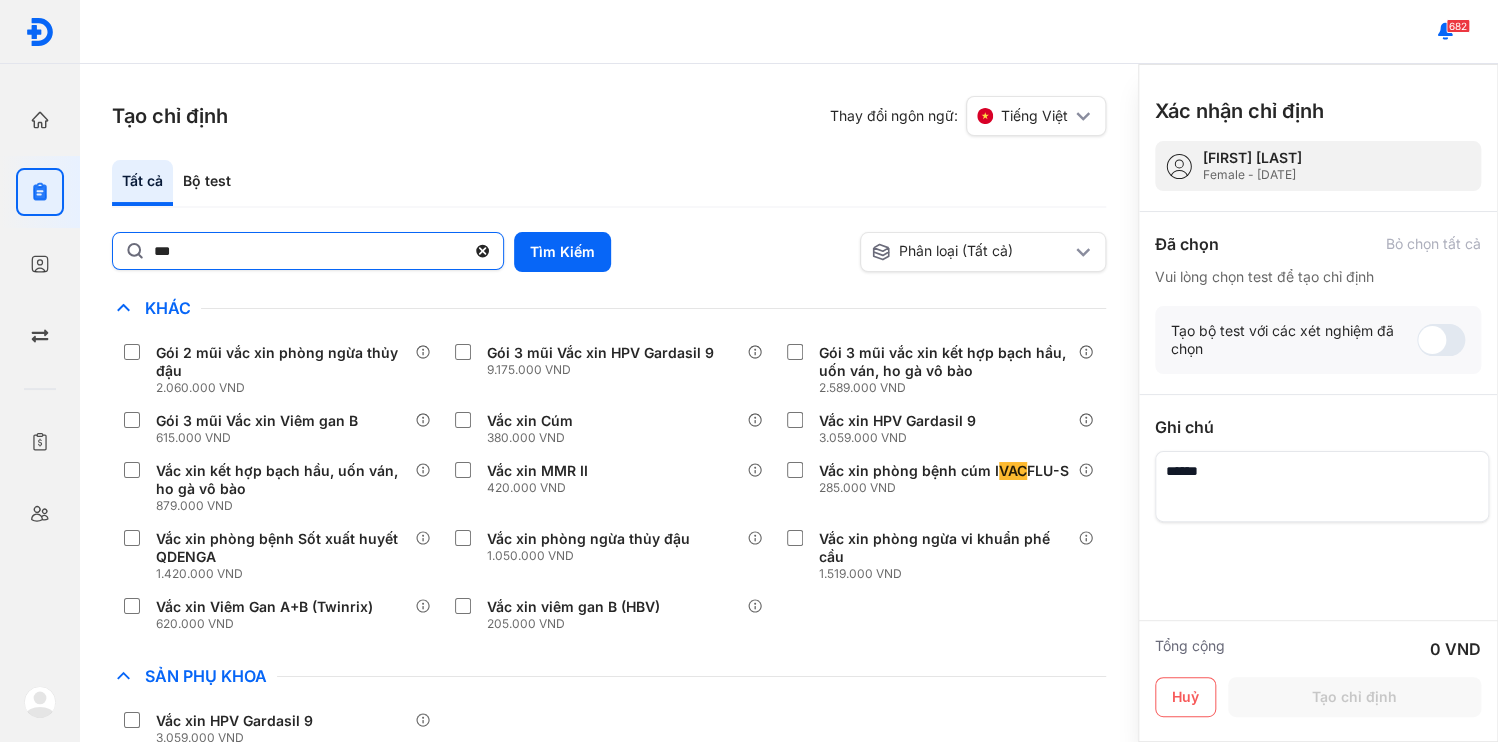 click on "***" 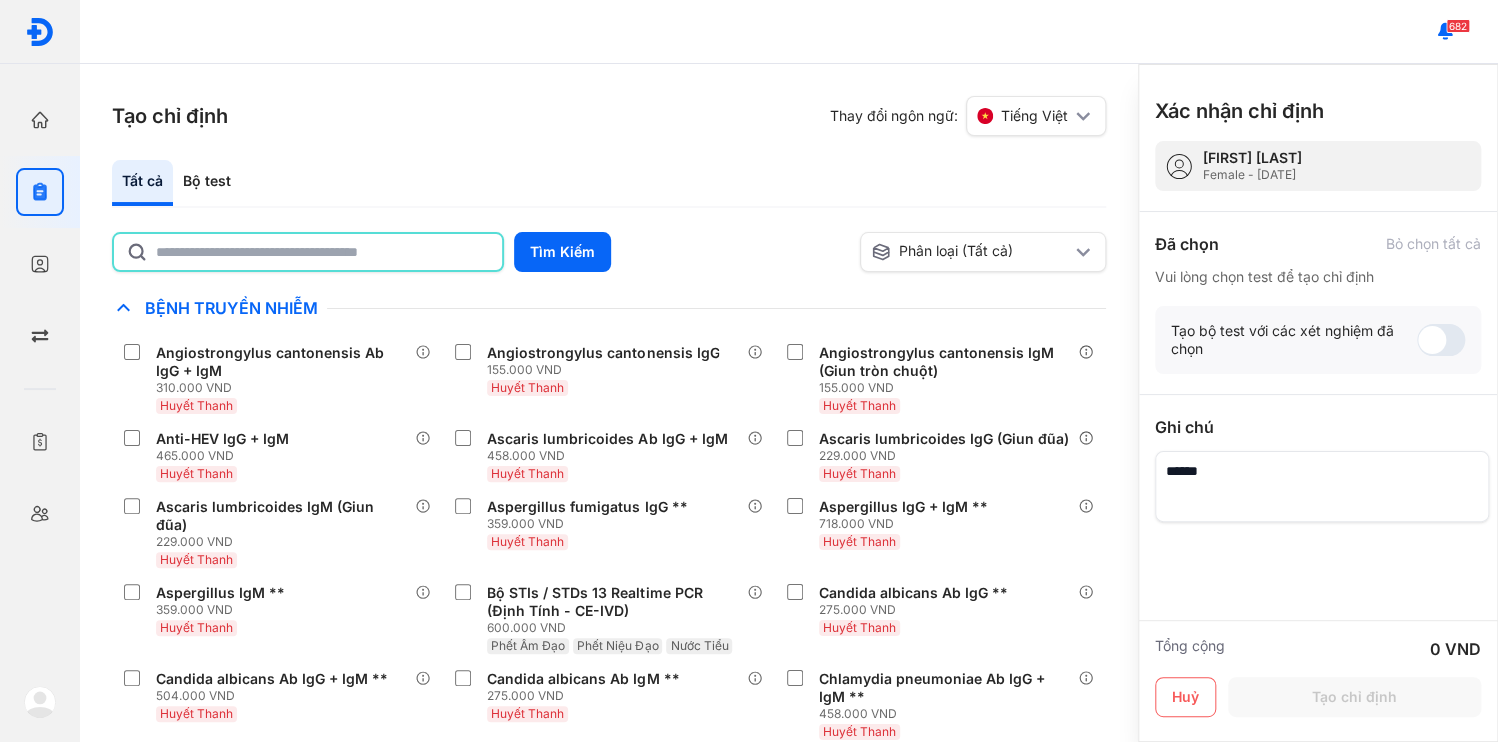 click 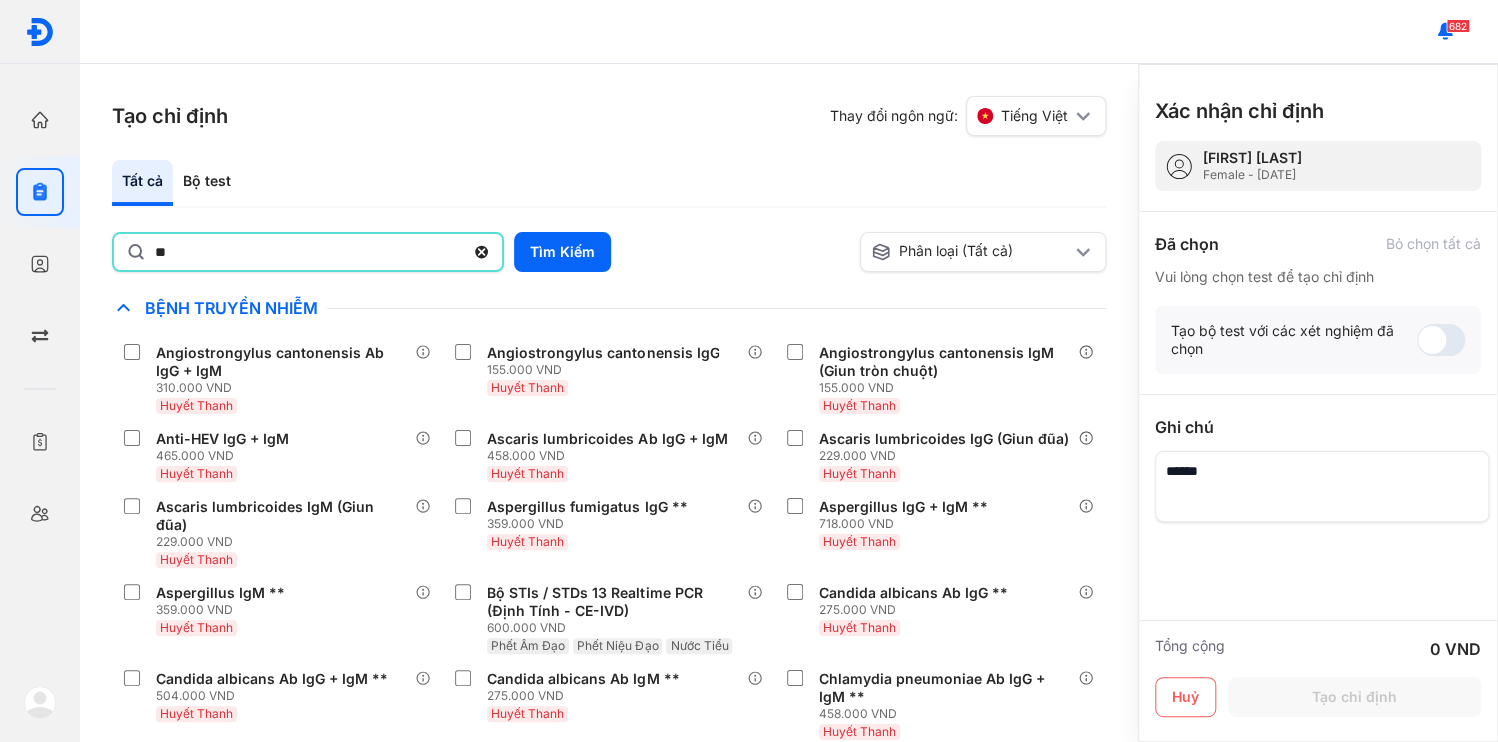 type on "*" 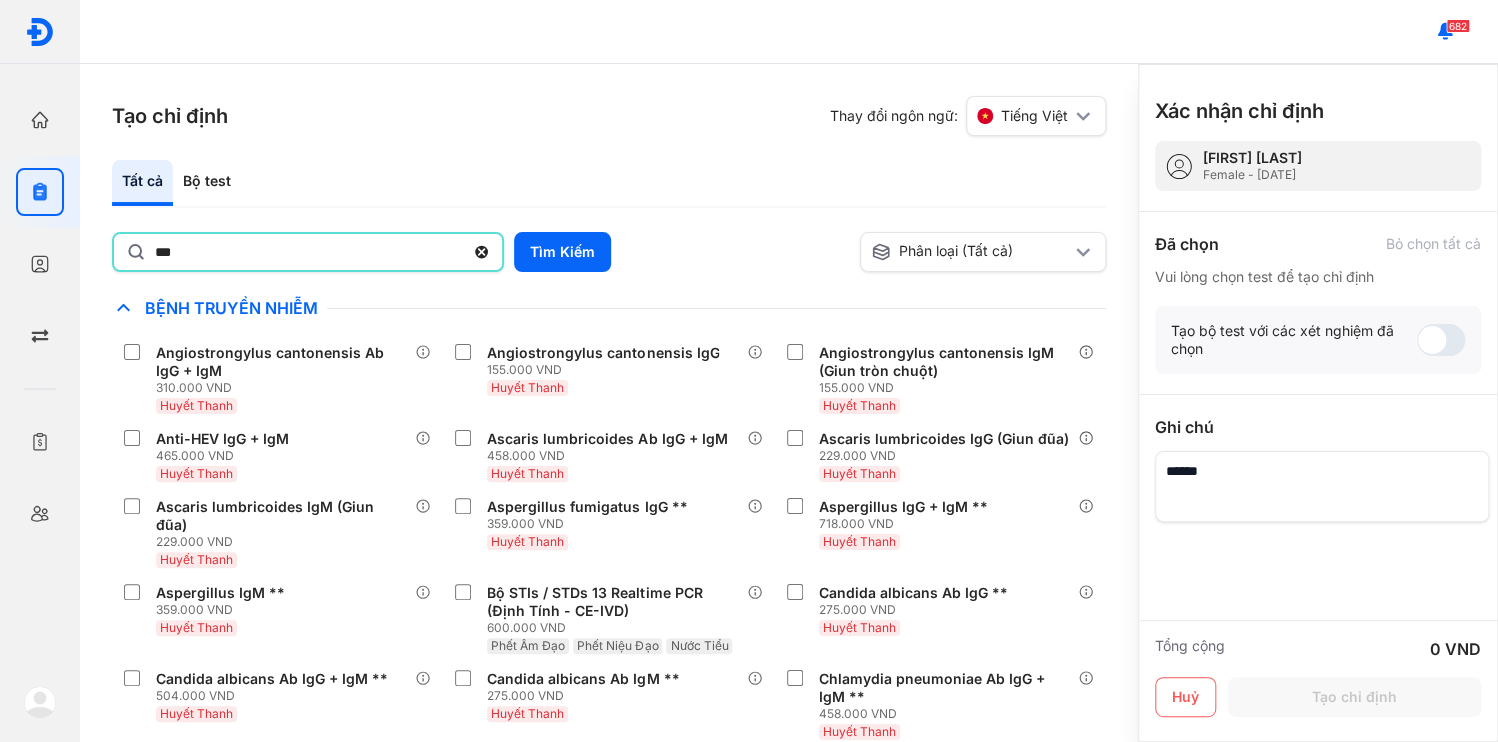 type on "***" 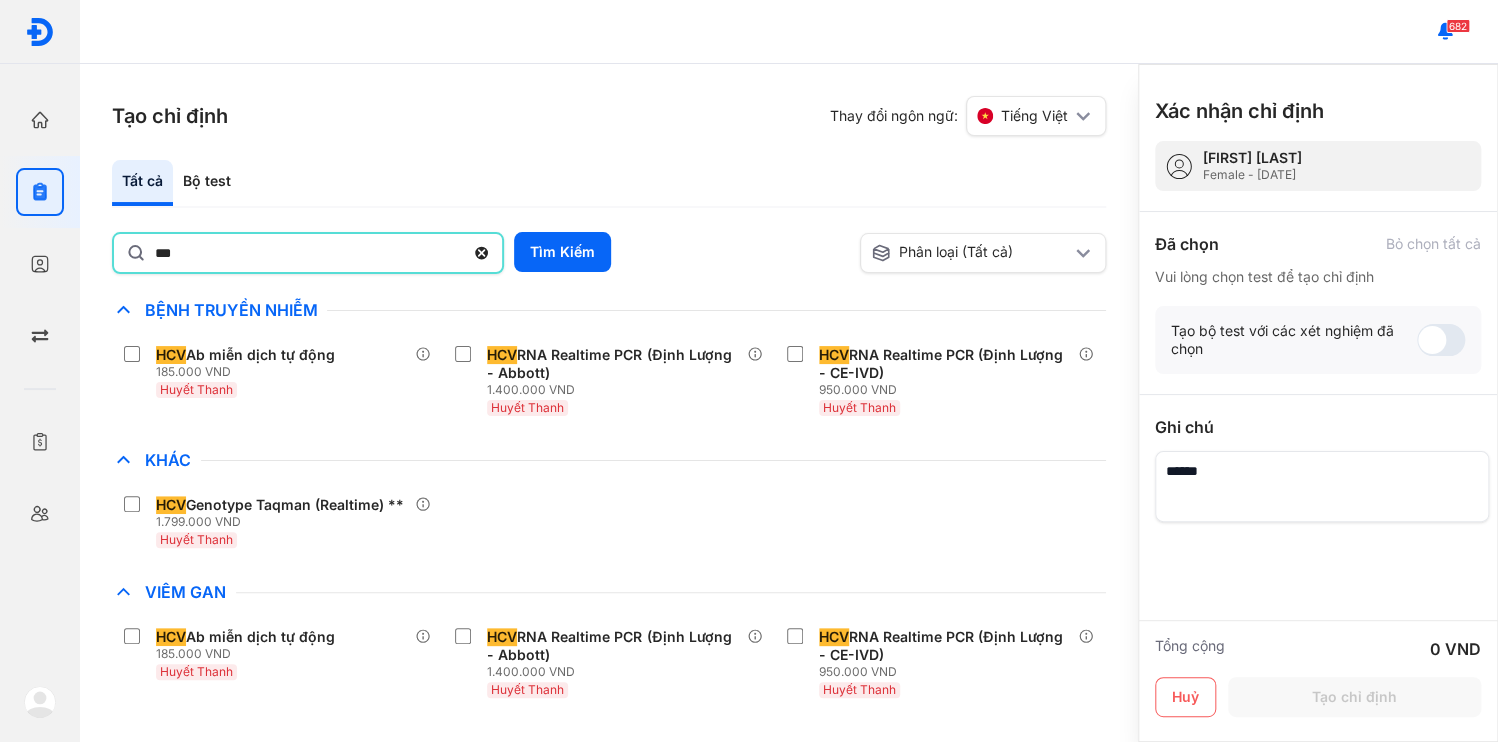 click on "HCV Genotype Taqman (Realtime) ** [PRICE] VND Huyết Thanh" at bounding box center (609, 522) 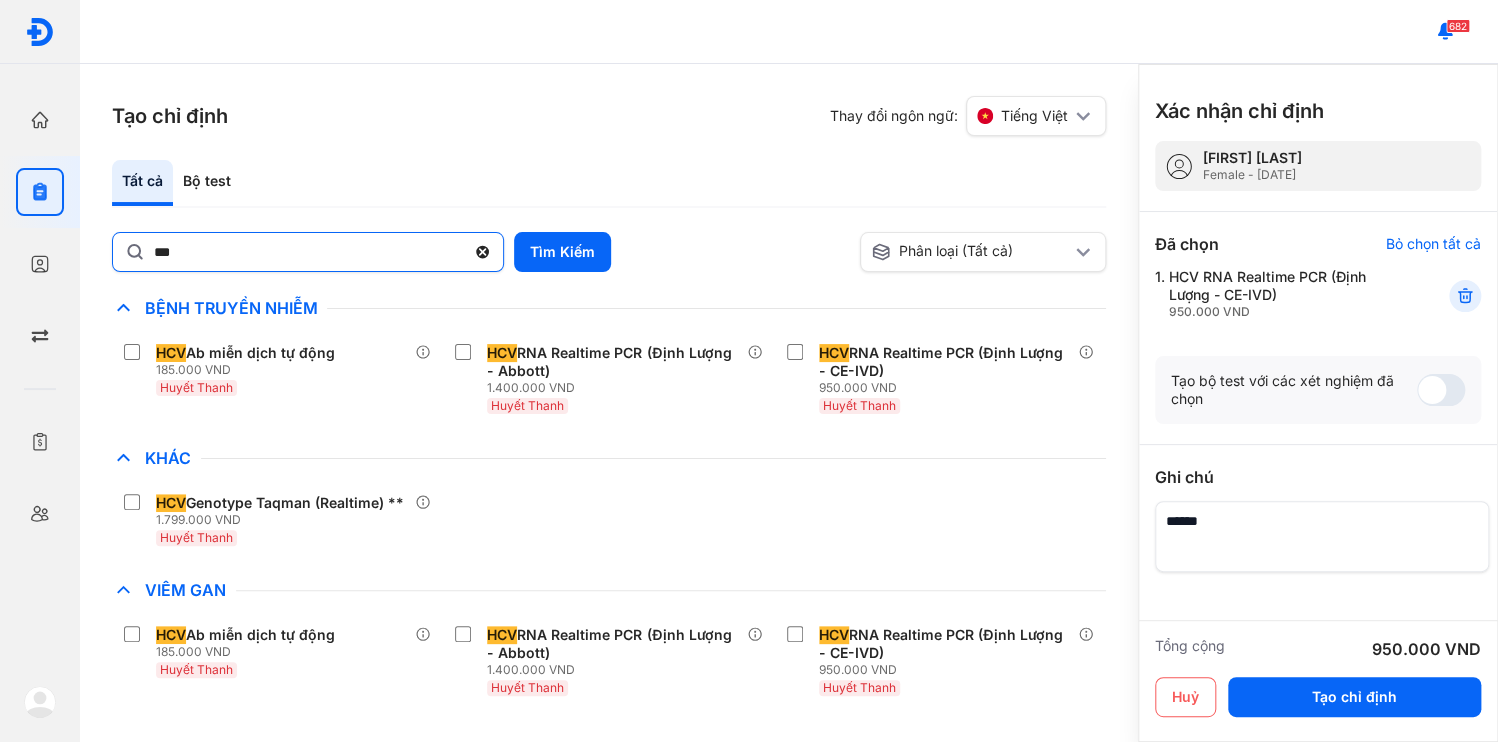 click 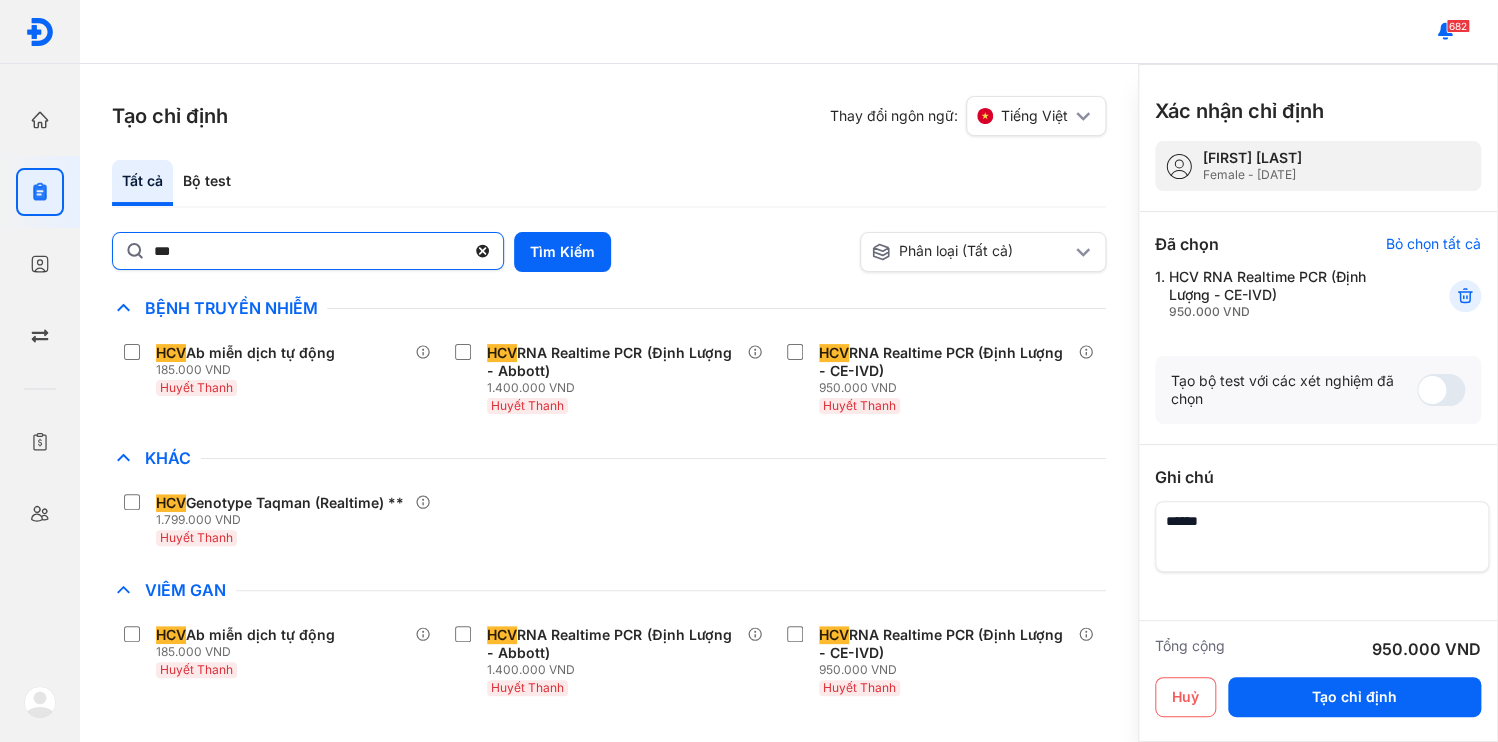 click on "***" 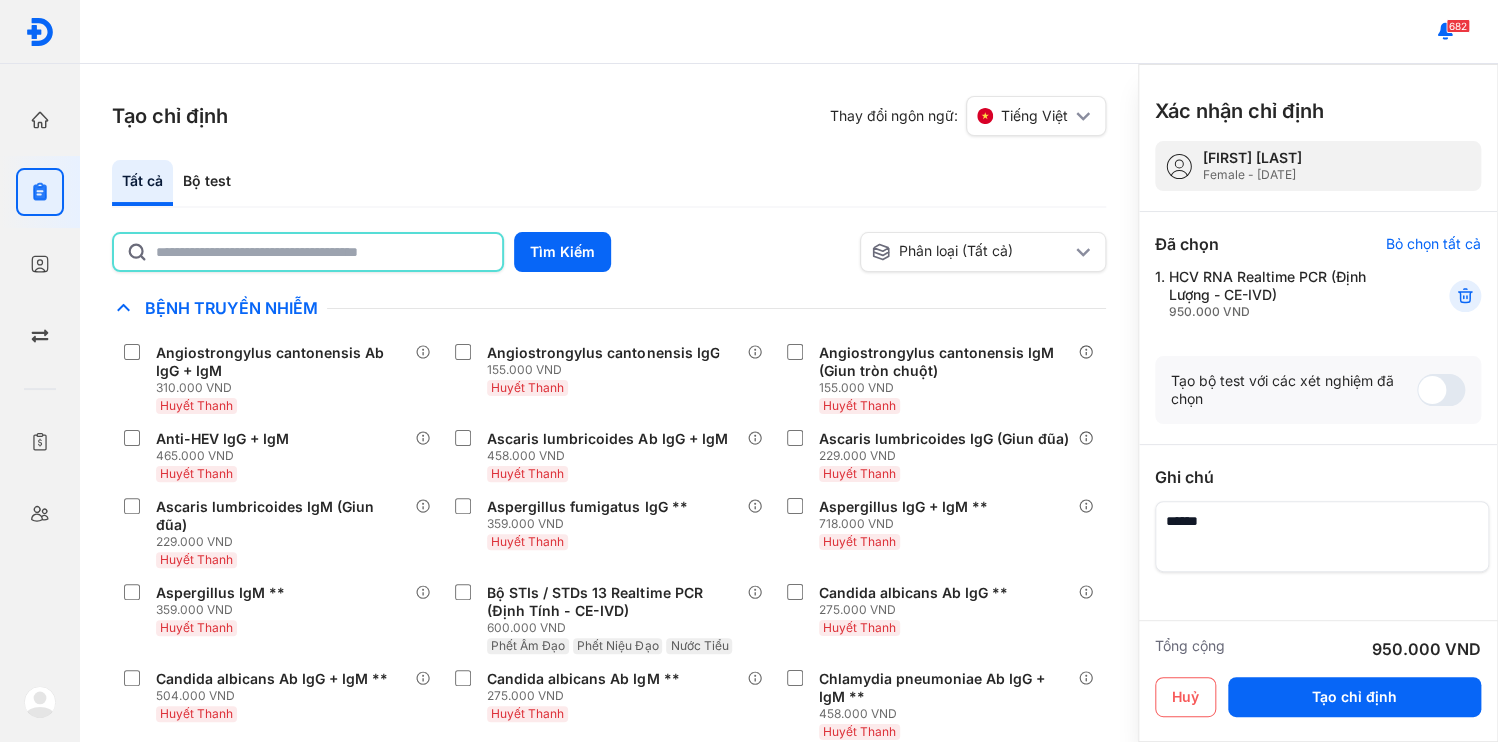 click 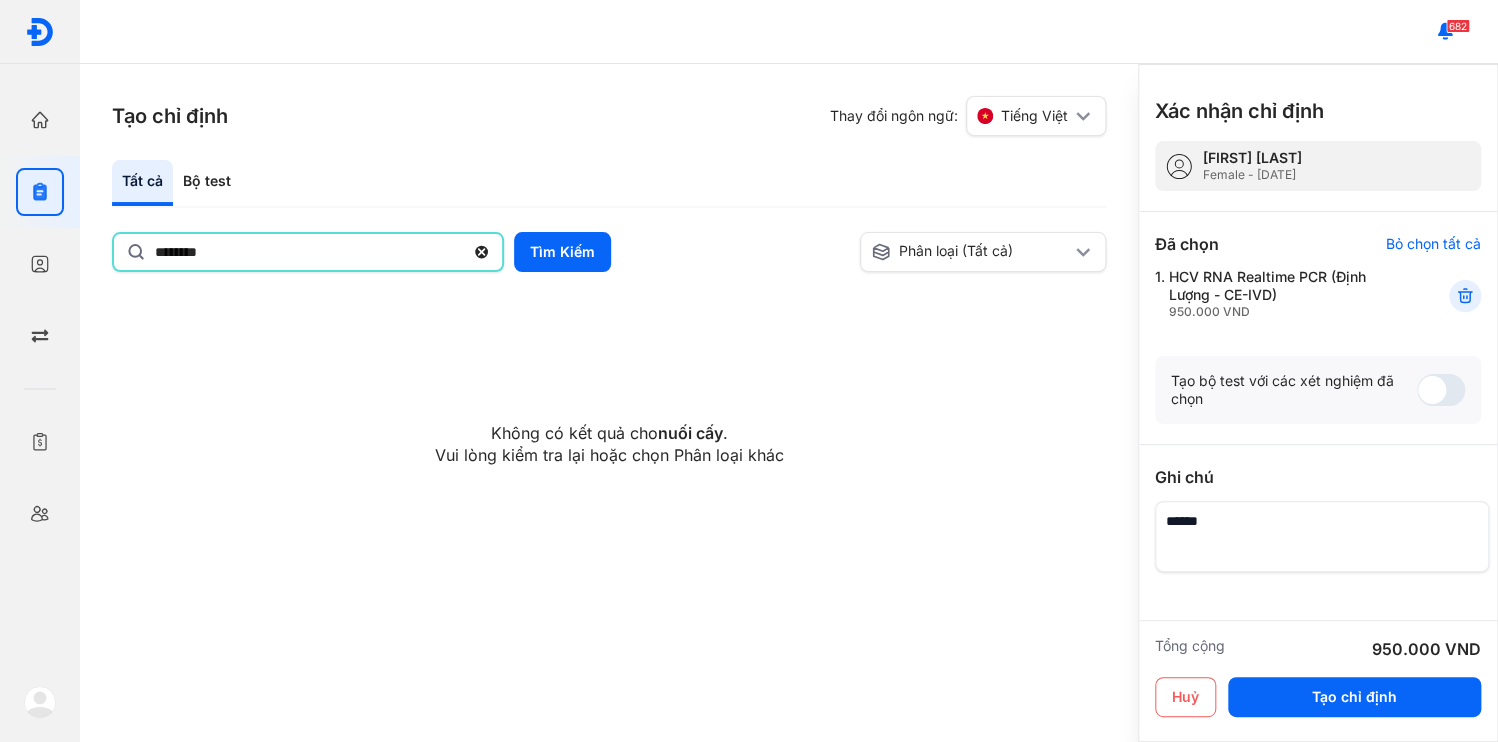 type on "********" 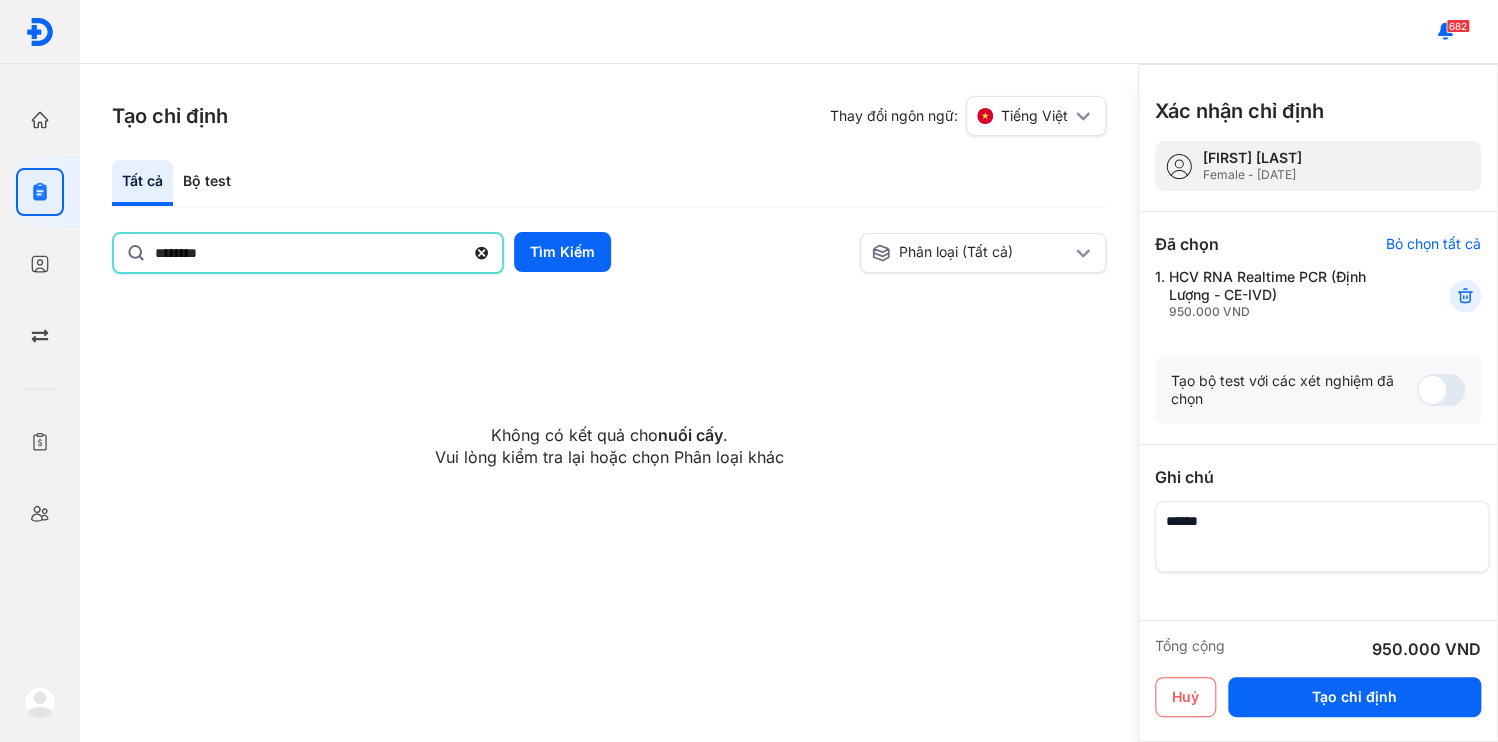 click 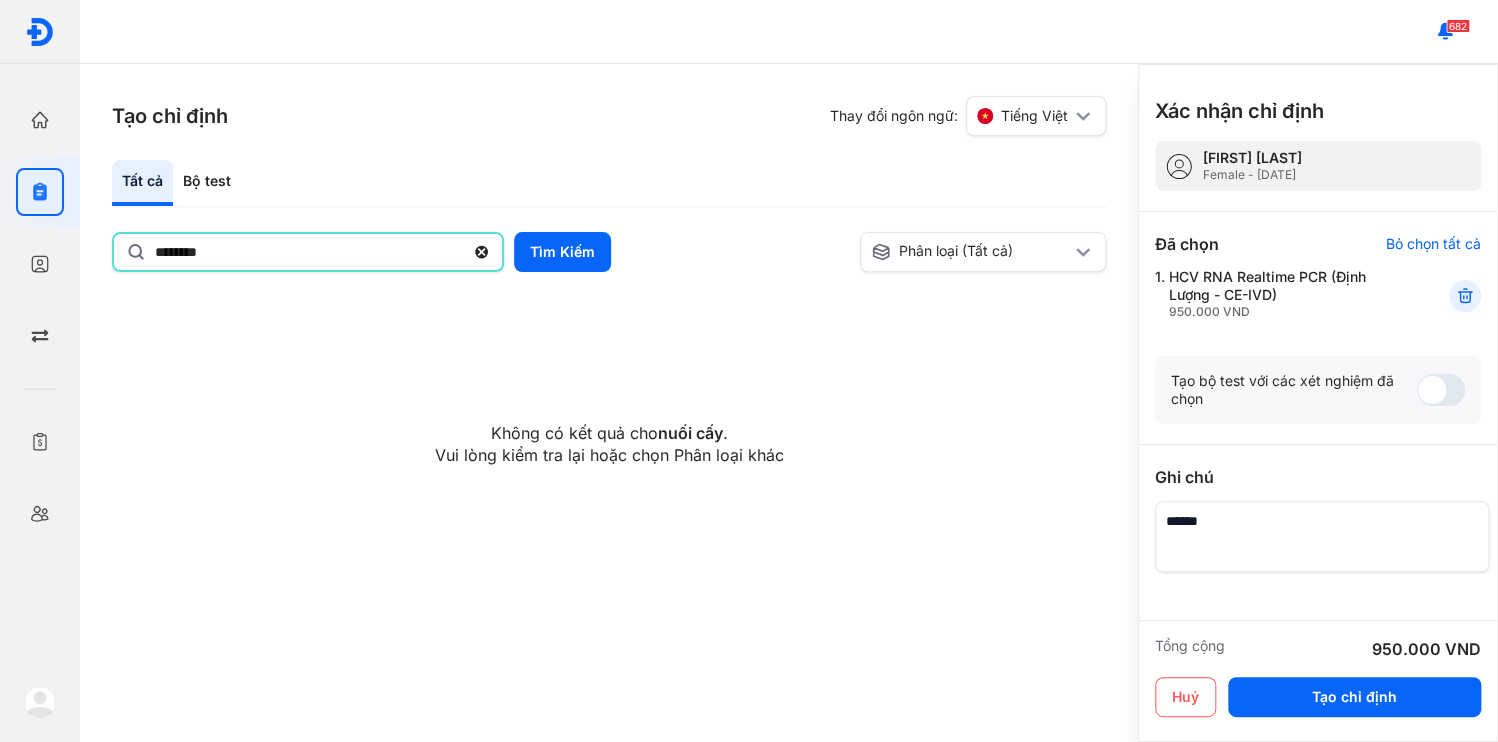 click on "********" 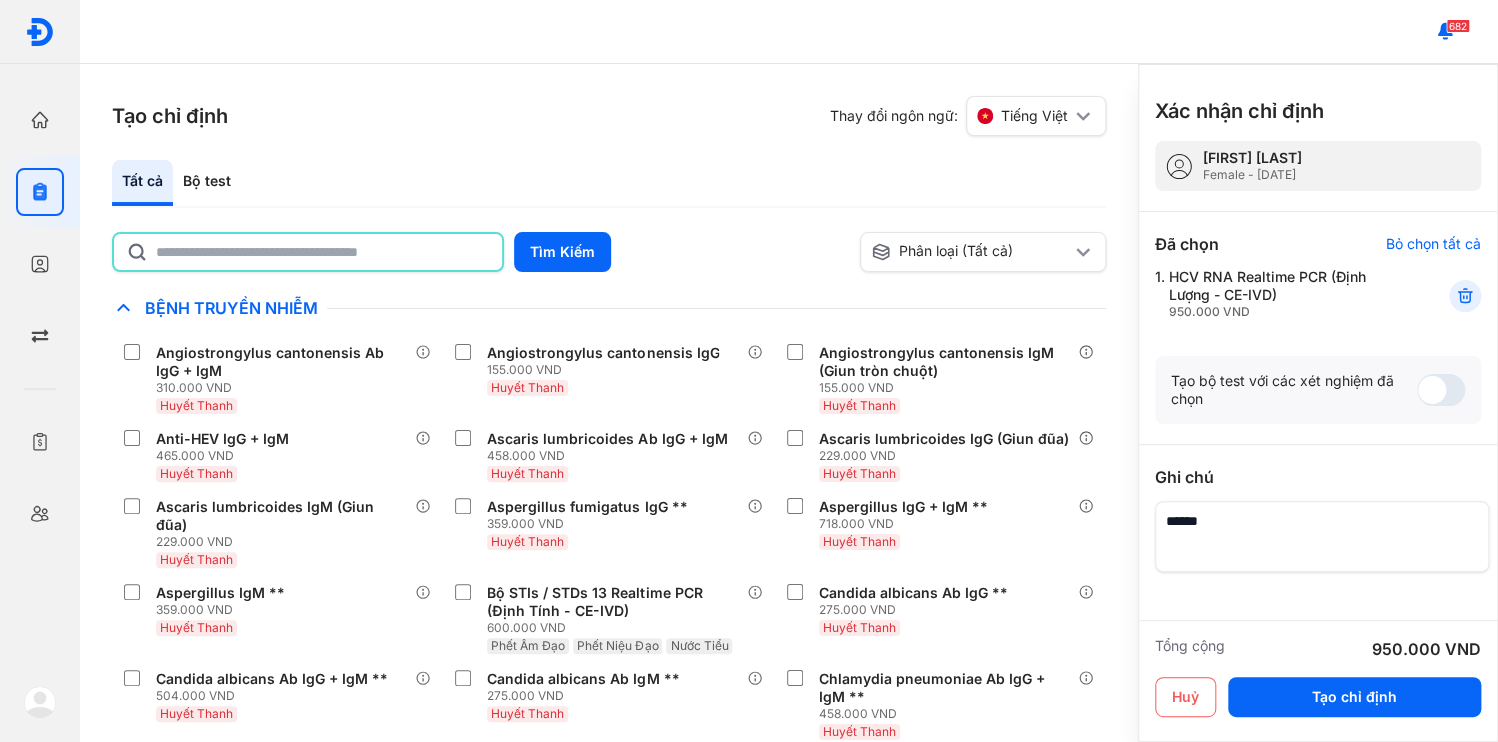 click 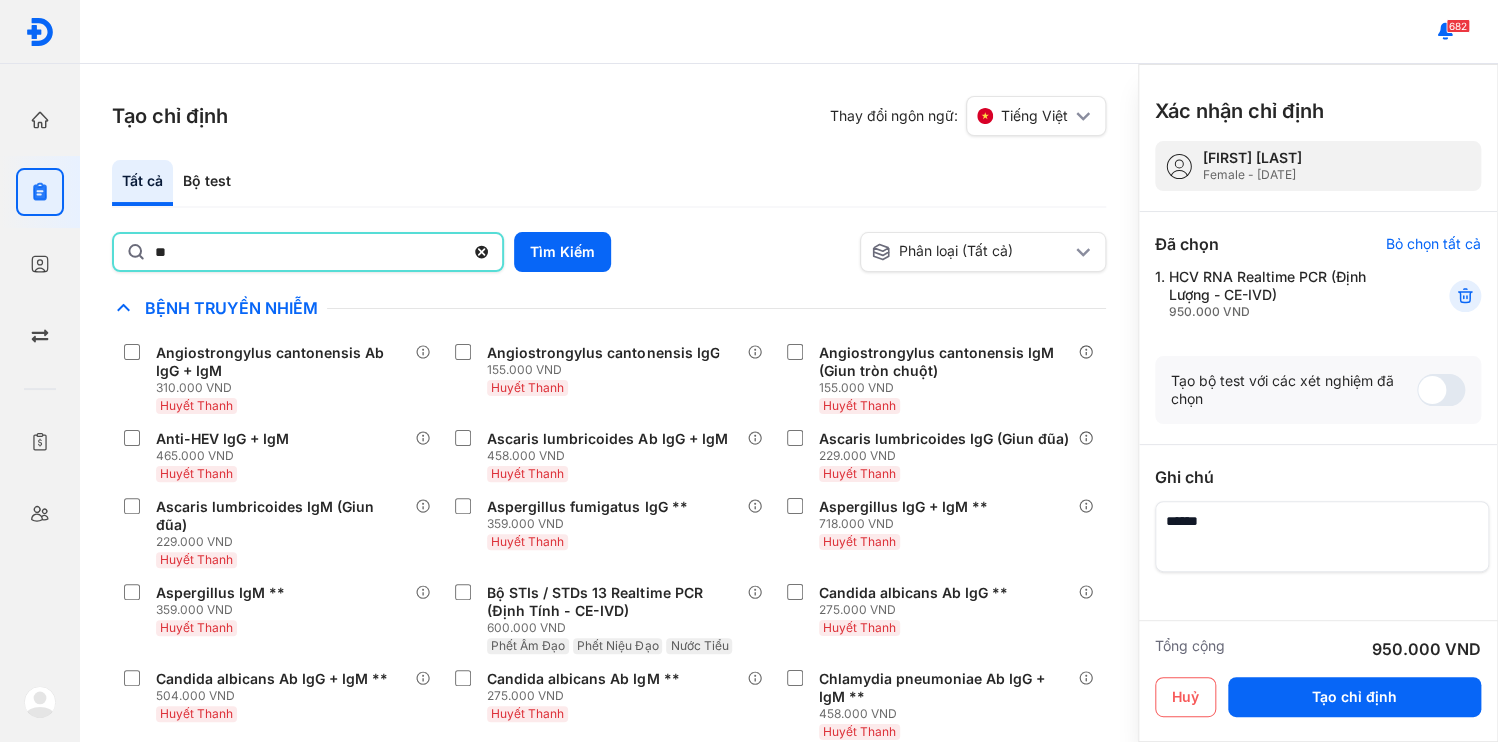 type on "*" 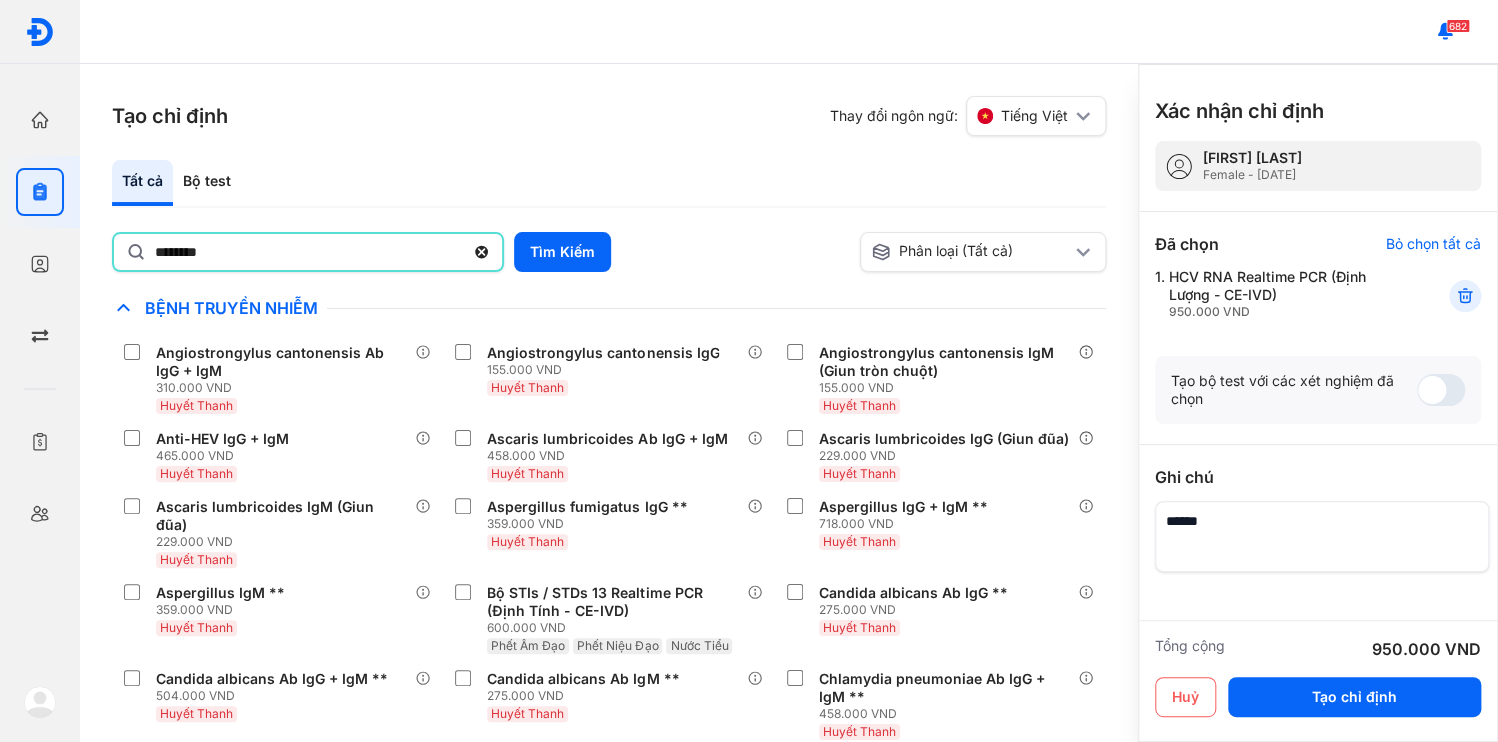 type on "********" 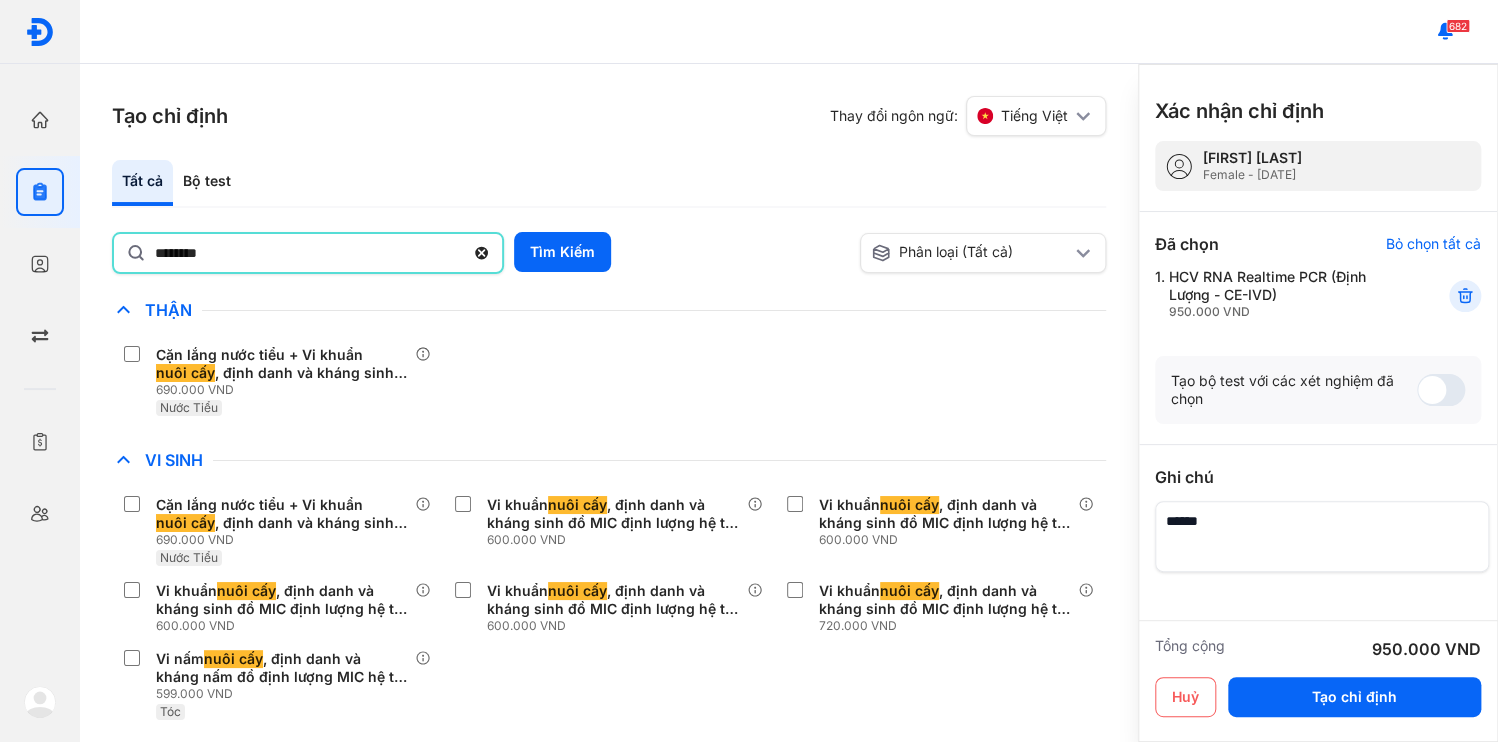 click on "Chỉ định nhiều nhất Bệnh Truyền Nhiễm Chẩn Đoán Hình Ảnh Chất Gây Nghiện COVID Di Truyền Dị Ứng Điện Di Độc Chất Đông Máu Gan Hô Hấp Huyết Học Khác Ký Sinh Trùng Nội Tiết Tố & Hóoc-môn Sản Phụ Khoa Sàng Lọc Tiền Sinh STIs Sức Khỏe Nam Giới Thận Cặn lắng nước tiểu + Vi khuẩn nuôi cấy , định danh và kháng sinh đồ MIC định lượng hệ tự động [Nước tiểu] [PRICE] VND Nước Tiểu Tiểu Đường Tim Mạch Tổng Quát Tự Miễn Tuyến Giáp Ung Thư Vi Chất Vi Sinh Cặn lắng nước tiểu + Vi khuẩn nuôi cấy , định danh và kháng sinh đồ MIC định lượng hệ tự động [Nước tiểu] [PRICE] VND Nước Tiểu Vi khuẩn nuôi cấy , định danh và kháng sinh đồ MIC định lượng hệ tự động [Đàm/Các loại dịch hô hấp] [PRICE] VND Vi khuẩn nuôi cấy [PRICE] VND Vi khuẩn nuôi cấy [PRICE] VND Vi khuẩn nuôi cấy [PRICE] VND" at bounding box center (609, 520) 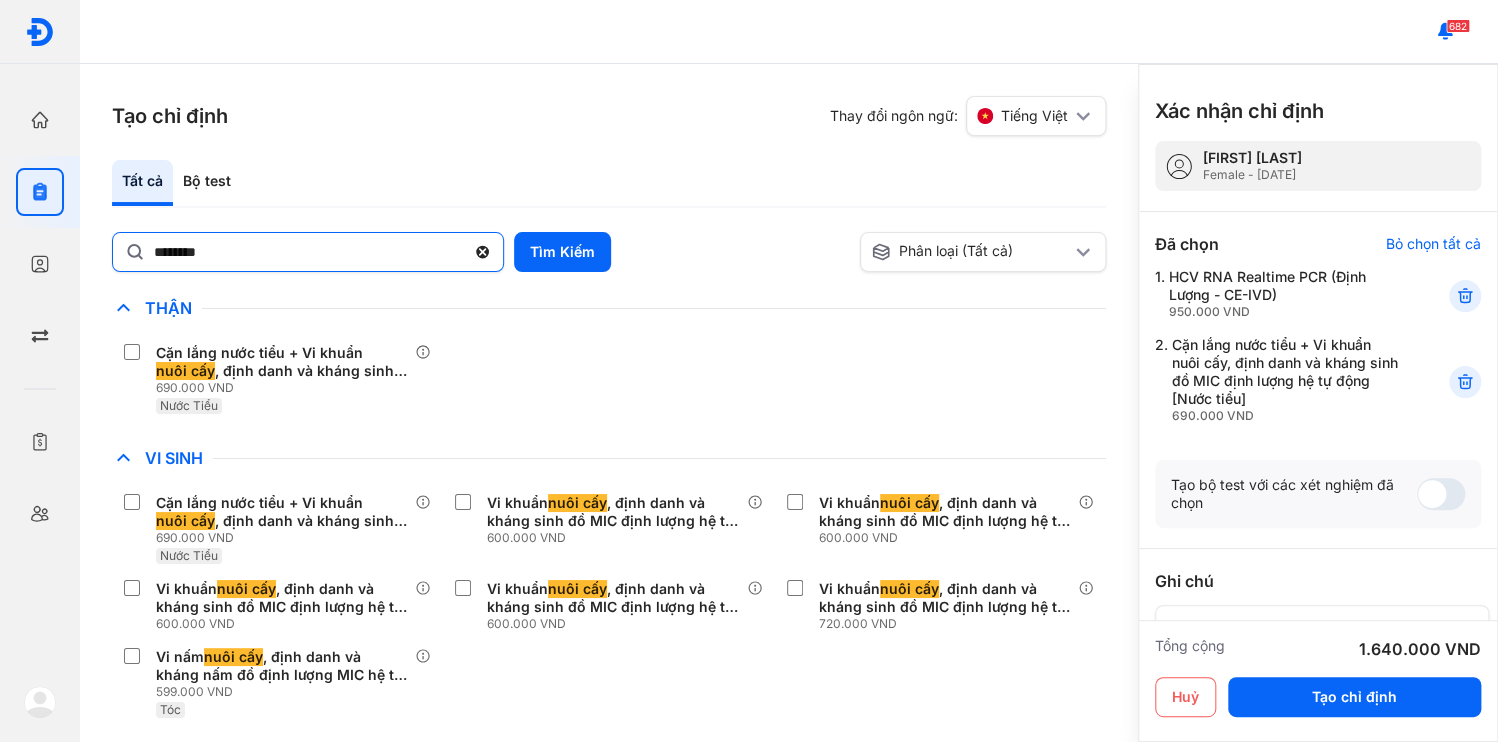 click 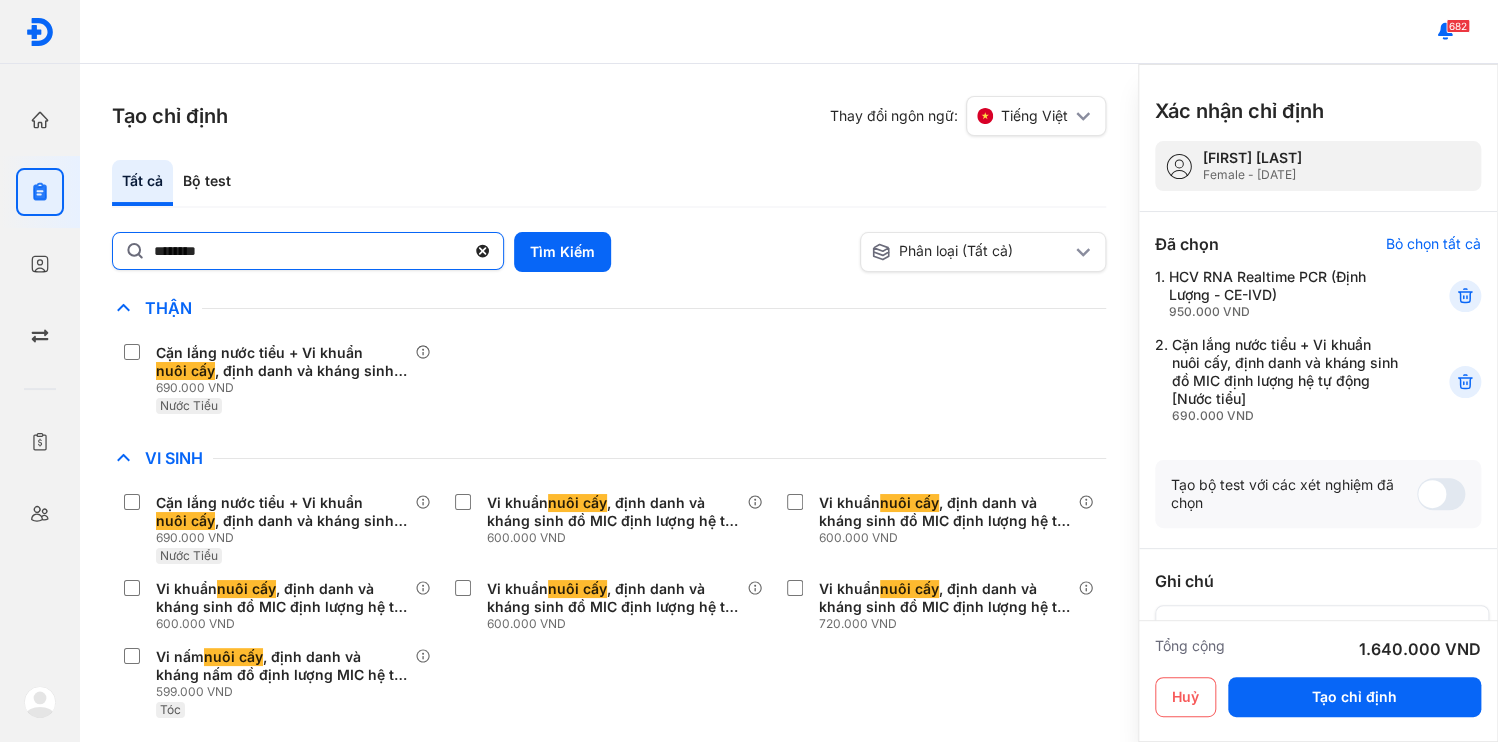 click on "********" 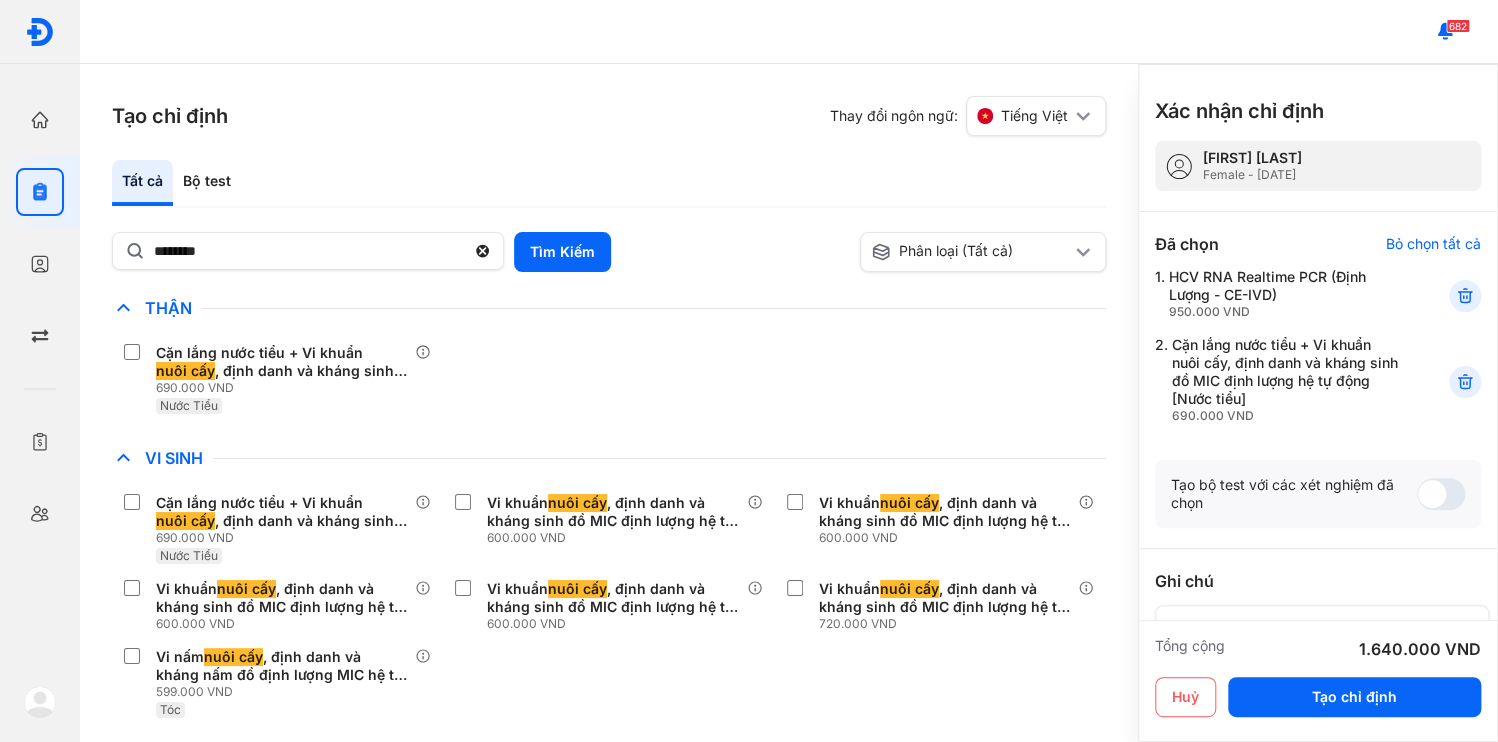 type 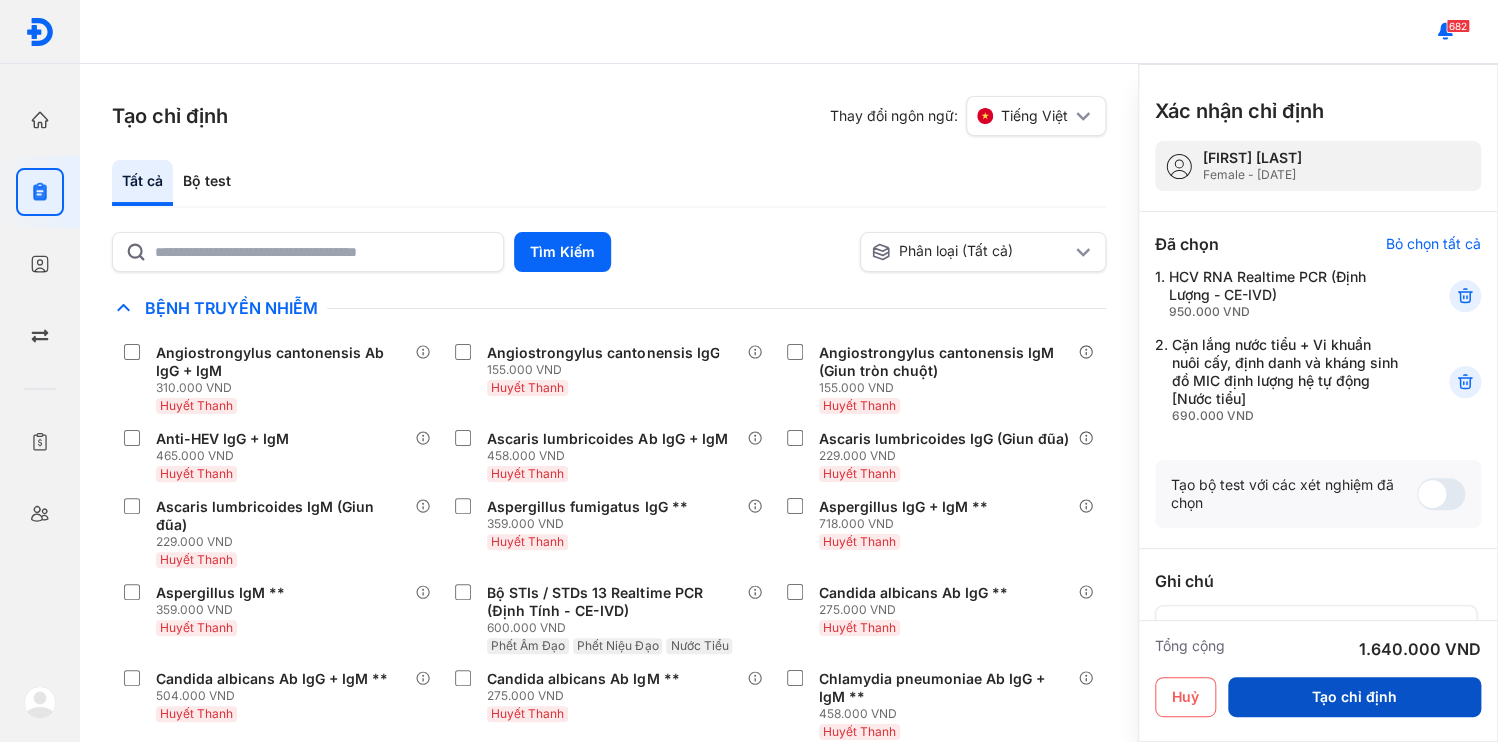 click on "Tạo chỉ định" at bounding box center [1354, 697] 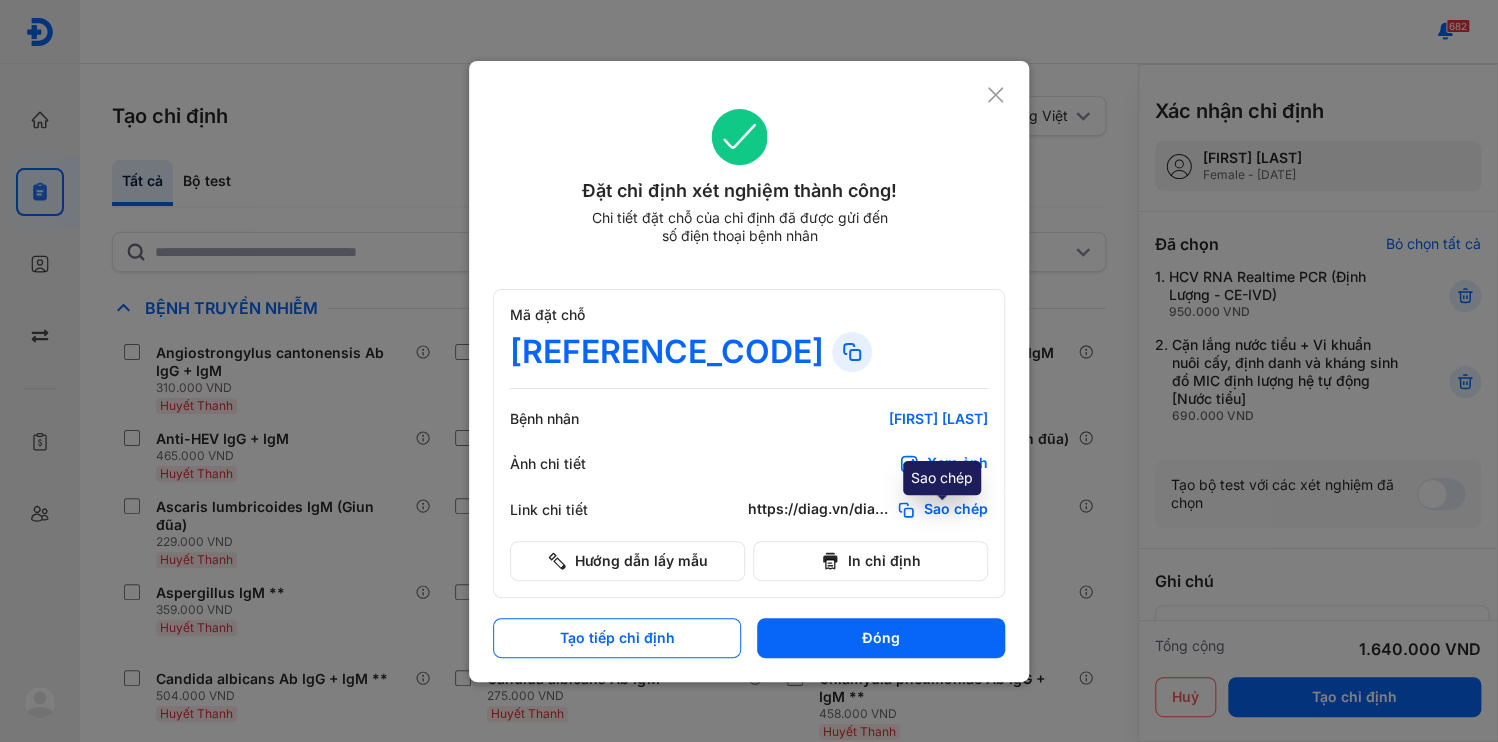 click on "Sao chép" 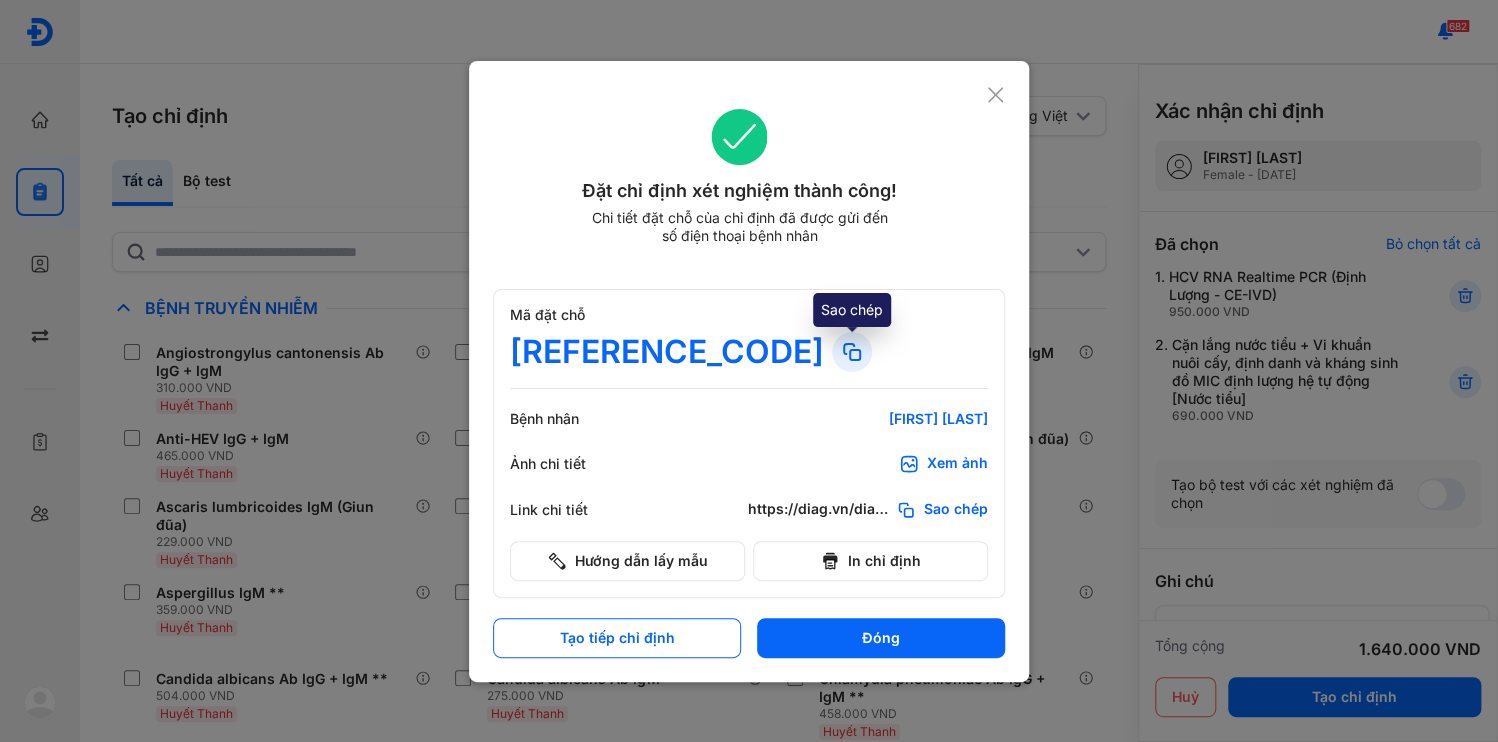 click 